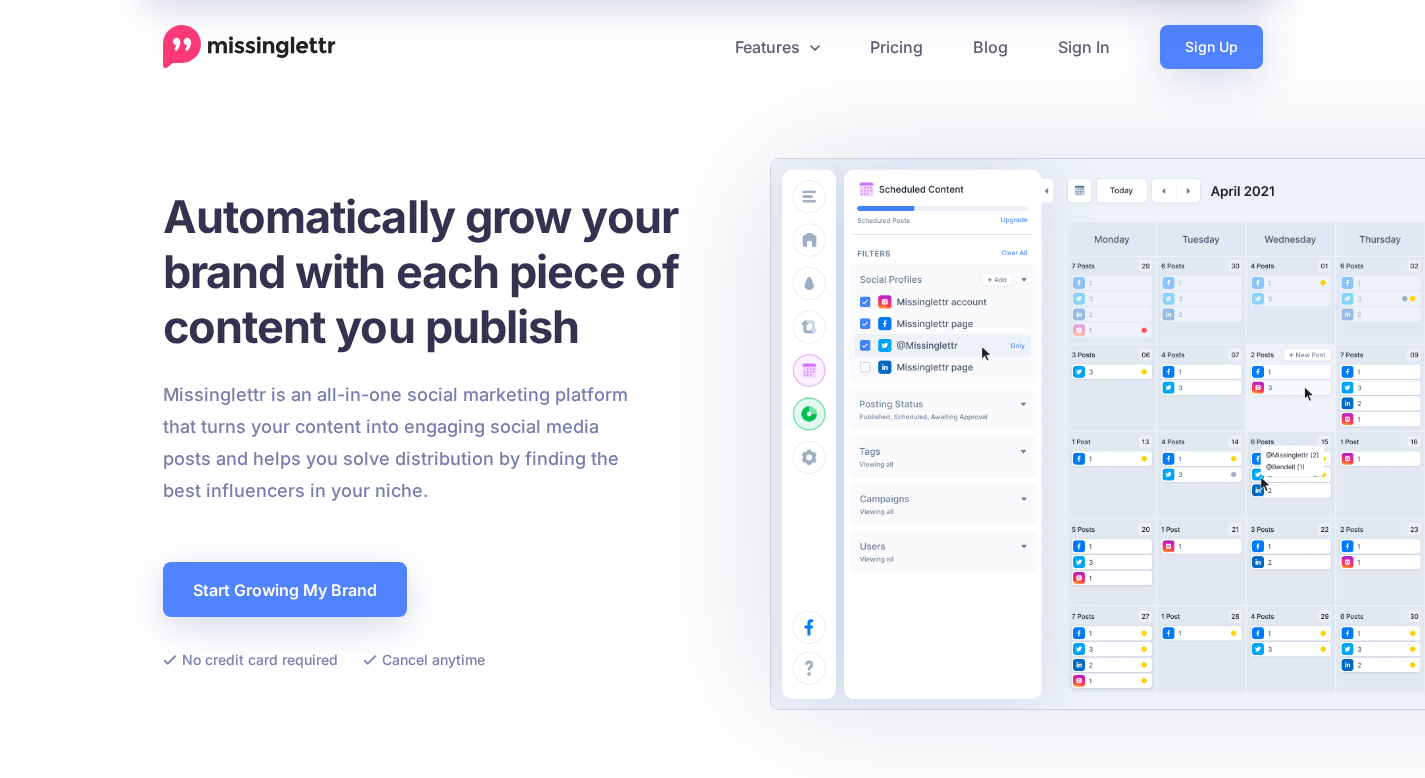 scroll, scrollTop: 0, scrollLeft: 0, axis: both 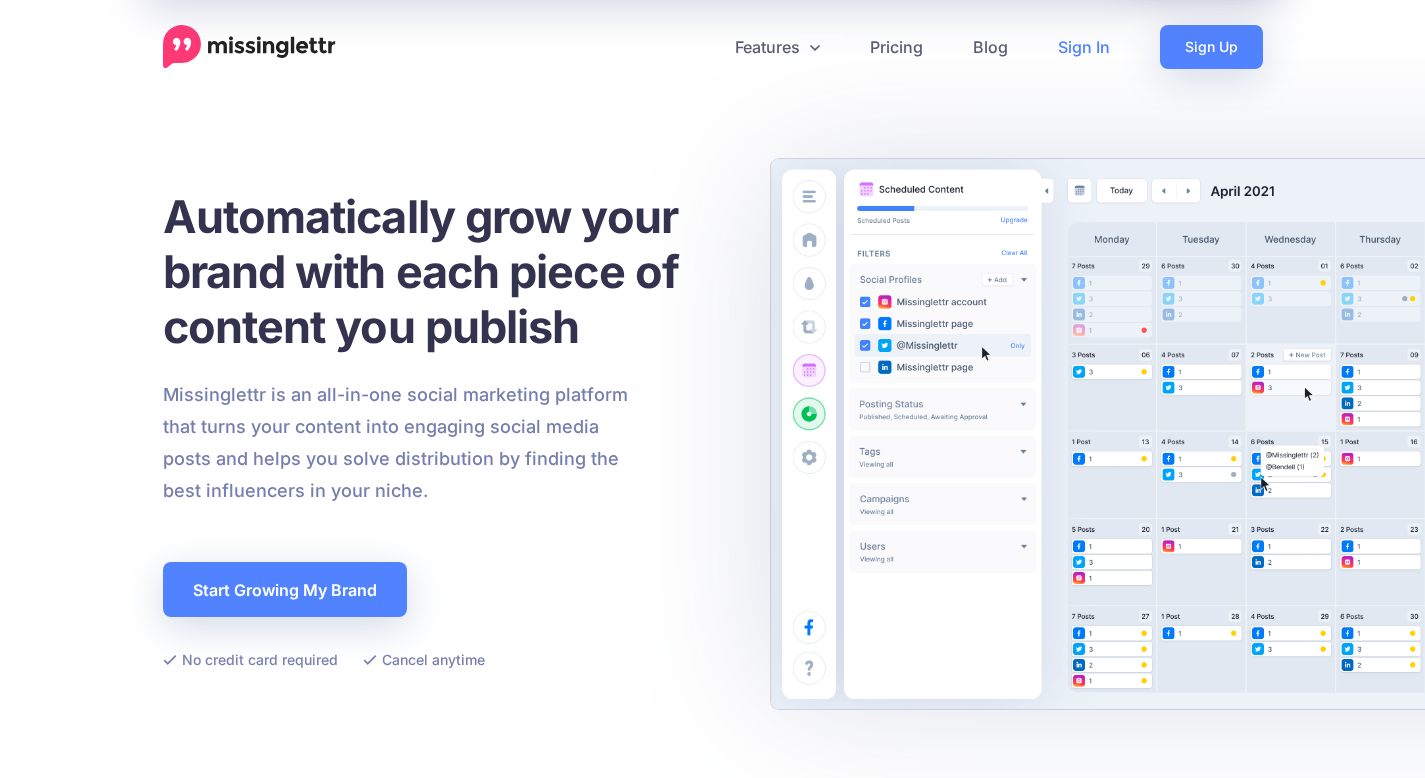 click on "Sign In" at bounding box center [1084, 47] 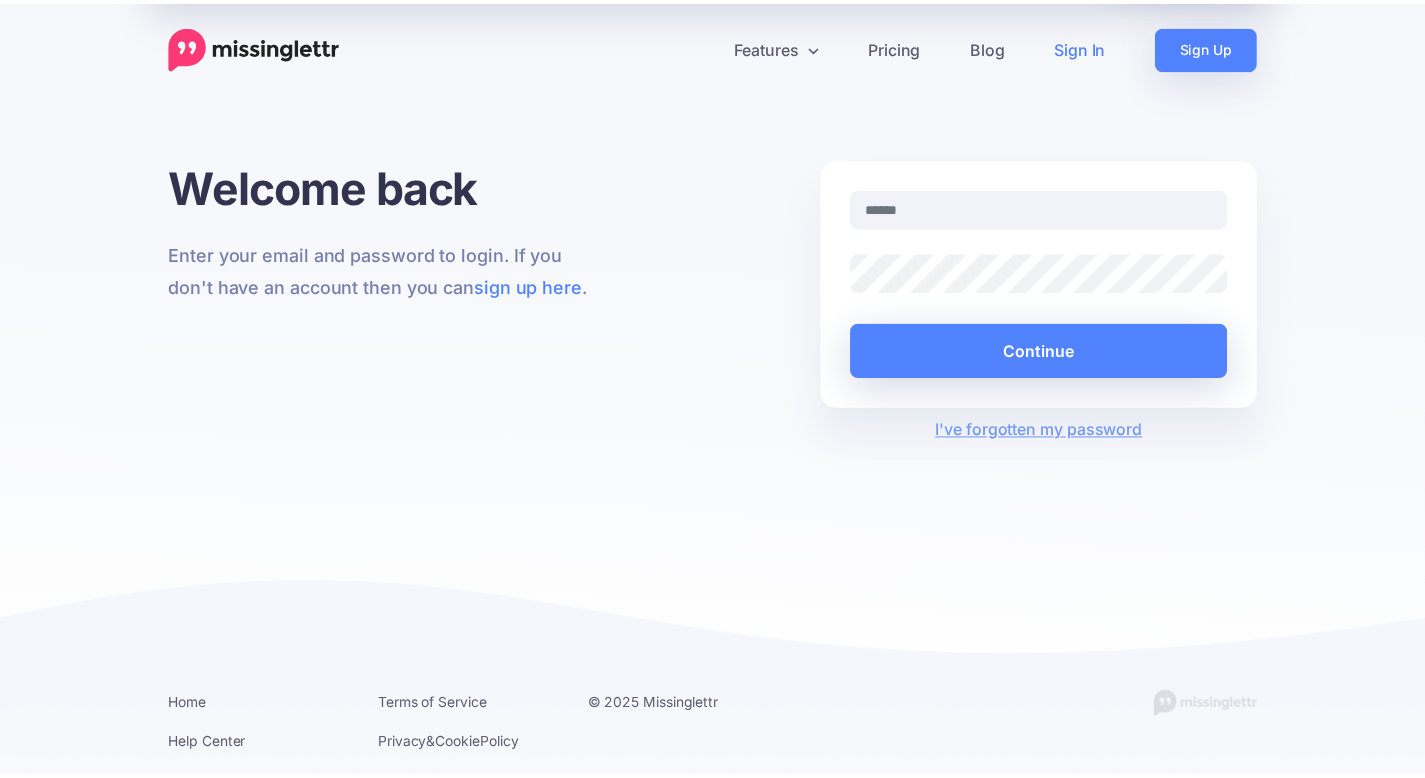 scroll, scrollTop: 0, scrollLeft: 0, axis: both 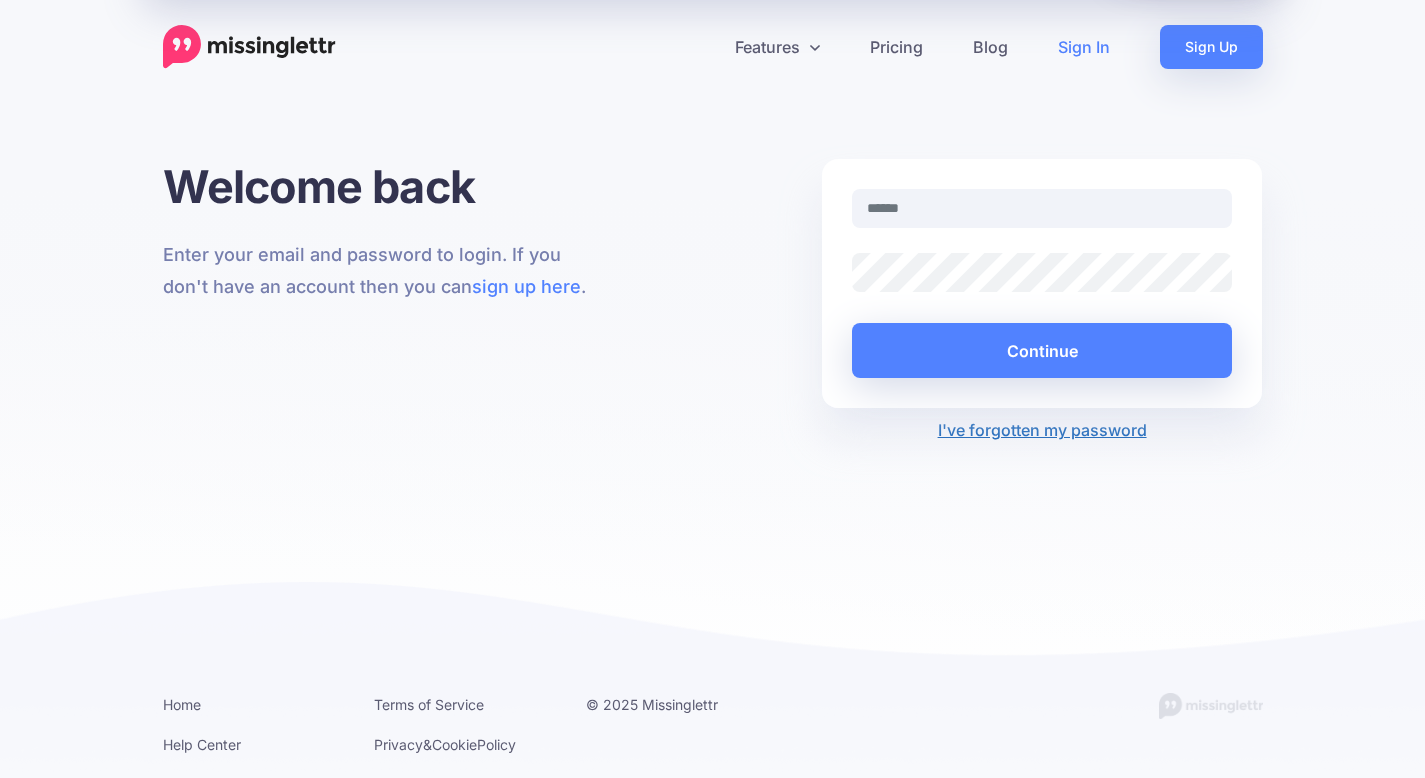click on "I've forgotten my password" at bounding box center [1042, 430] 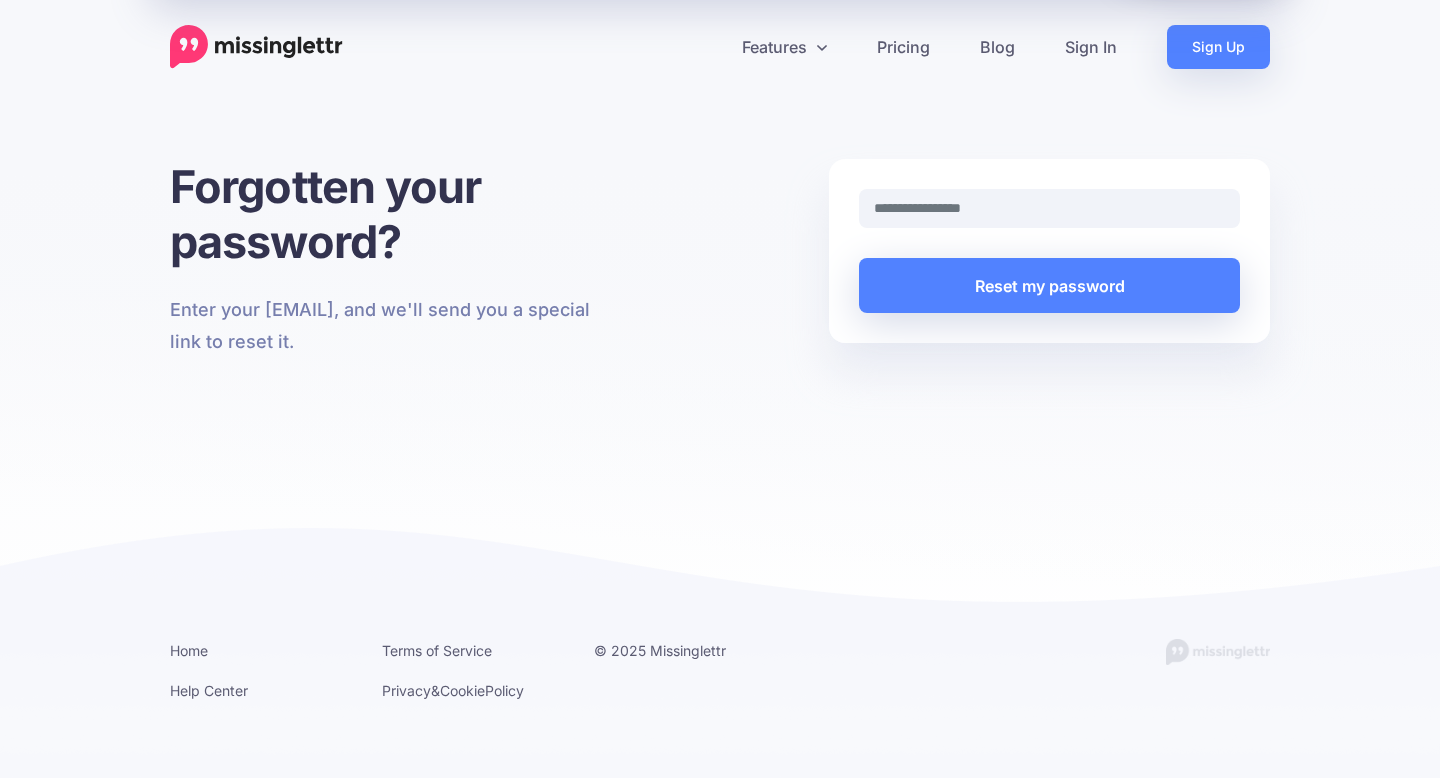 scroll, scrollTop: 0, scrollLeft: 0, axis: both 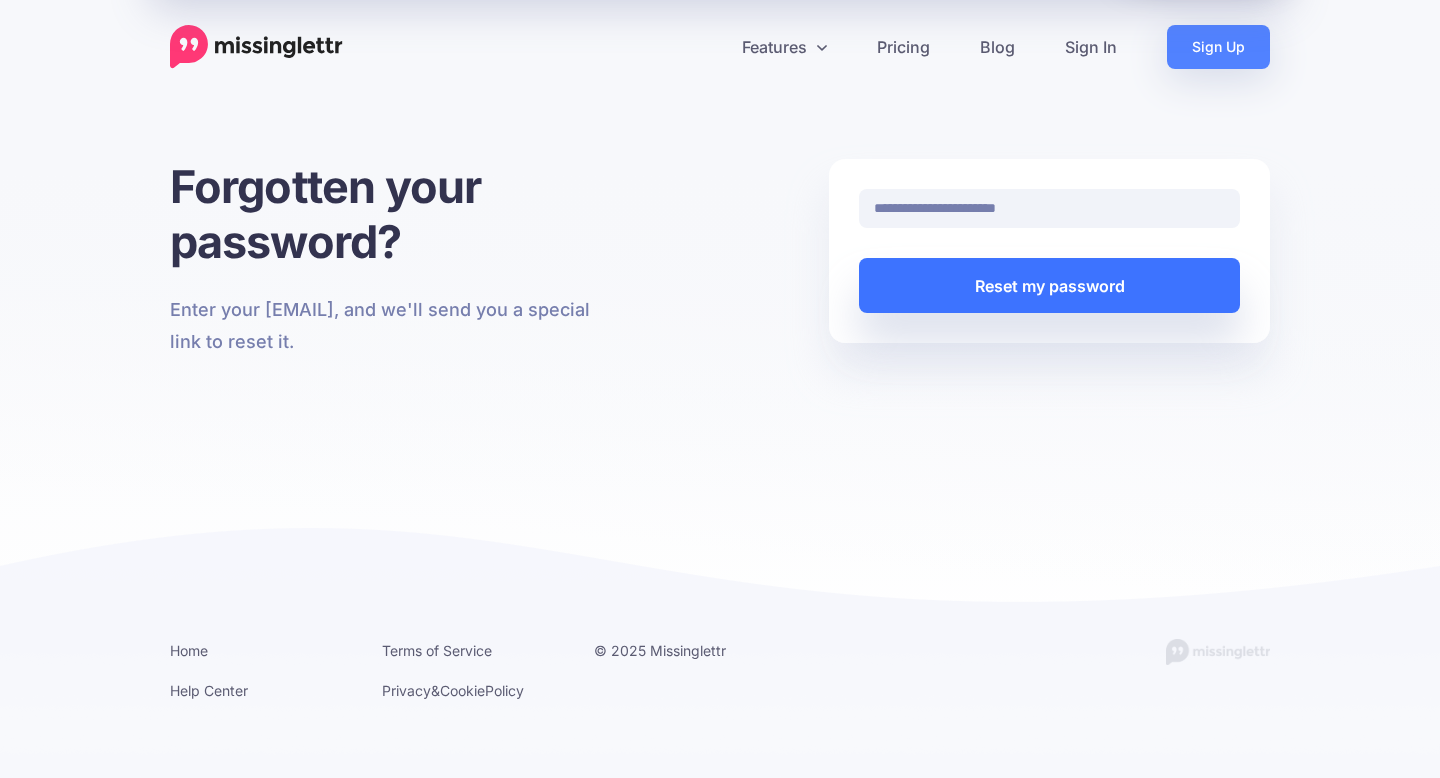 type on "**********" 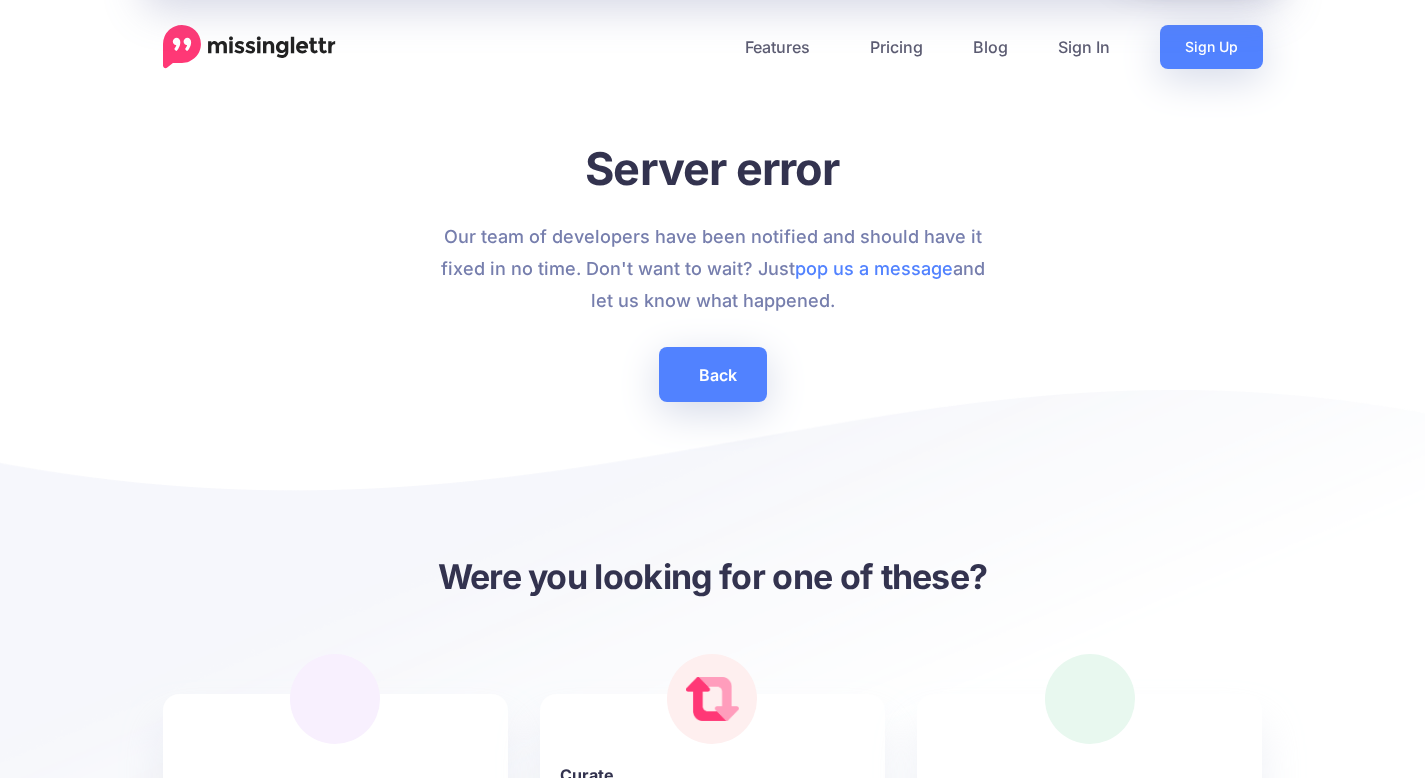 scroll, scrollTop: 0, scrollLeft: 0, axis: both 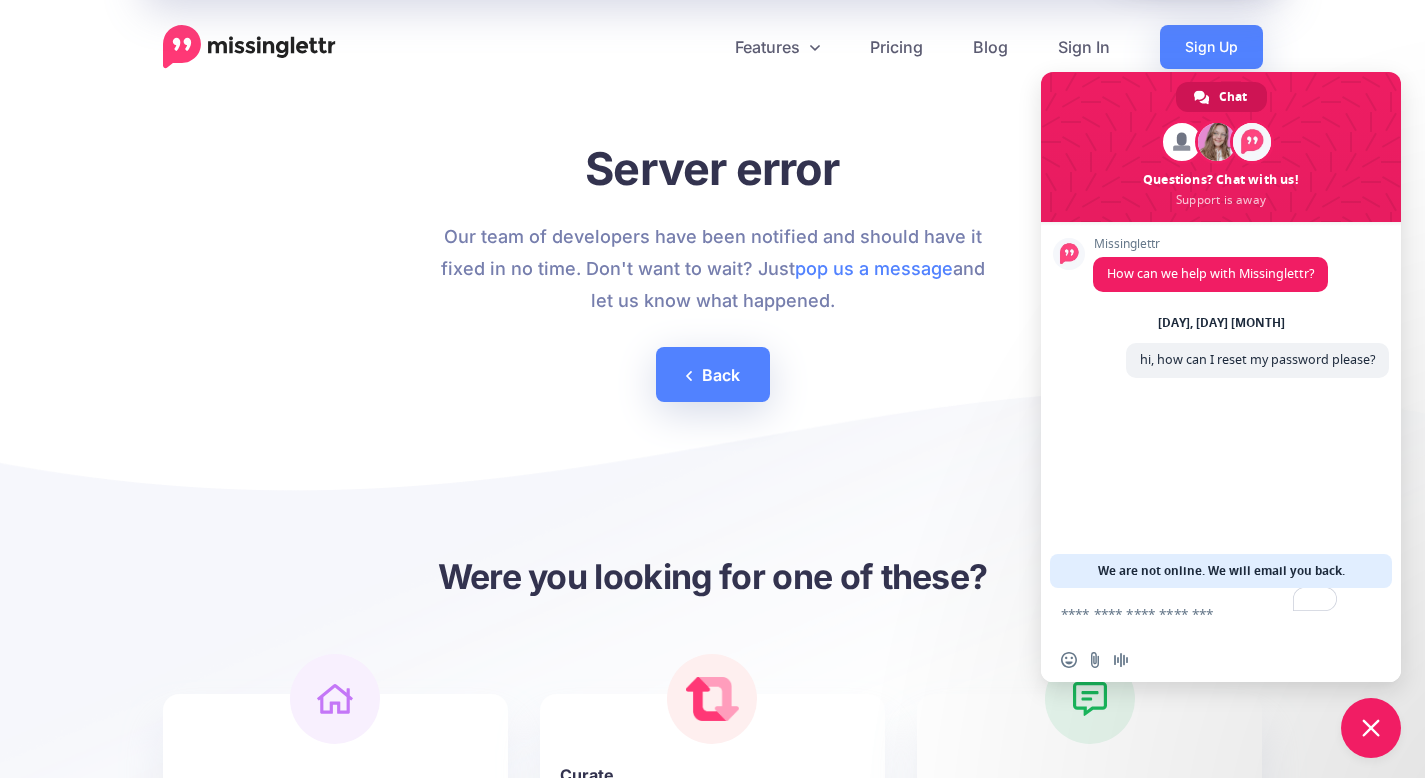 click on "Server error
Our team of developers have been notified and should have it fixed in no time. Don't want to wait? Just  pop us a message  and let us know what happened.
Back" at bounding box center (712, 286) 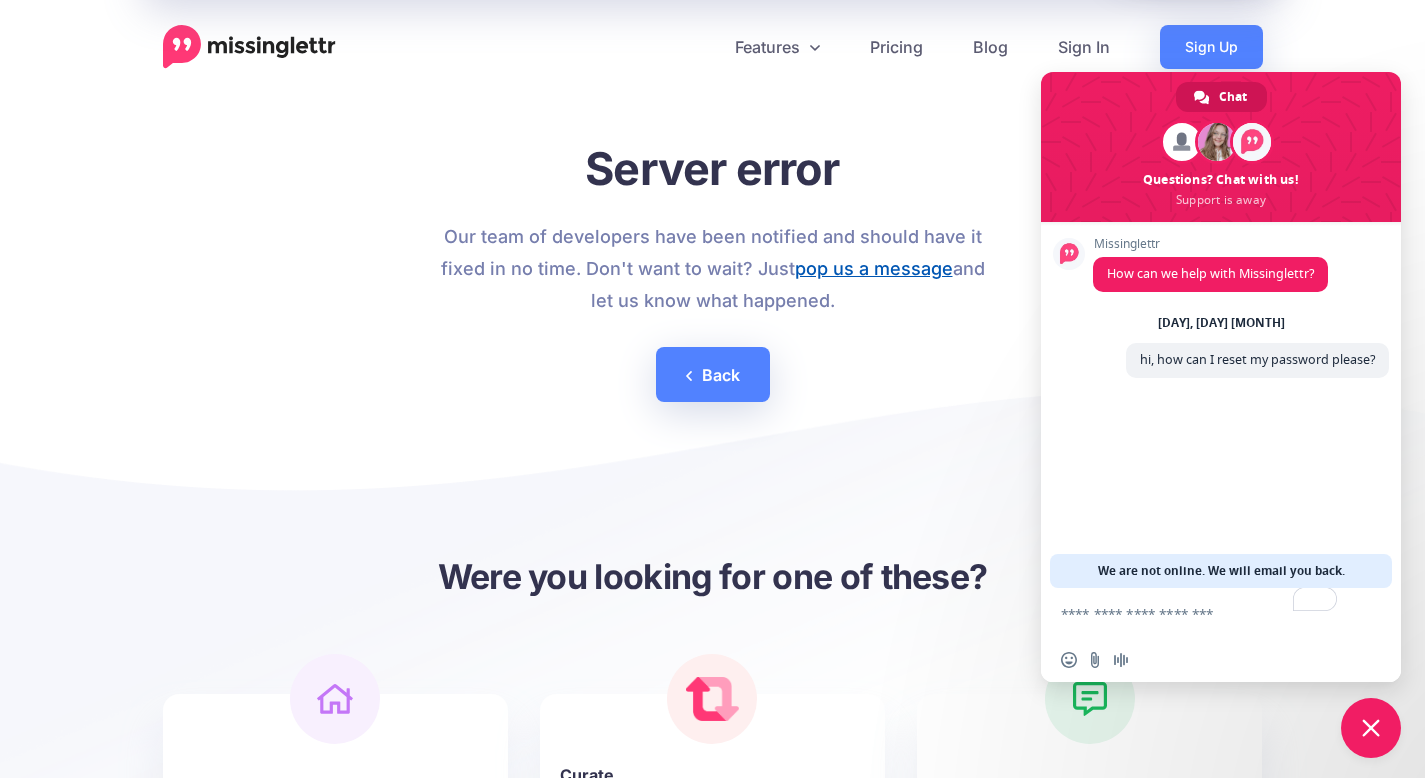 click on "pop us a message" at bounding box center [874, 268] 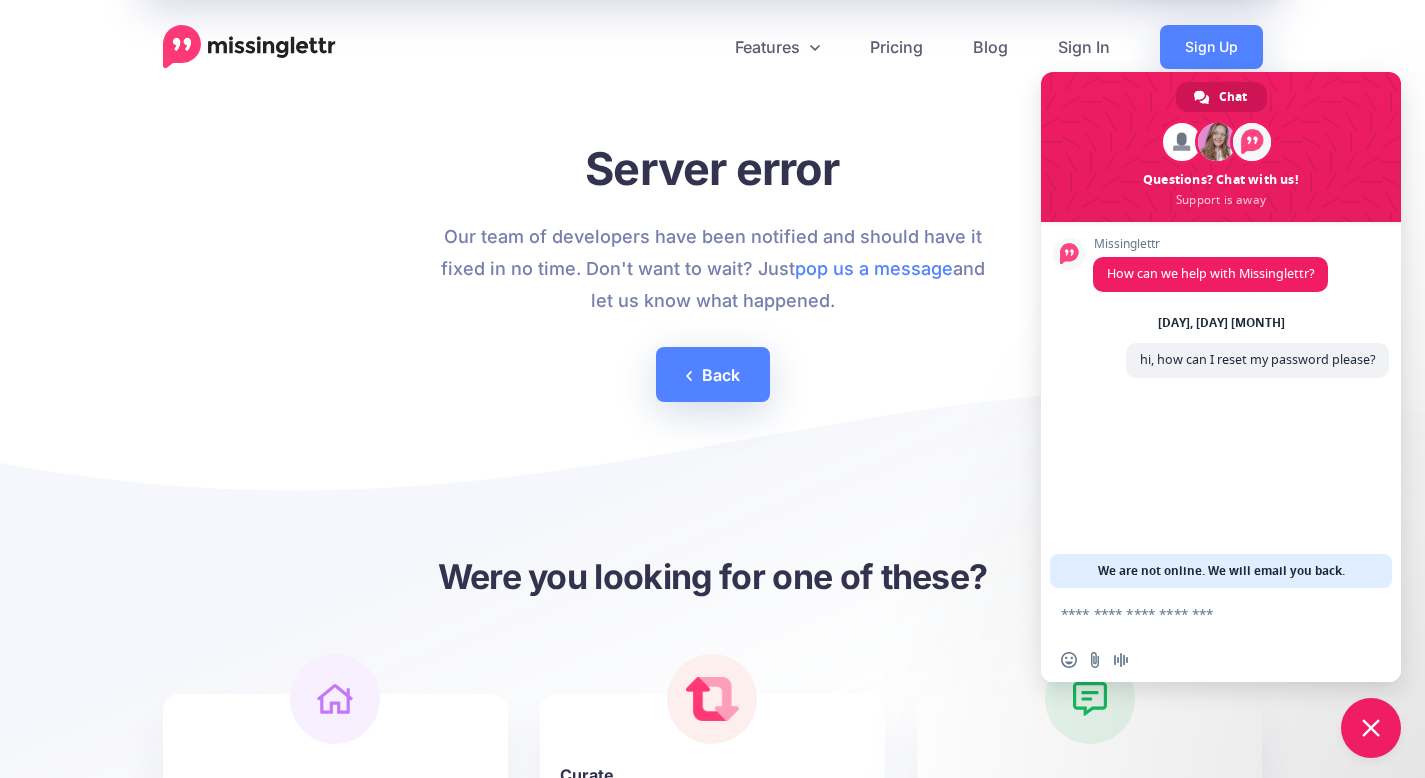 click on "Server error
Our team of developers have been notified and should have it fixed in no time. Don't want to wait? Just  pop us a message  and let us know what happened.
Back" at bounding box center [712, 286] 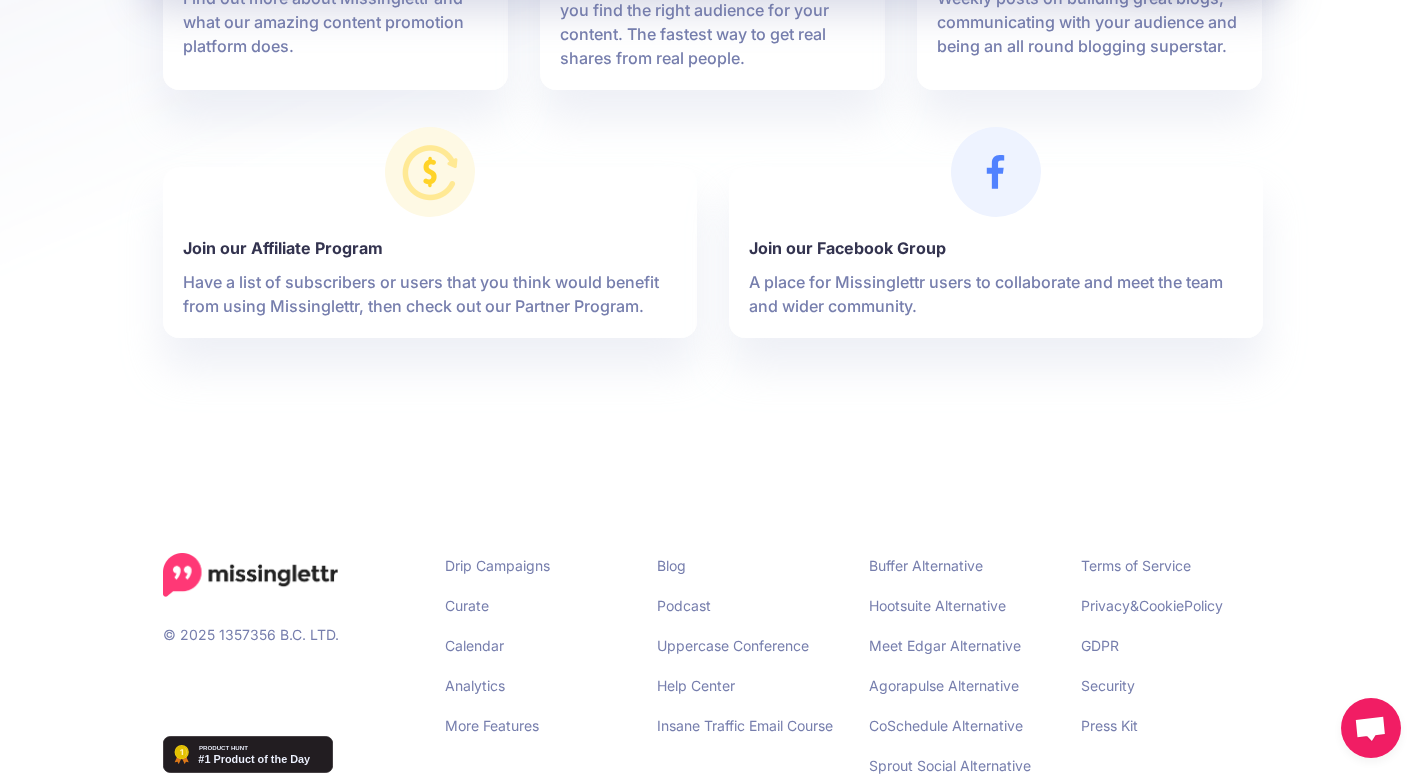 scroll, scrollTop: 898, scrollLeft: 0, axis: vertical 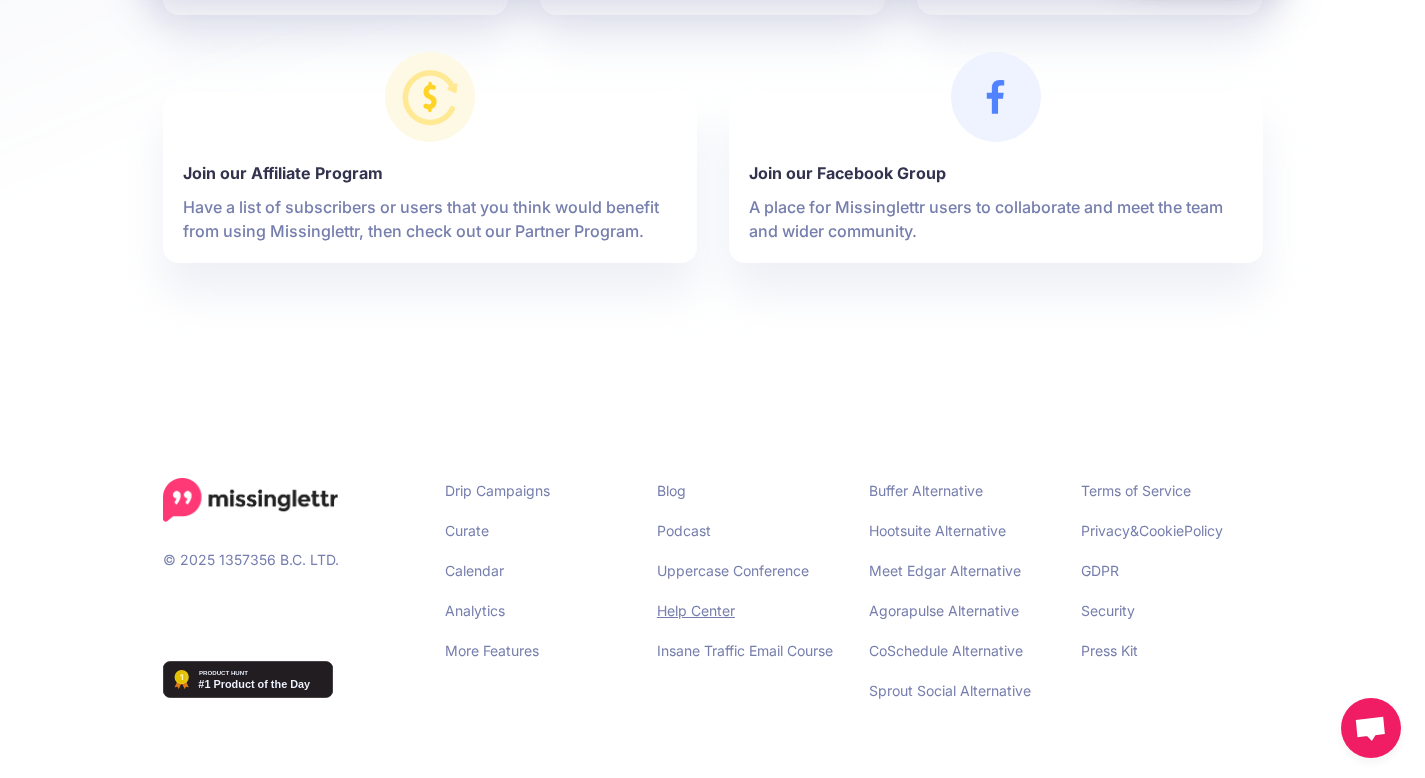 click on "Help Center" at bounding box center (696, 610) 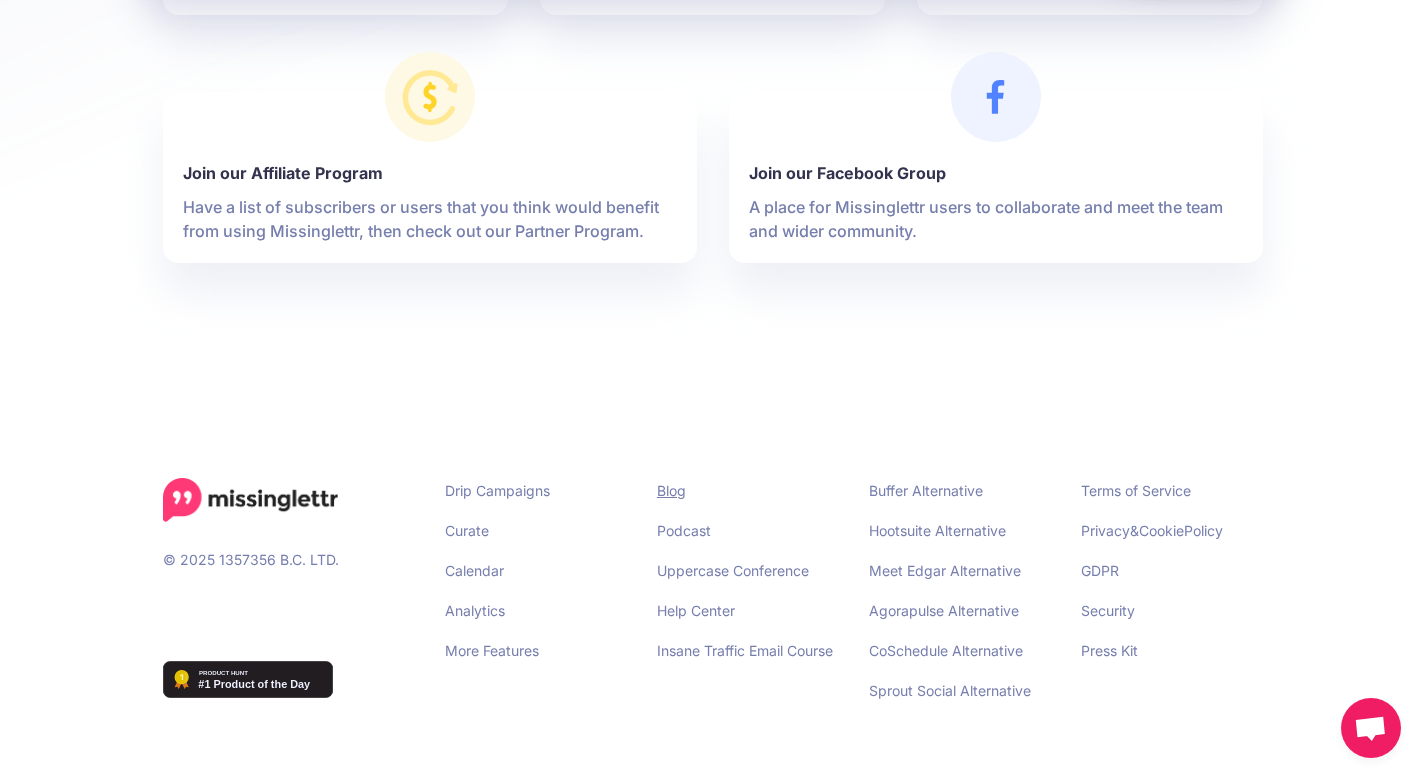 click on "Blog" at bounding box center [671, 490] 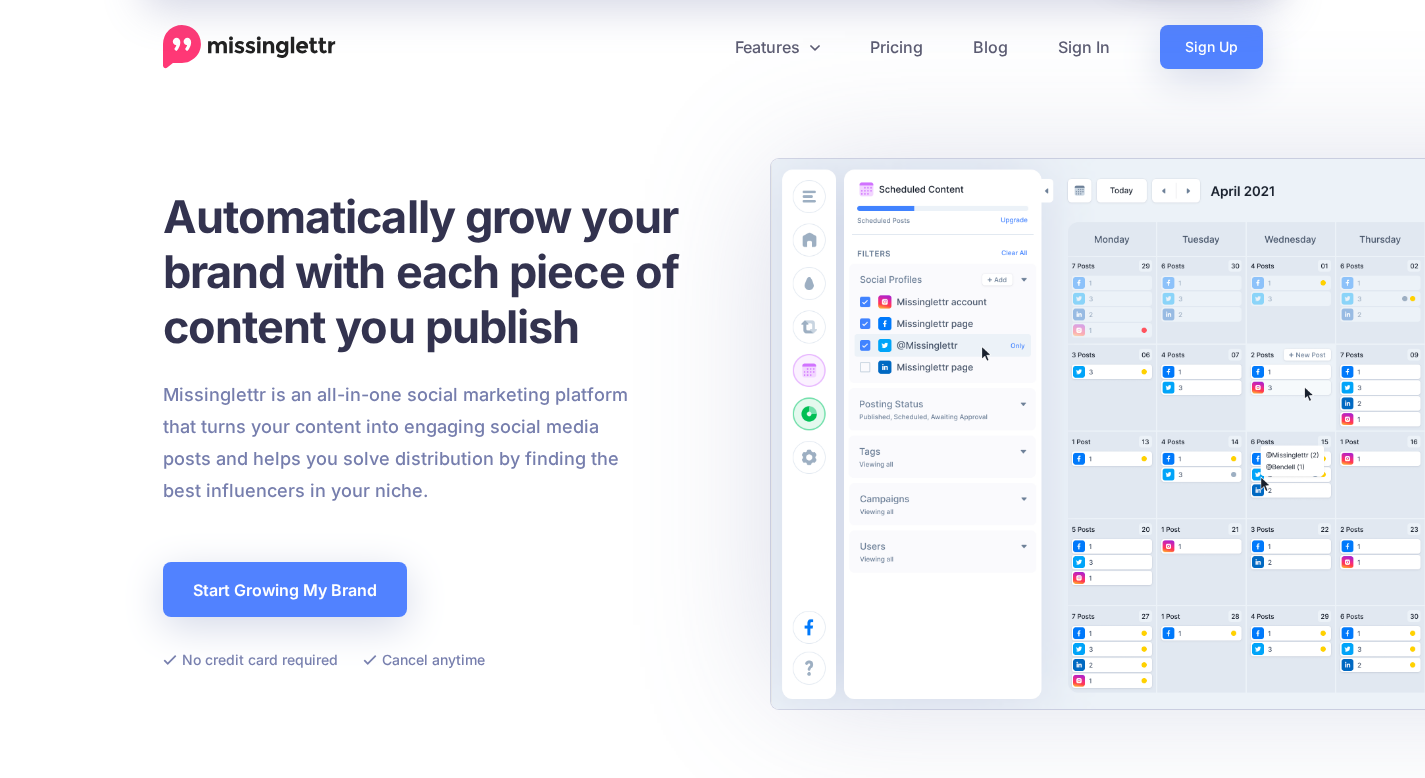 scroll, scrollTop: 0, scrollLeft: 0, axis: both 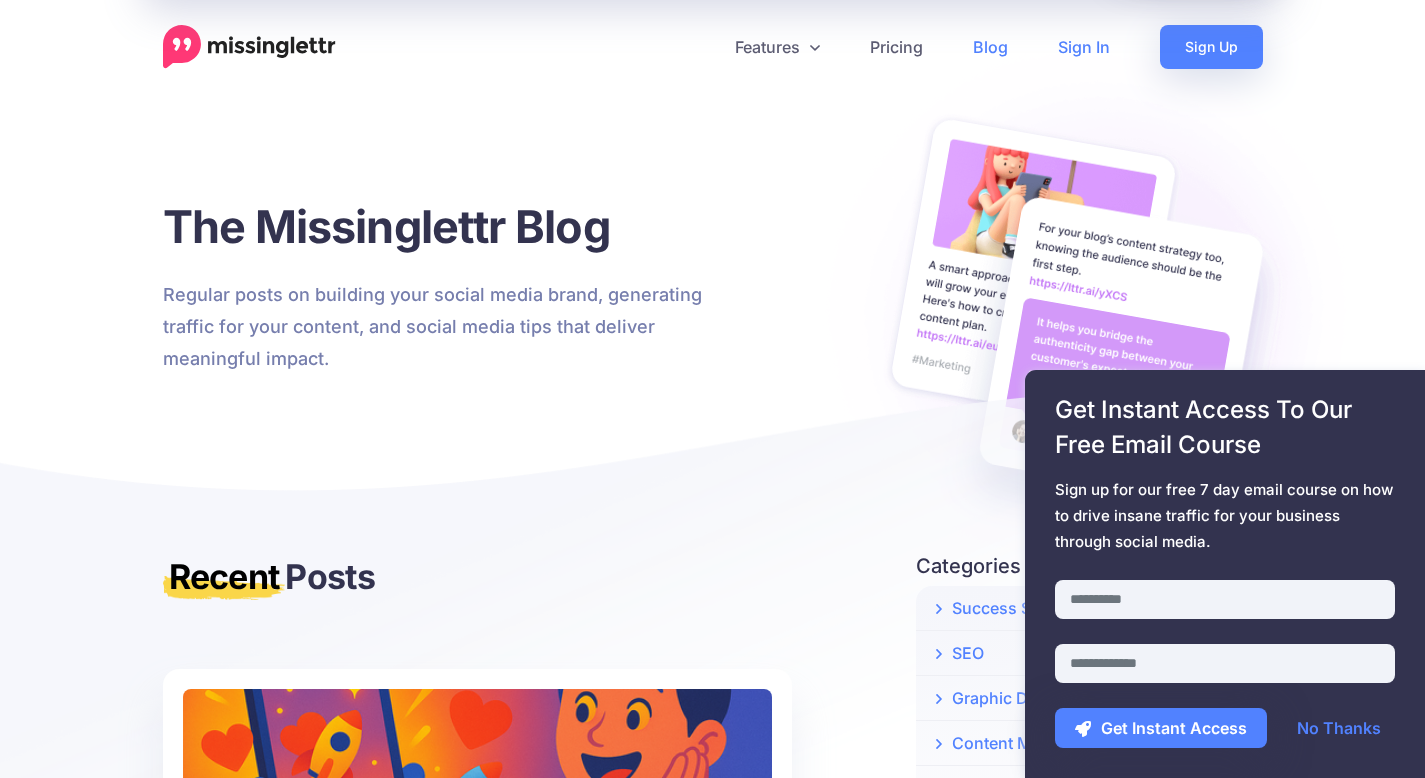 click on "Sign In" at bounding box center [1084, 47] 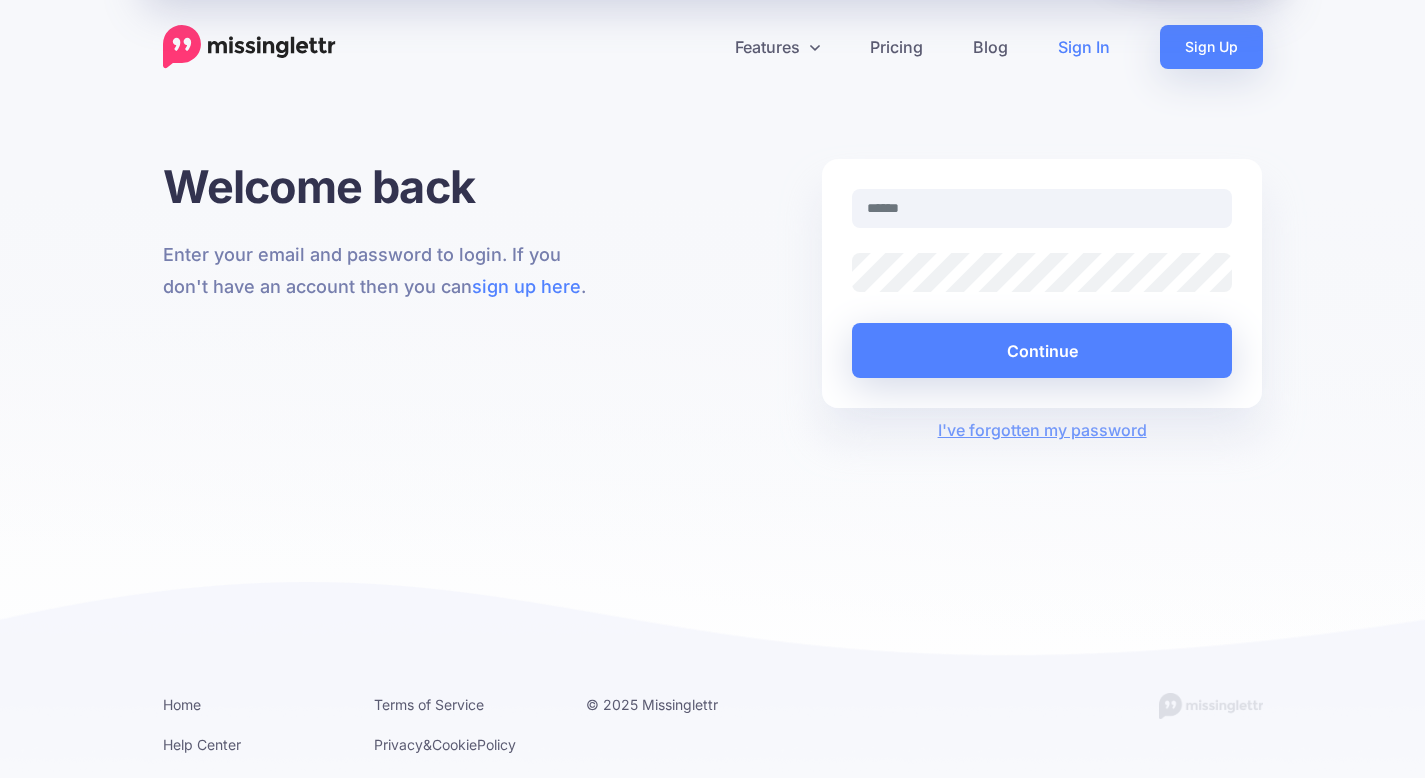 scroll, scrollTop: 0, scrollLeft: 0, axis: both 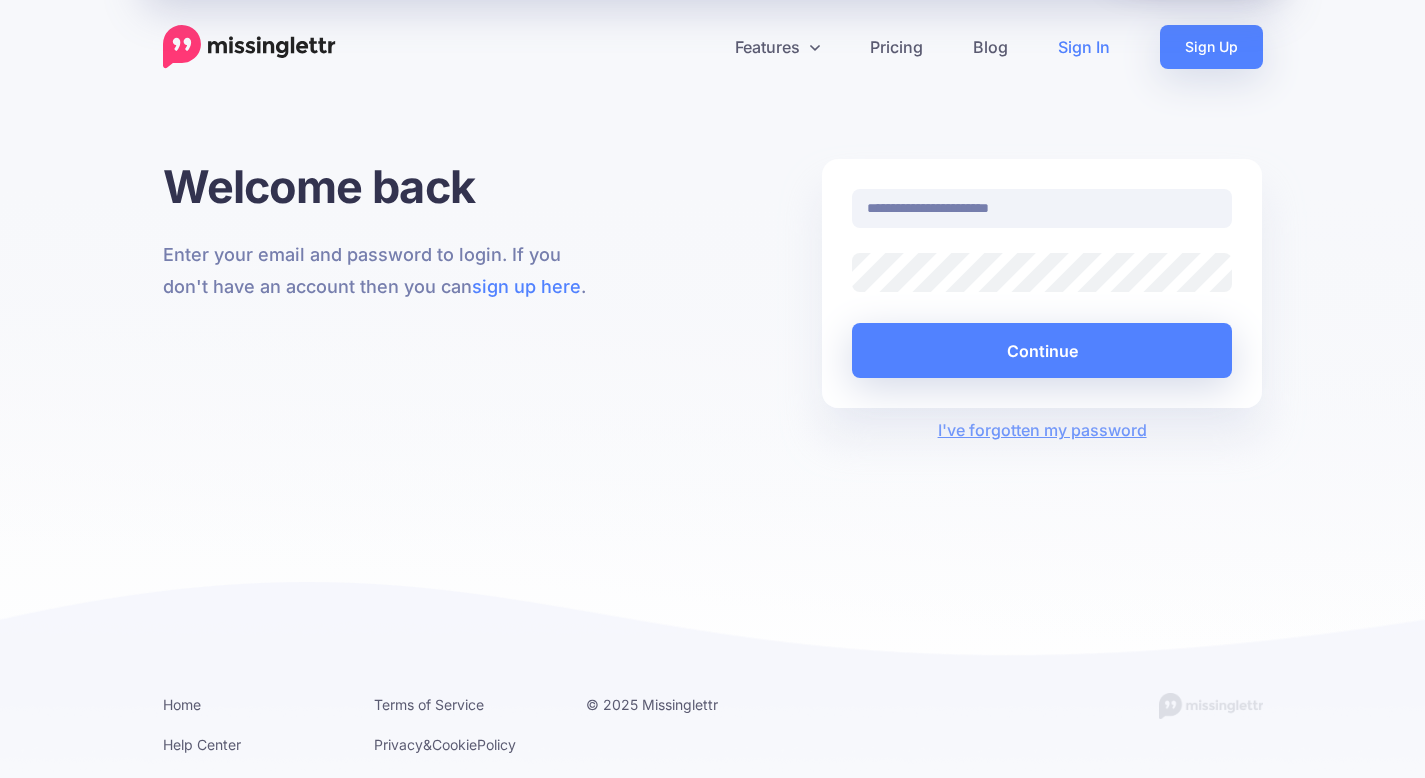 type on "**********" 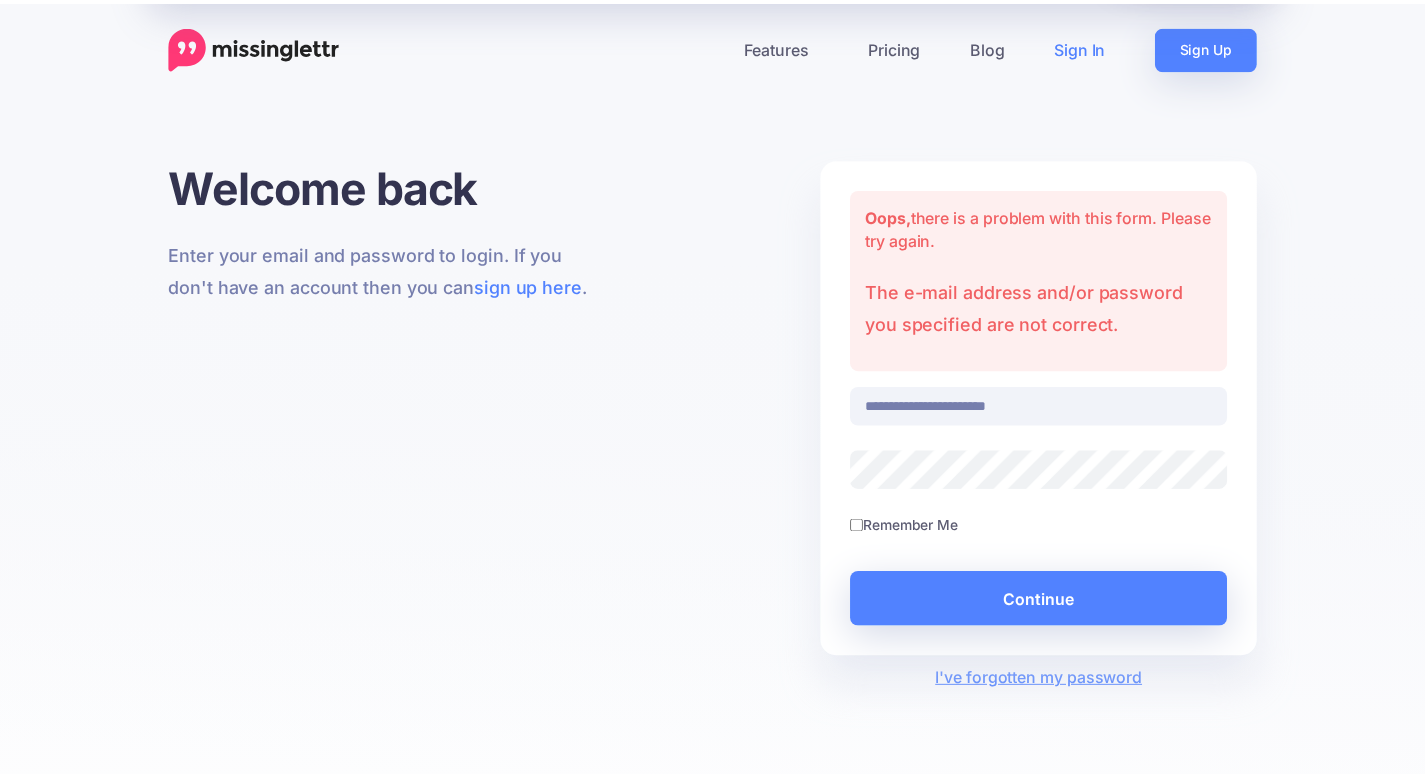 scroll, scrollTop: 0, scrollLeft: 0, axis: both 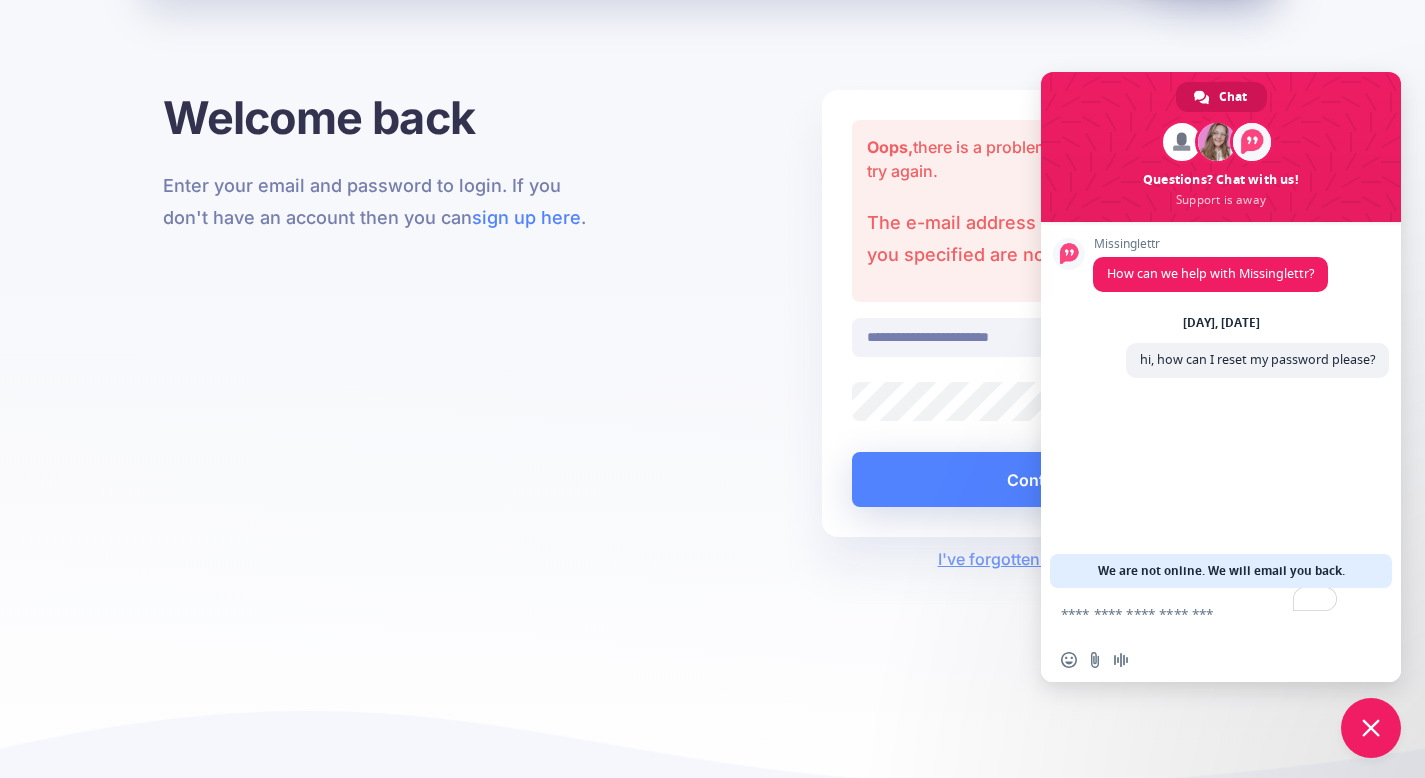 click at bounding box center [1371, 728] 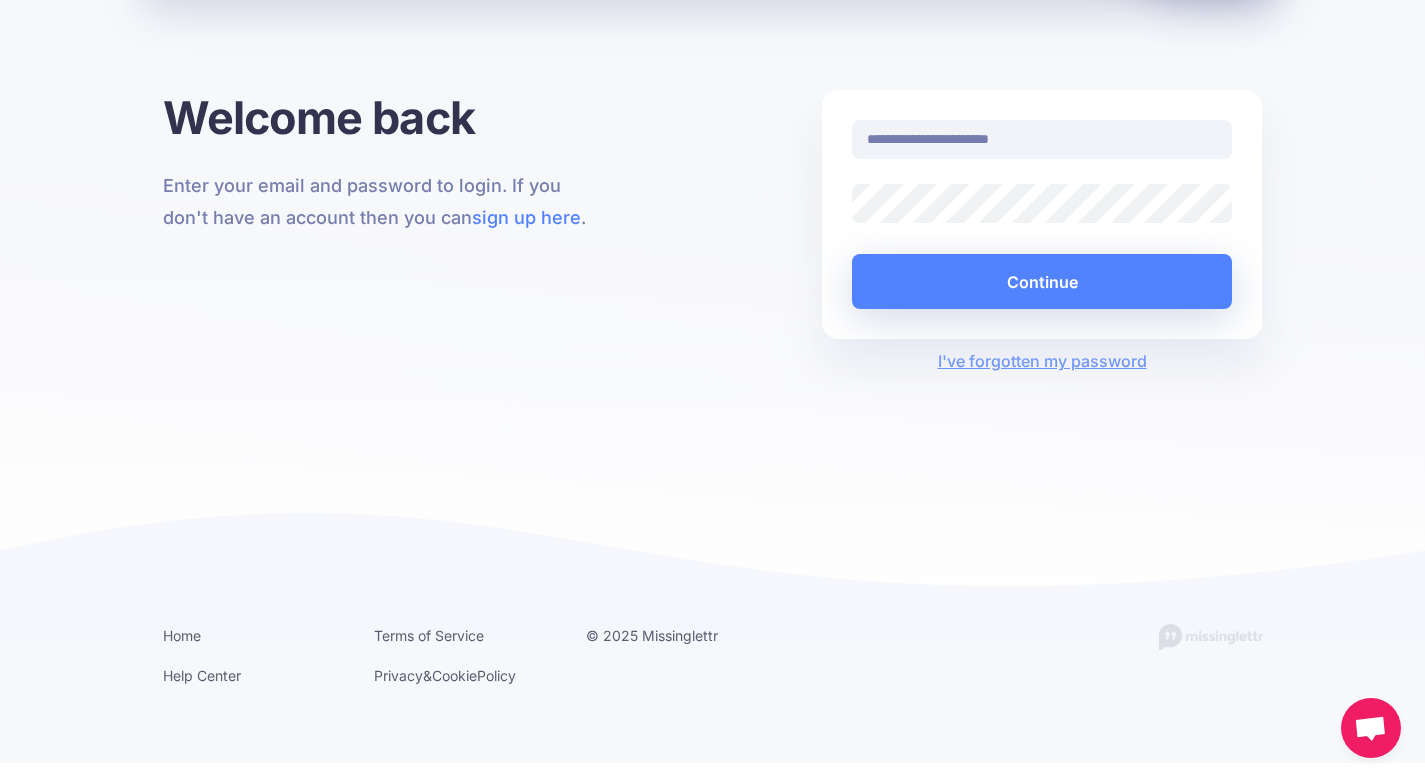 click on "Continue" at bounding box center [1042, 281] 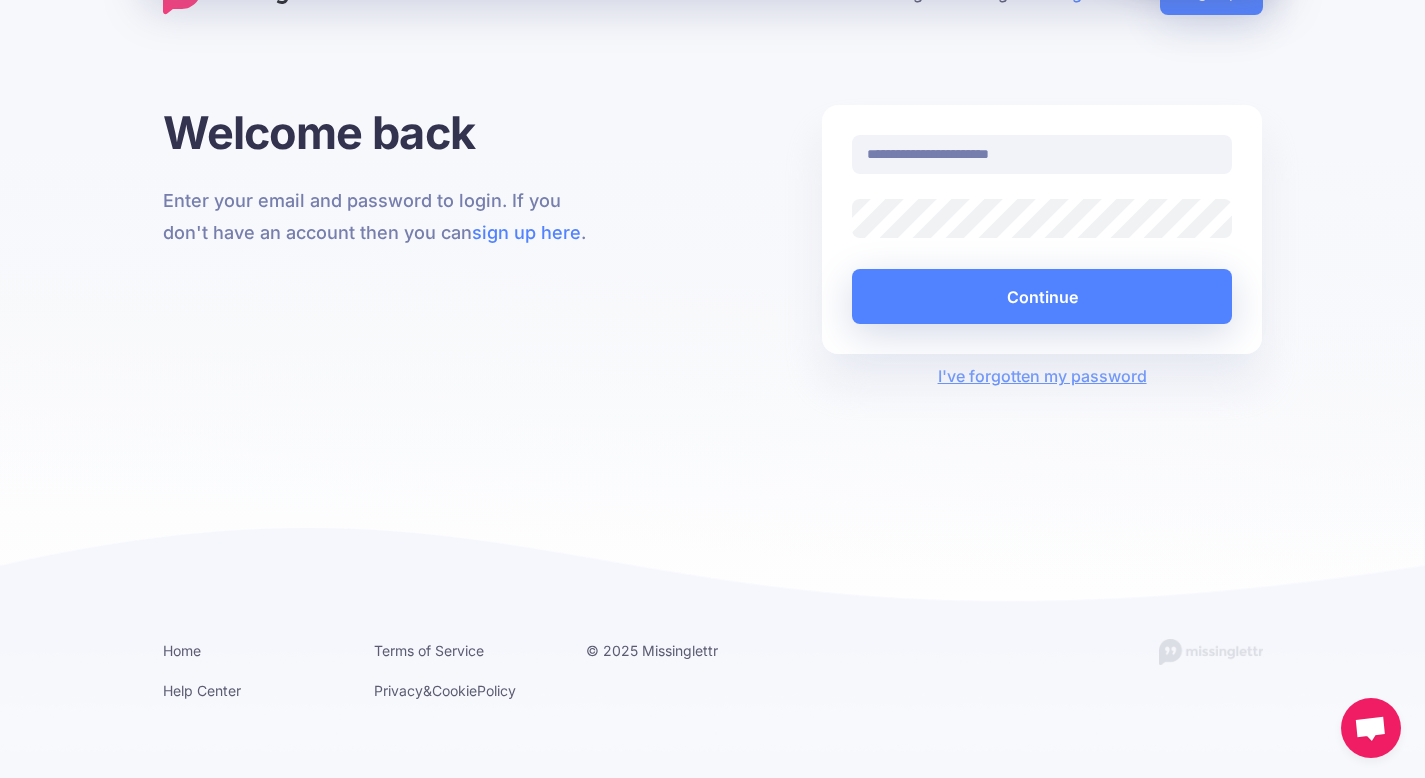 scroll, scrollTop: 54, scrollLeft: 0, axis: vertical 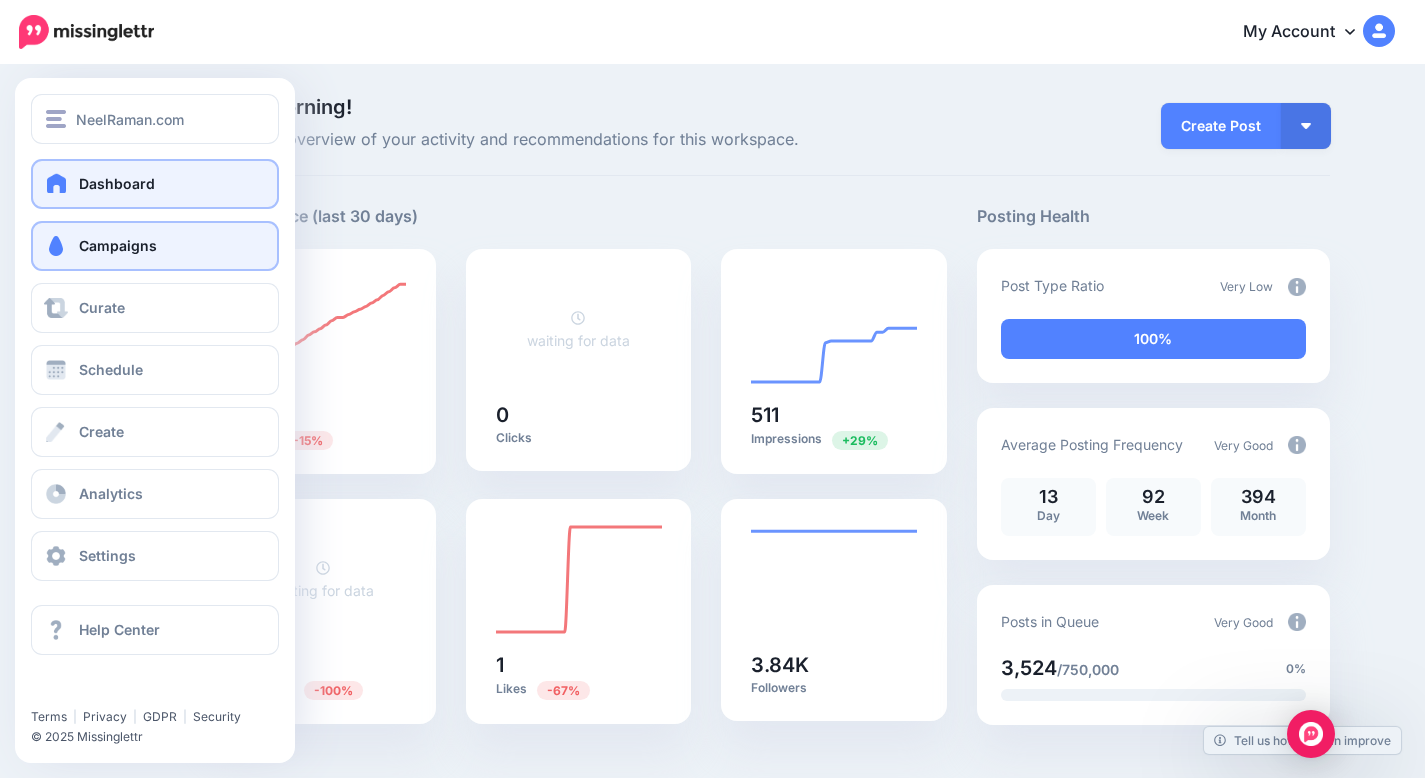 click on "Campaigns" at bounding box center [155, 246] 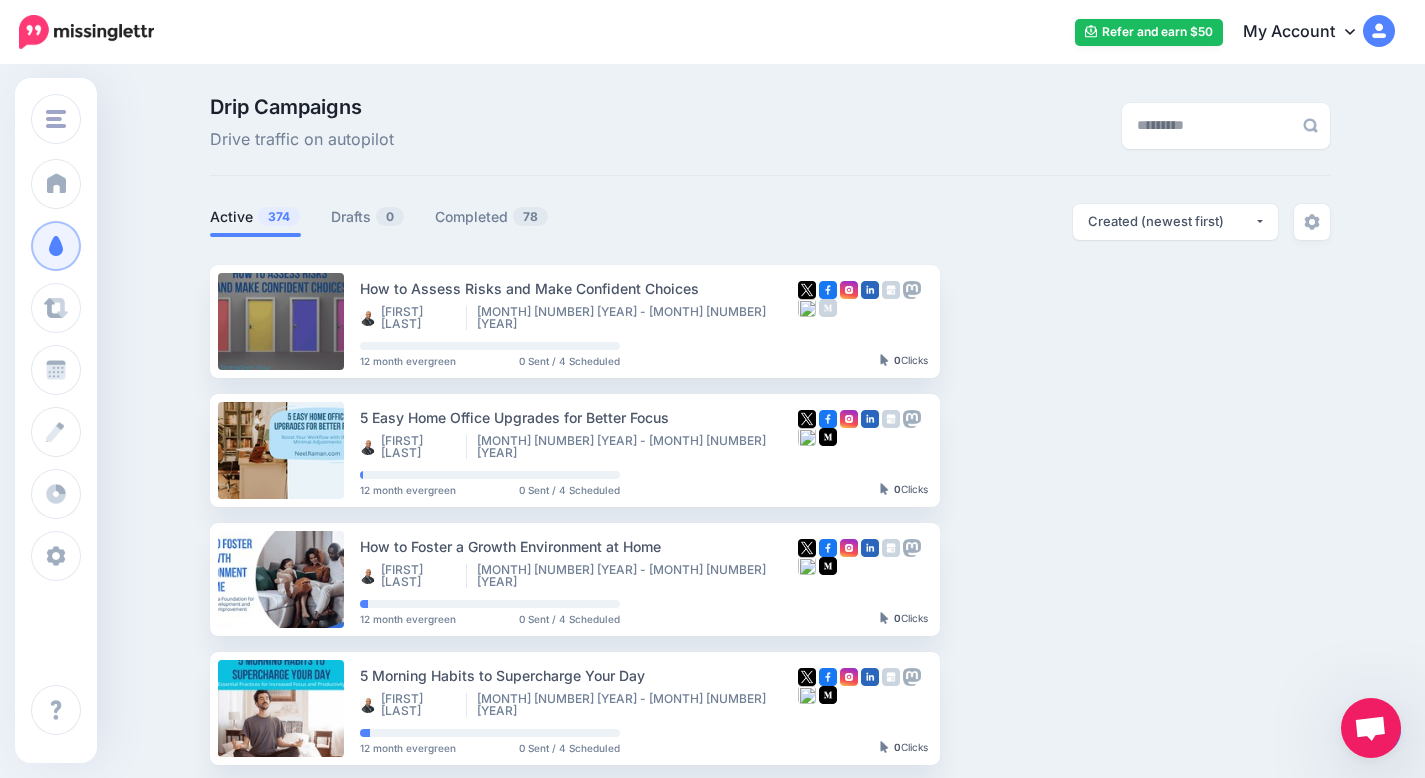 scroll, scrollTop: 0, scrollLeft: 0, axis: both 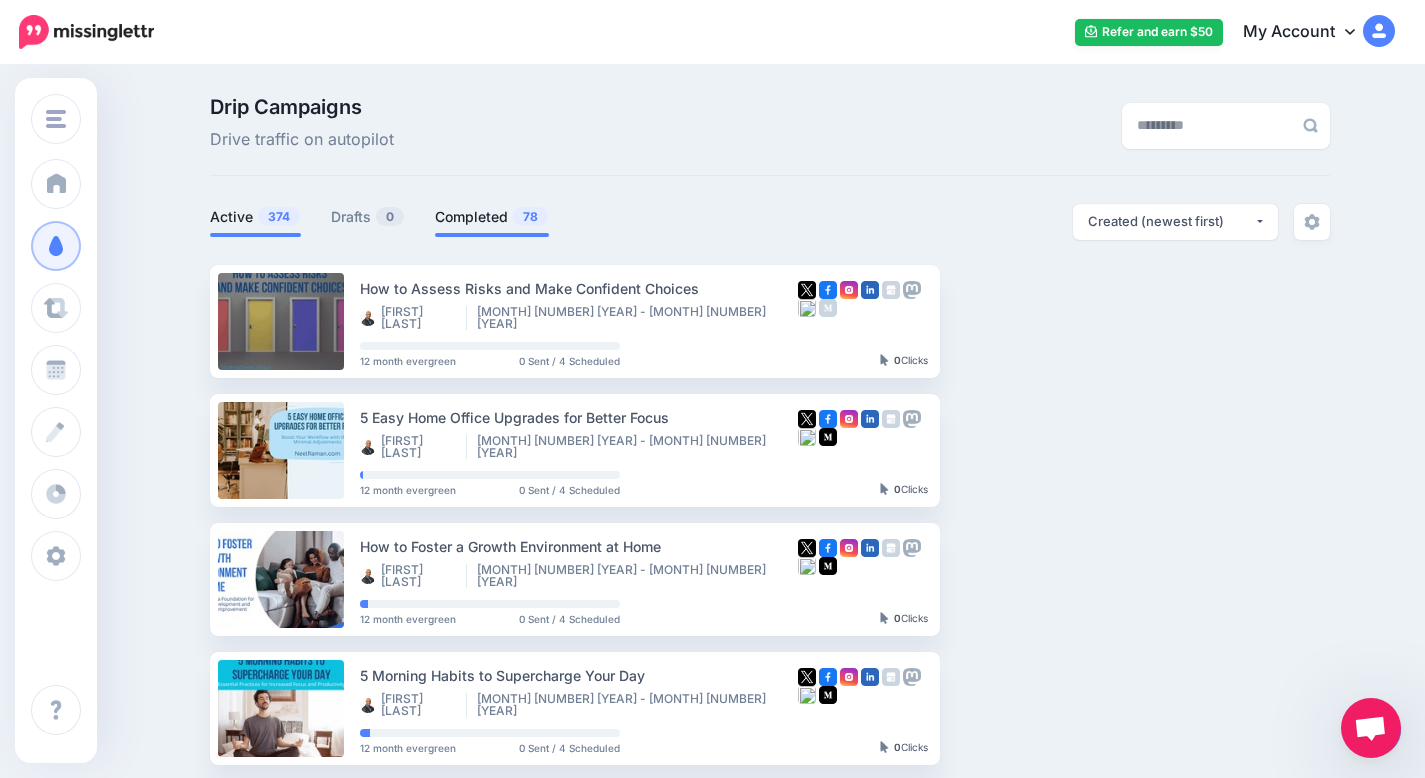click on "Completed  78" at bounding box center (492, 217) 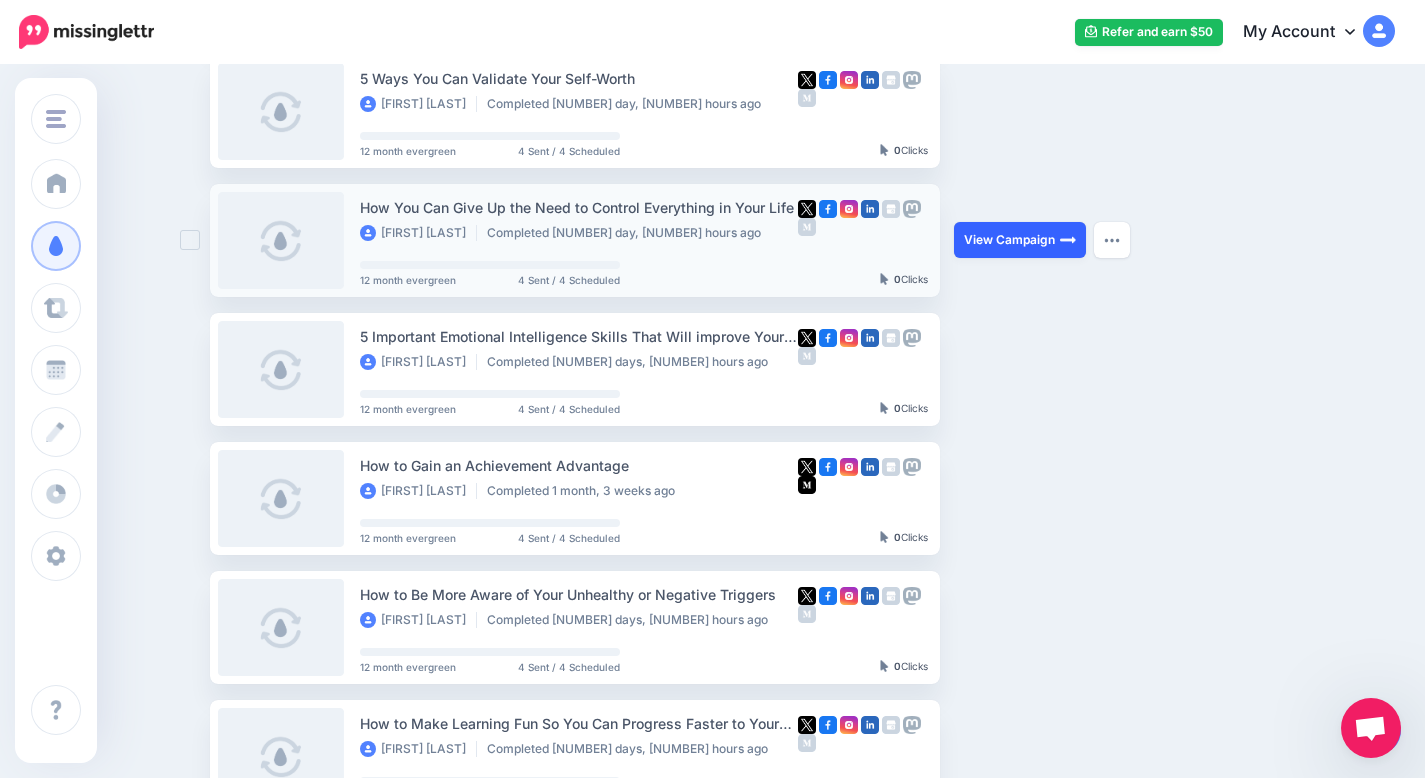 scroll, scrollTop: 733, scrollLeft: 0, axis: vertical 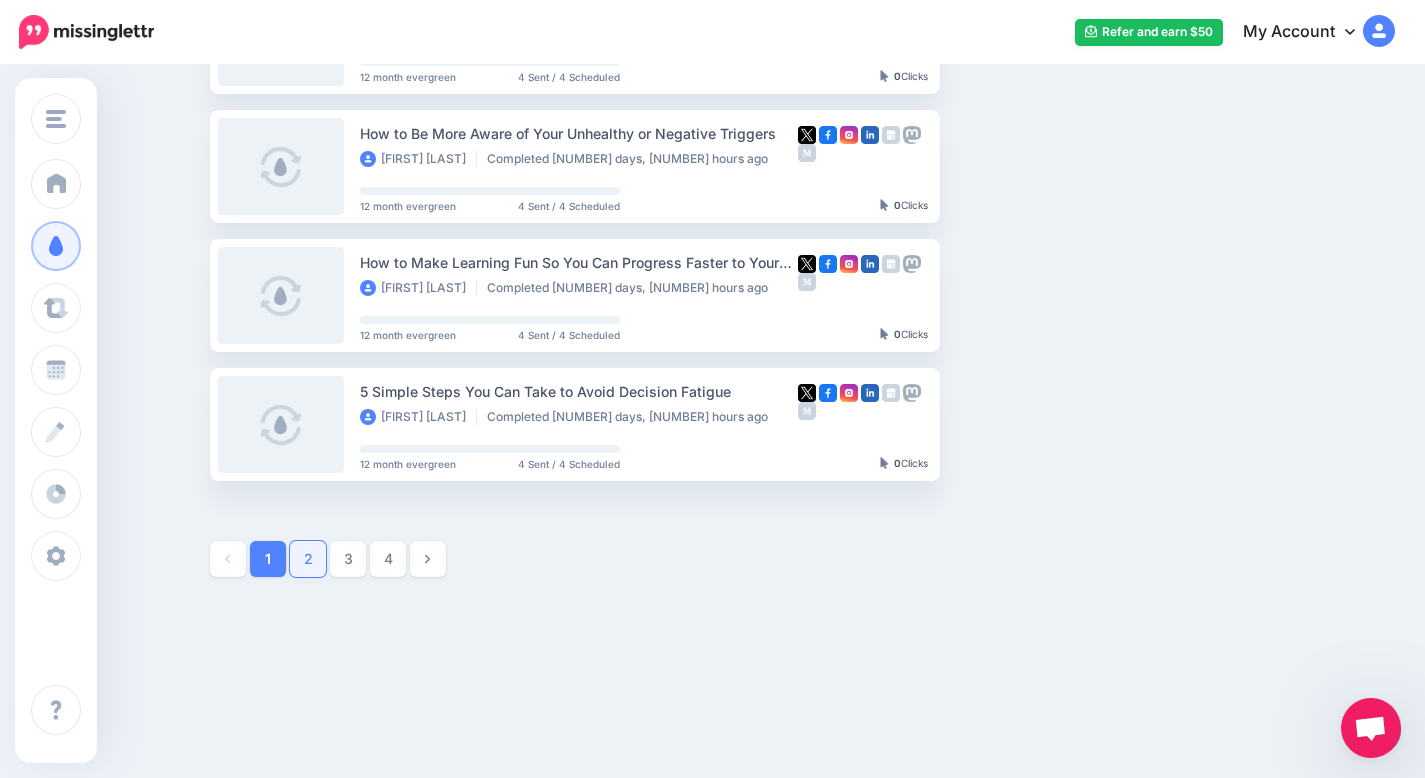 click on "2" at bounding box center (308, 559) 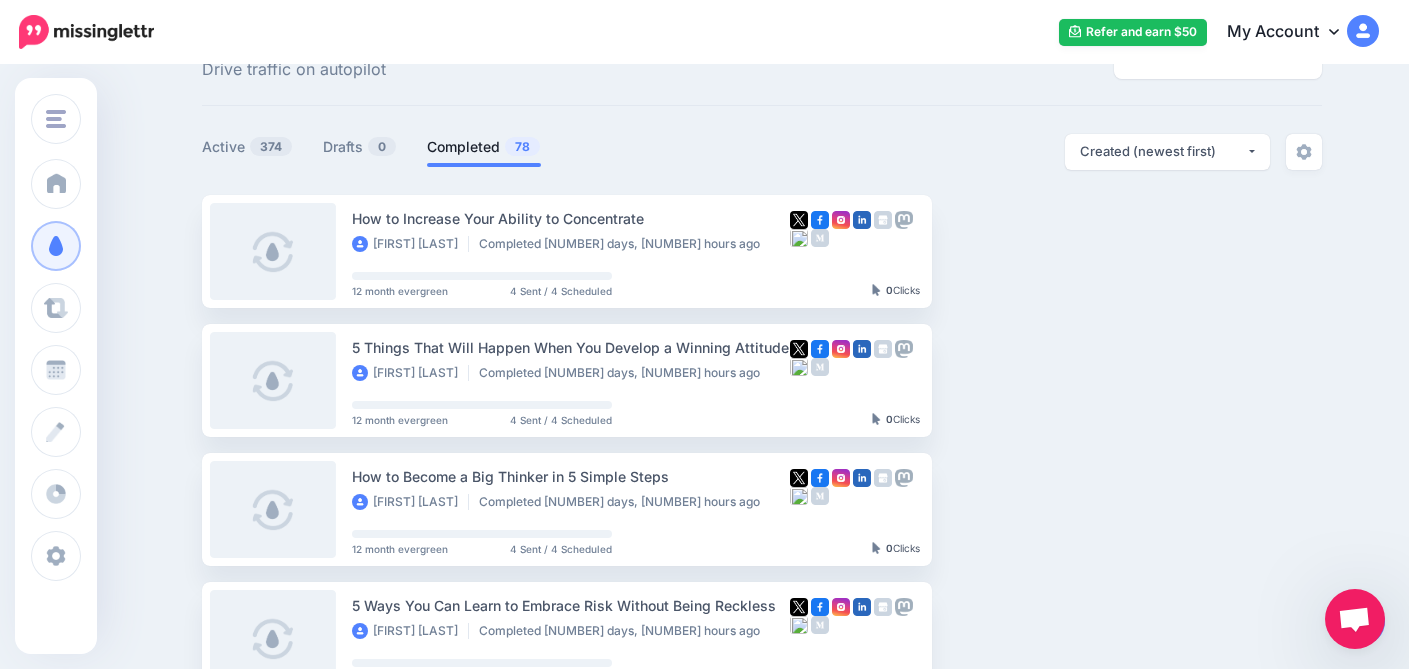 scroll, scrollTop: 78, scrollLeft: 0, axis: vertical 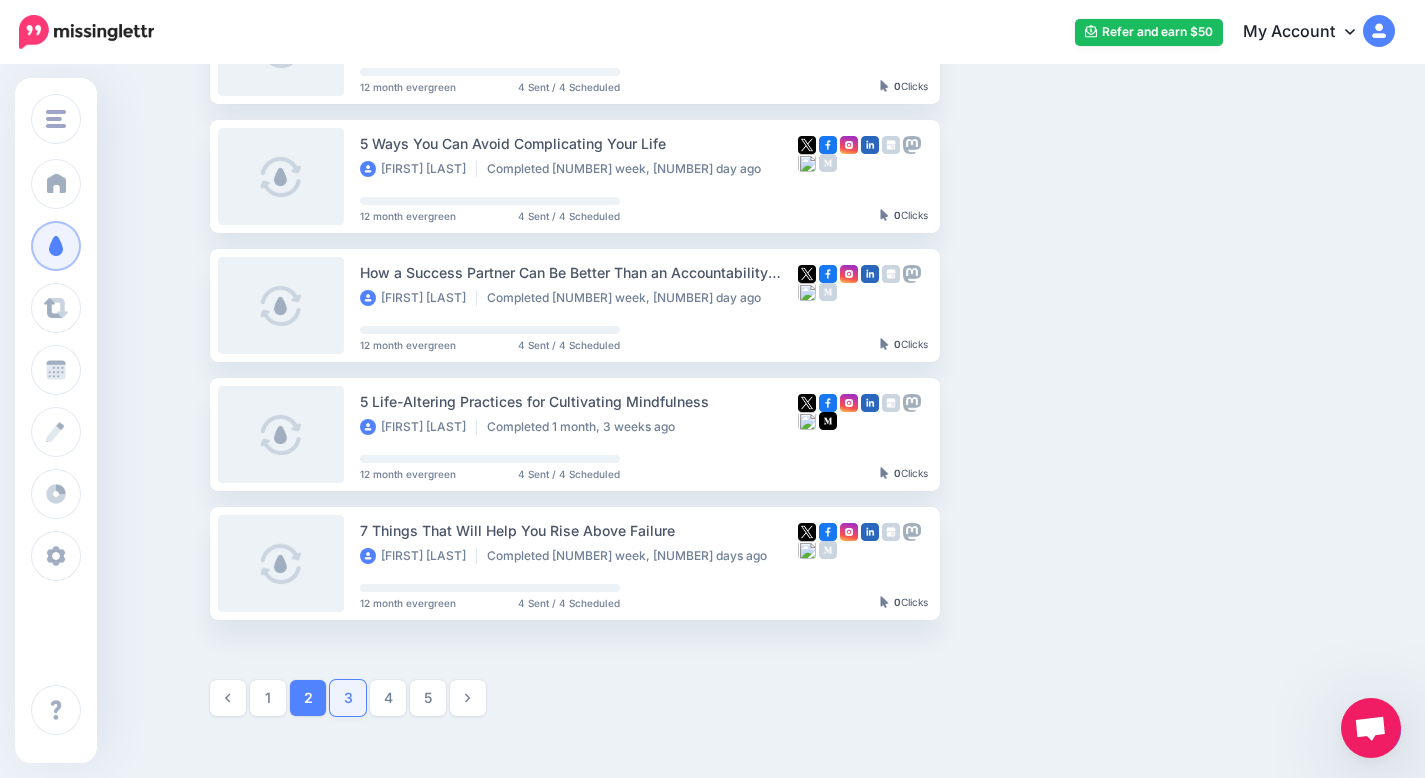 click on "3" at bounding box center [348, 698] 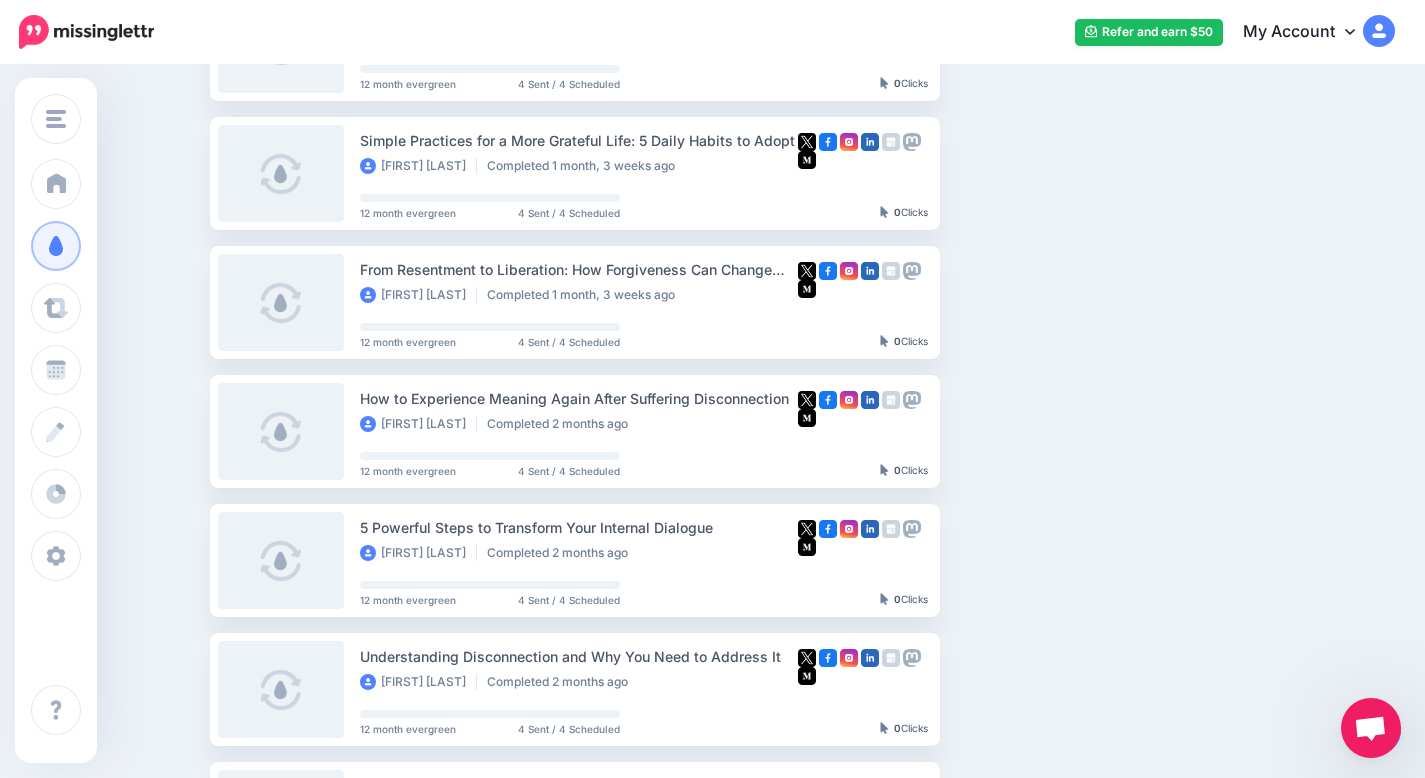 scroll, scrollTop: 0, scrollLeft: 0, axis: both 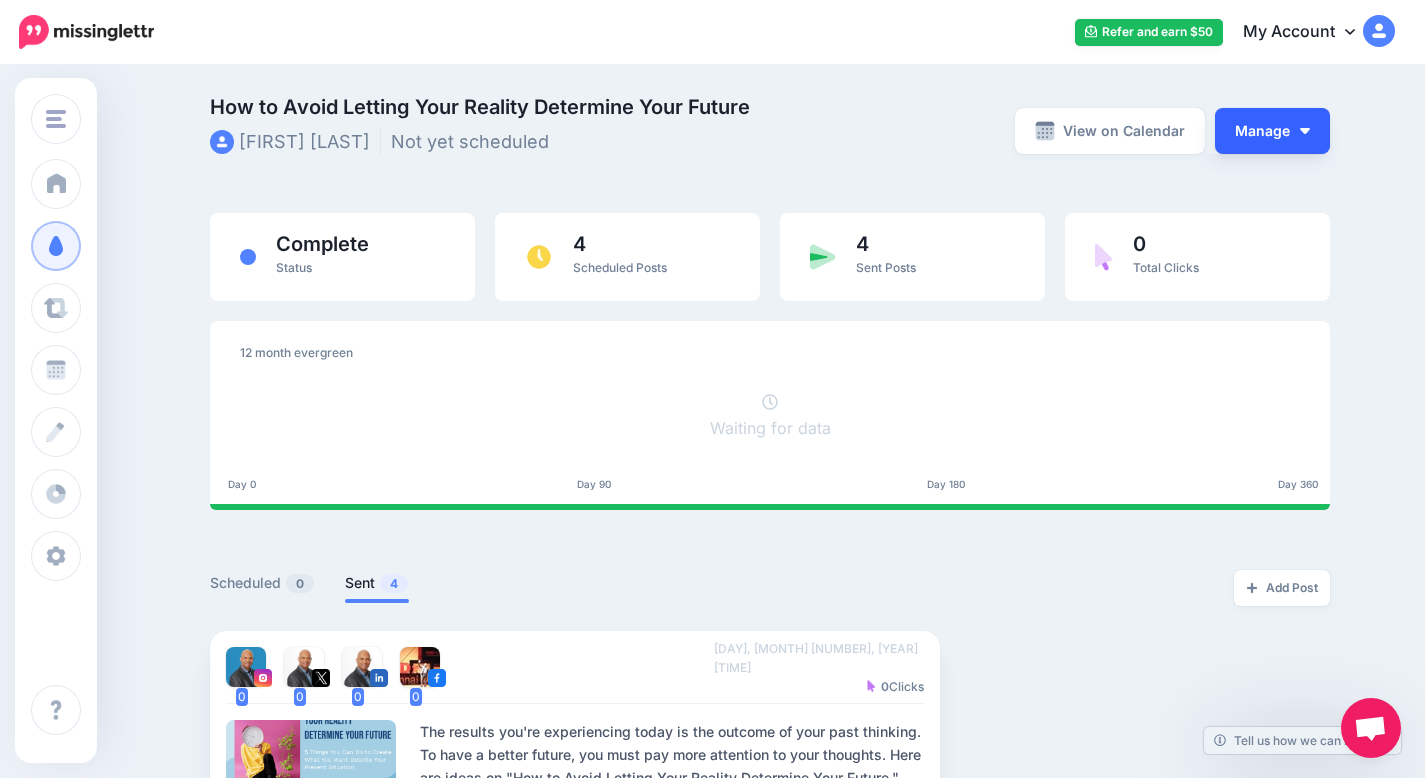 click on "Manage" at bounding box center (1272, 131) 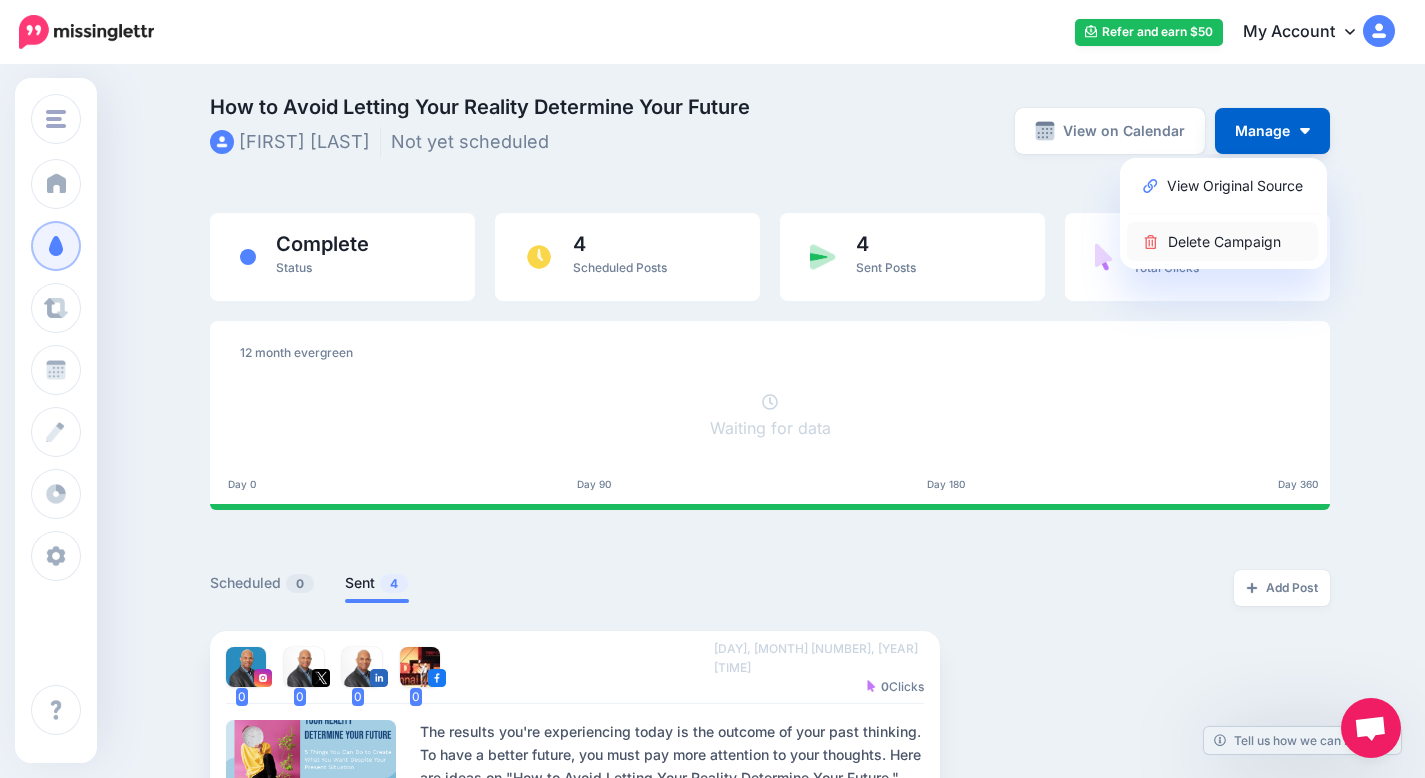 click on "Delete Campaign" at bounding box center (1222, 241) 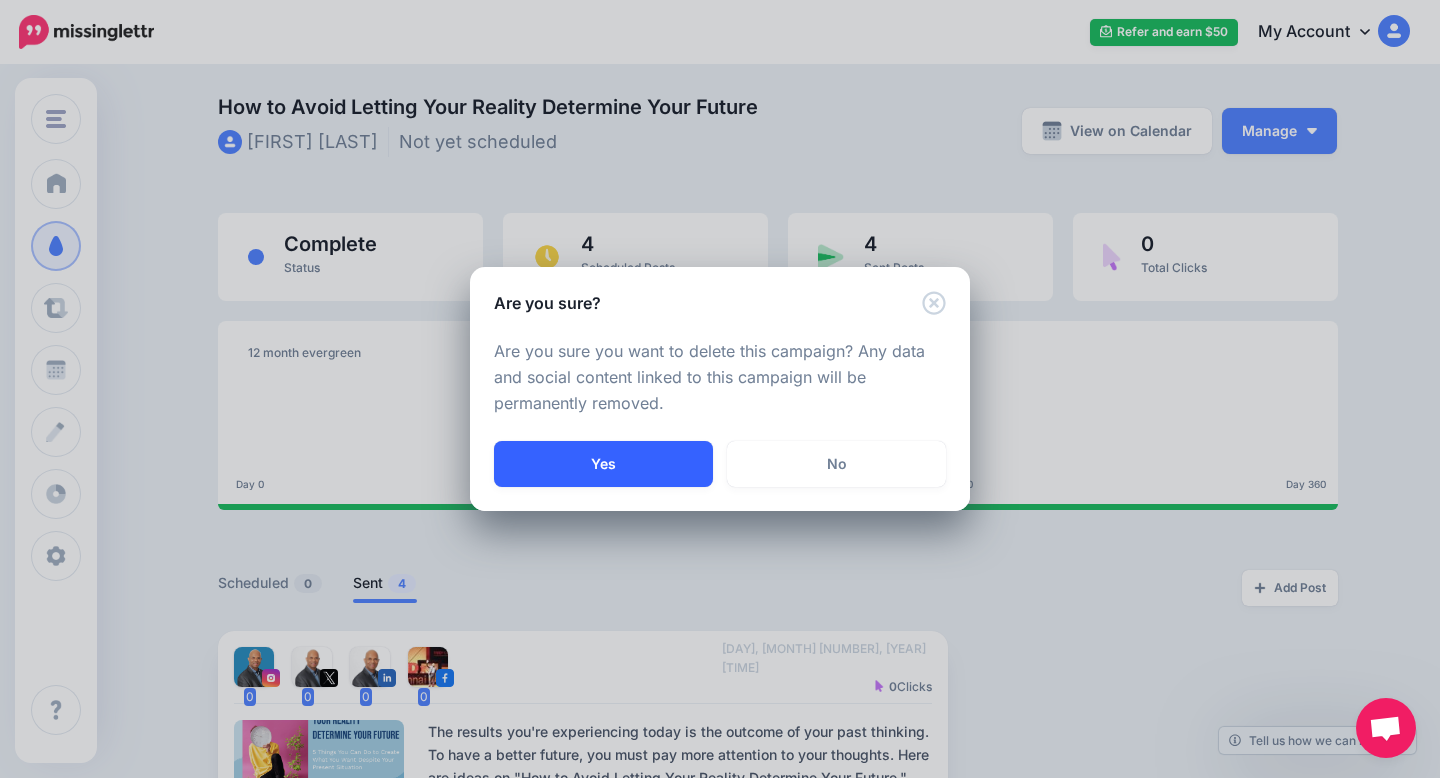 click on "Yes" at bounding box center [603, 464] 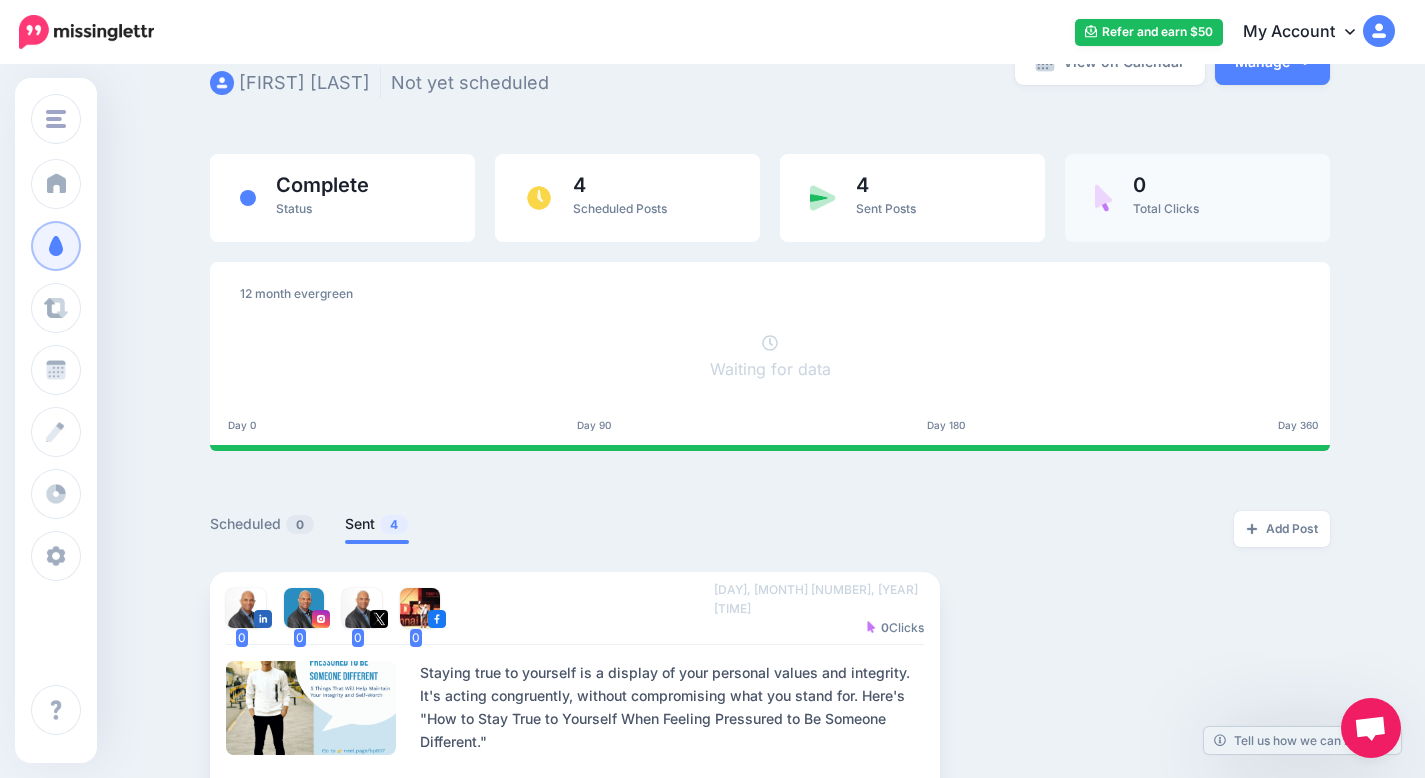 scroll, scrollTop: 0, scrollLeft: 0, axis: both 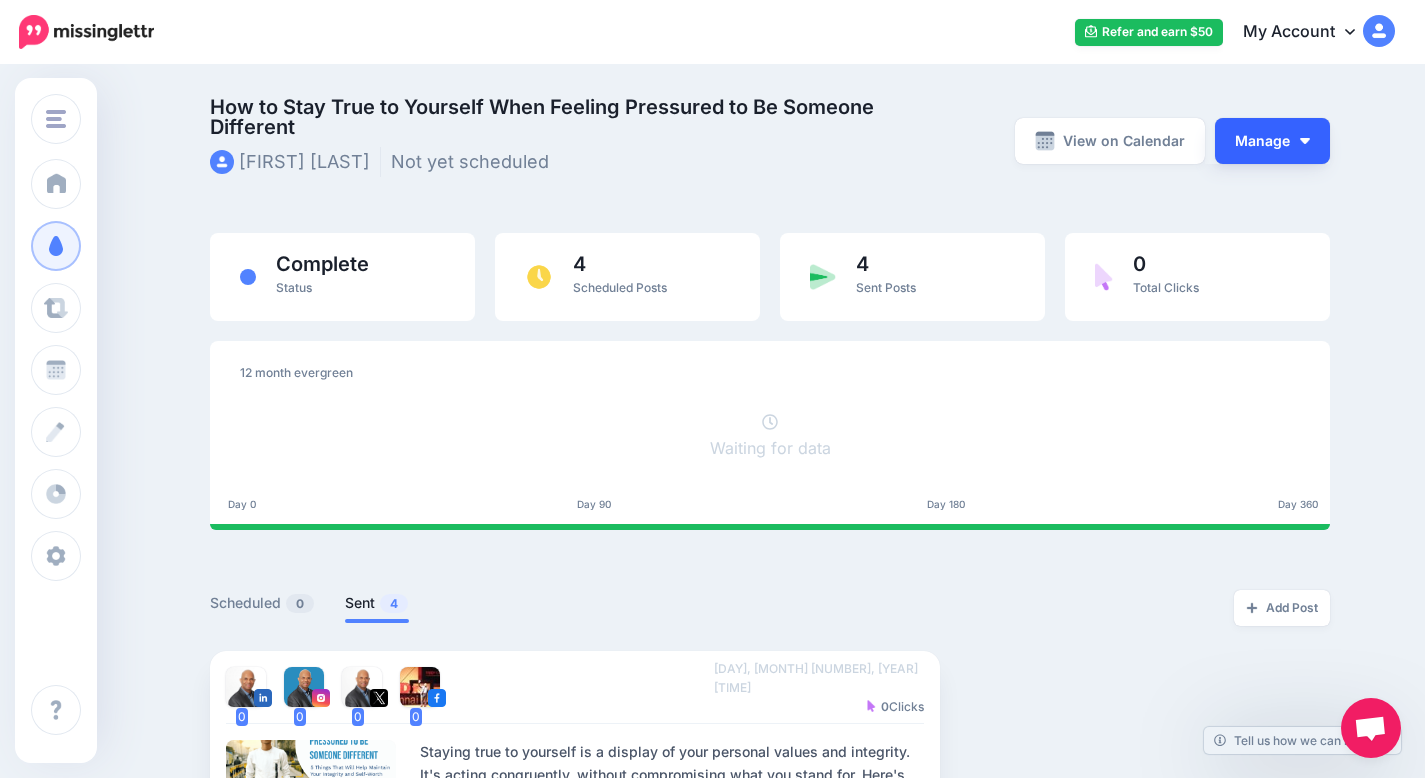 click on "Manage" at bounding box center (1272, 141) 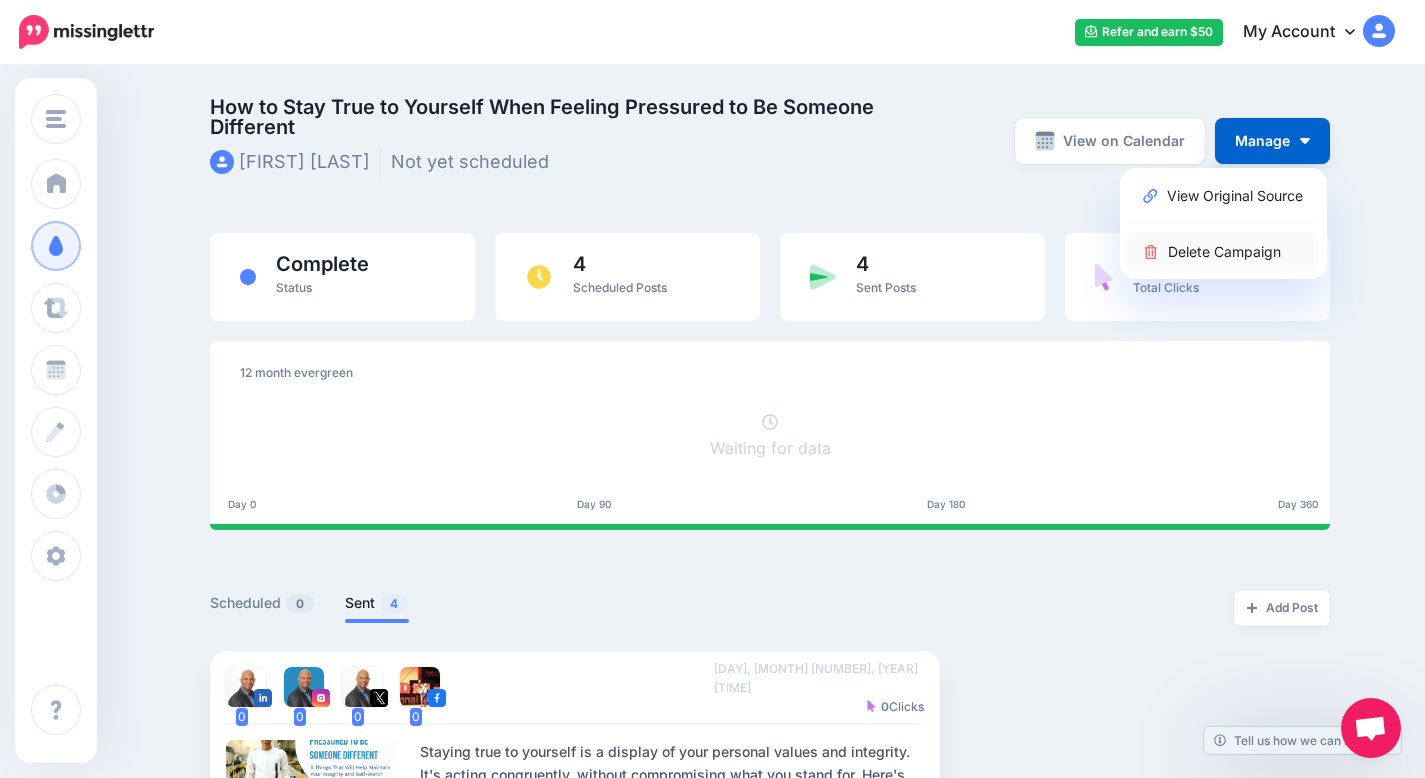 click on "Delete Campaign" at bounding box center (1222, 251) 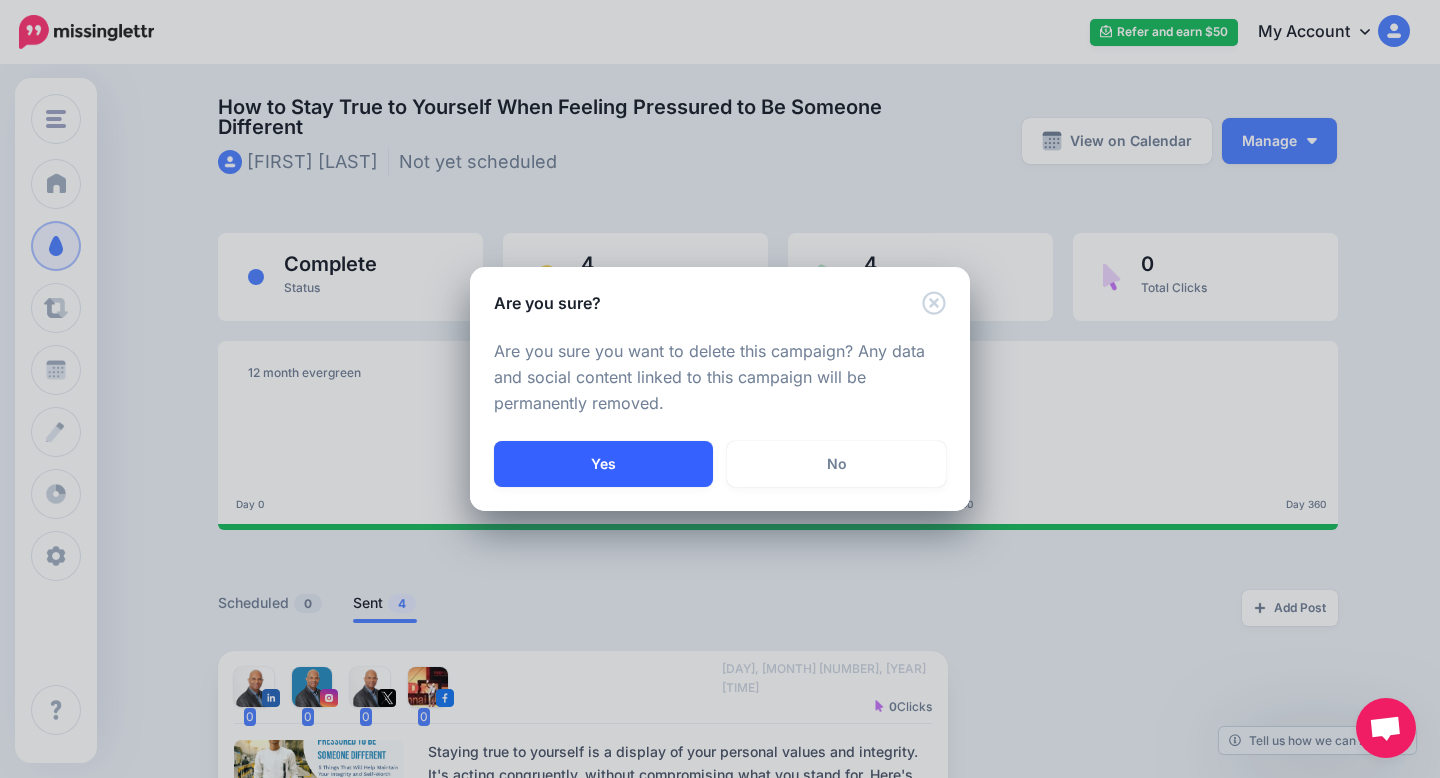 click on "Yes" at bounding box center [603, 464] 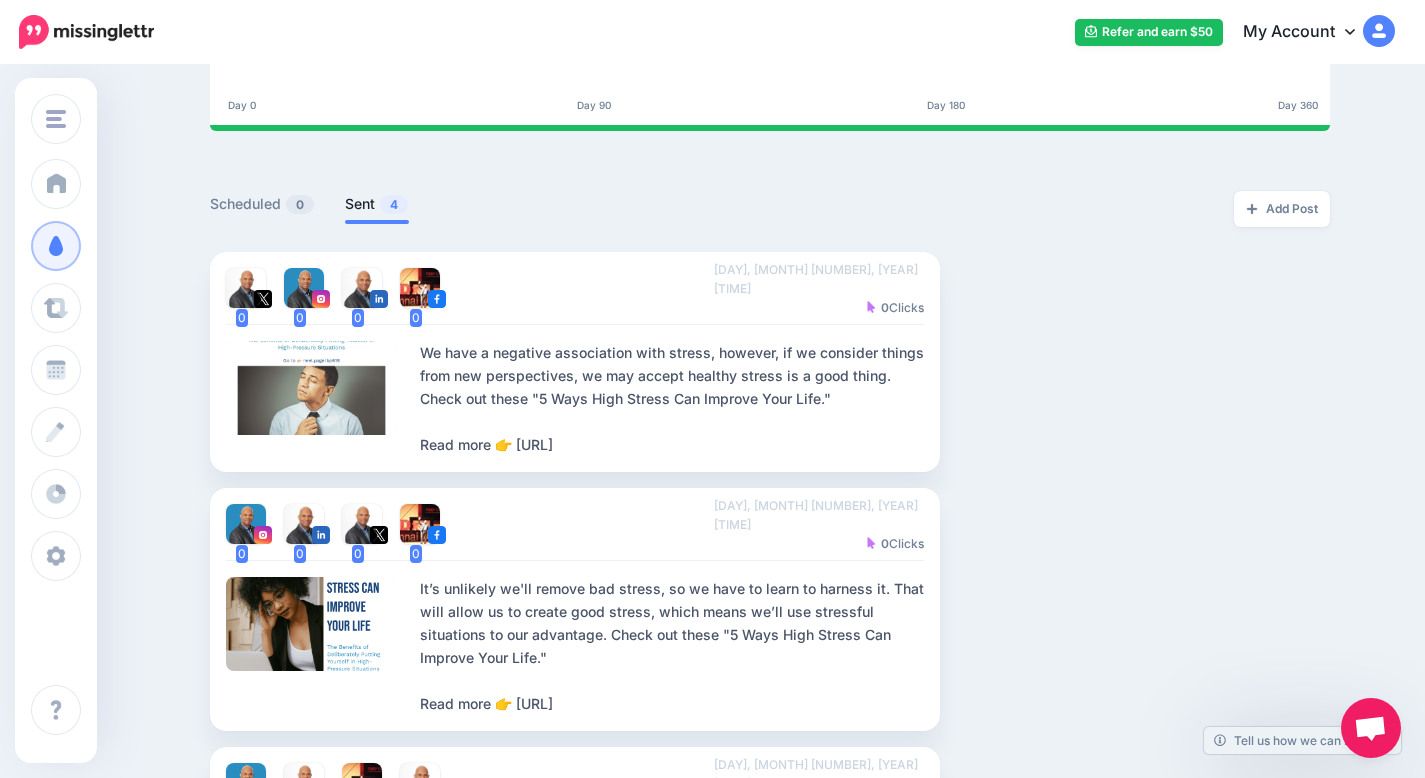 scroll, scrollTop: 0, scrollLeft: 0, axis: both 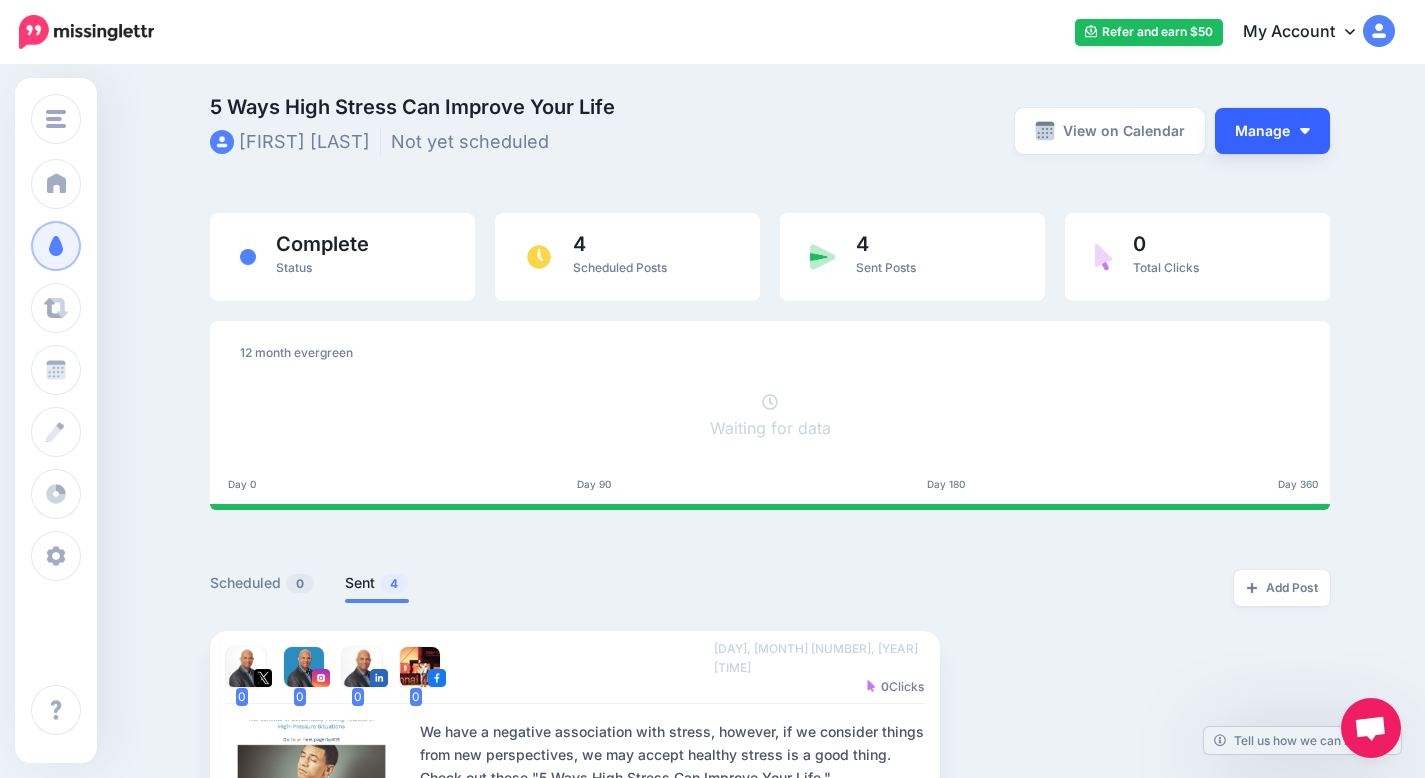 click on "Manage" at bounding box center [1272, 131] 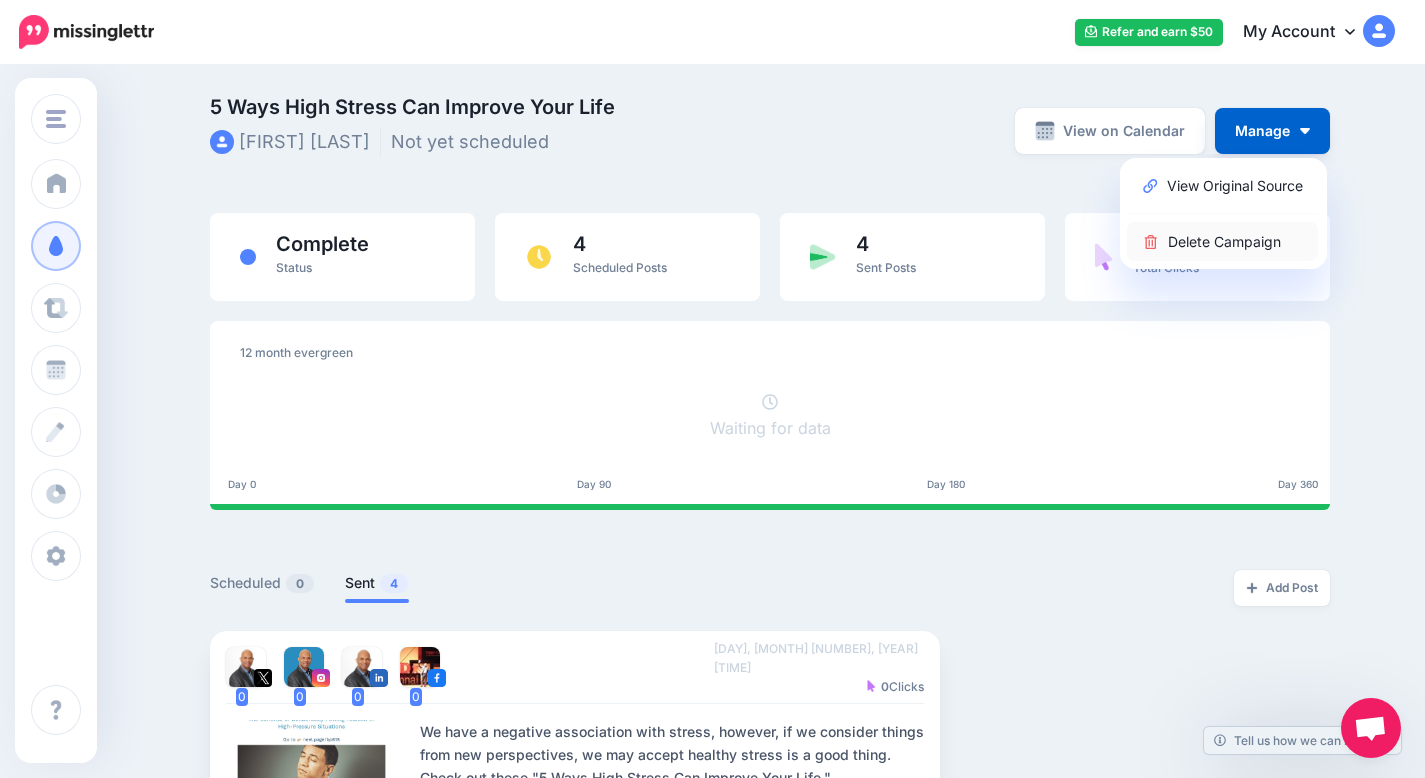 click on "Delete Campaign" at bounding box center [1222, 241] 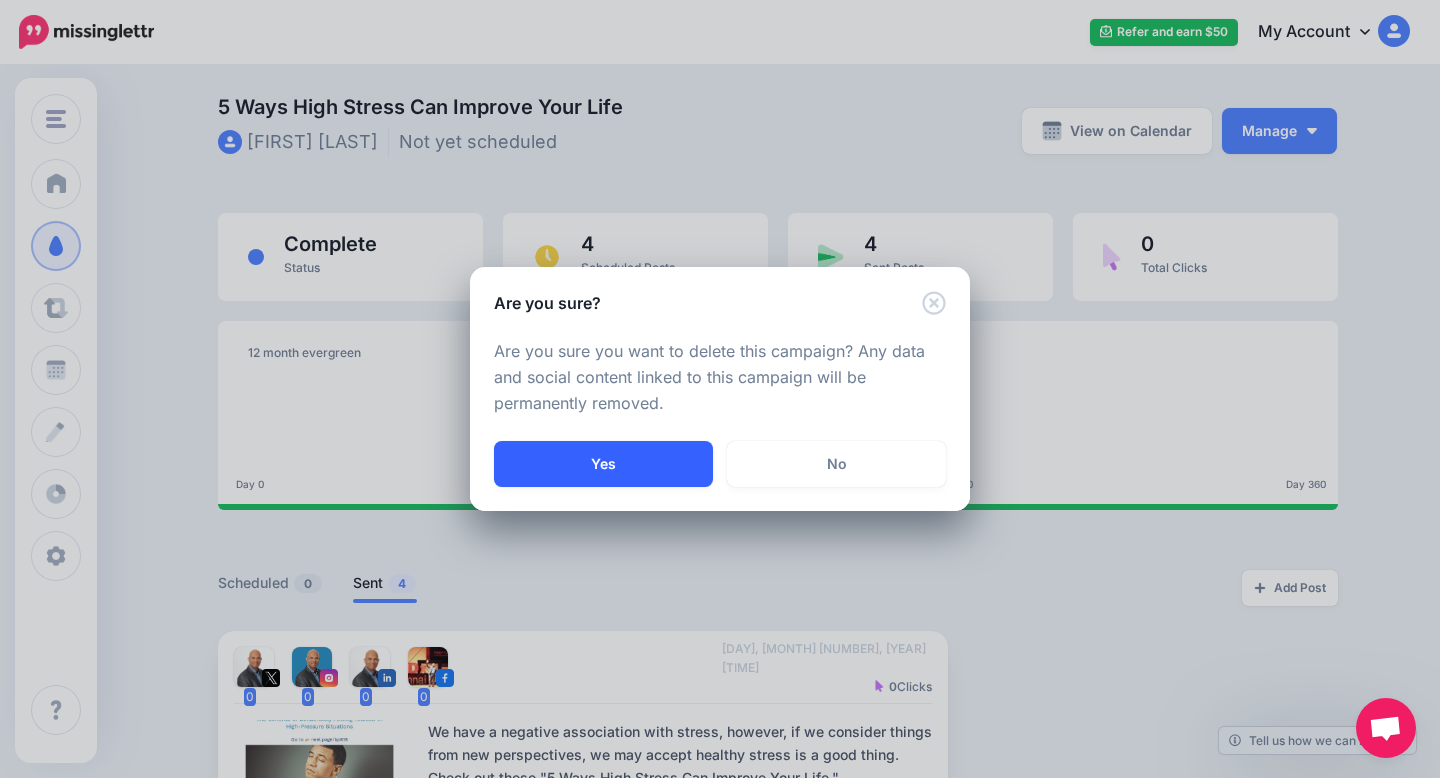 click on "Yes" at bounding box center (603, 464) 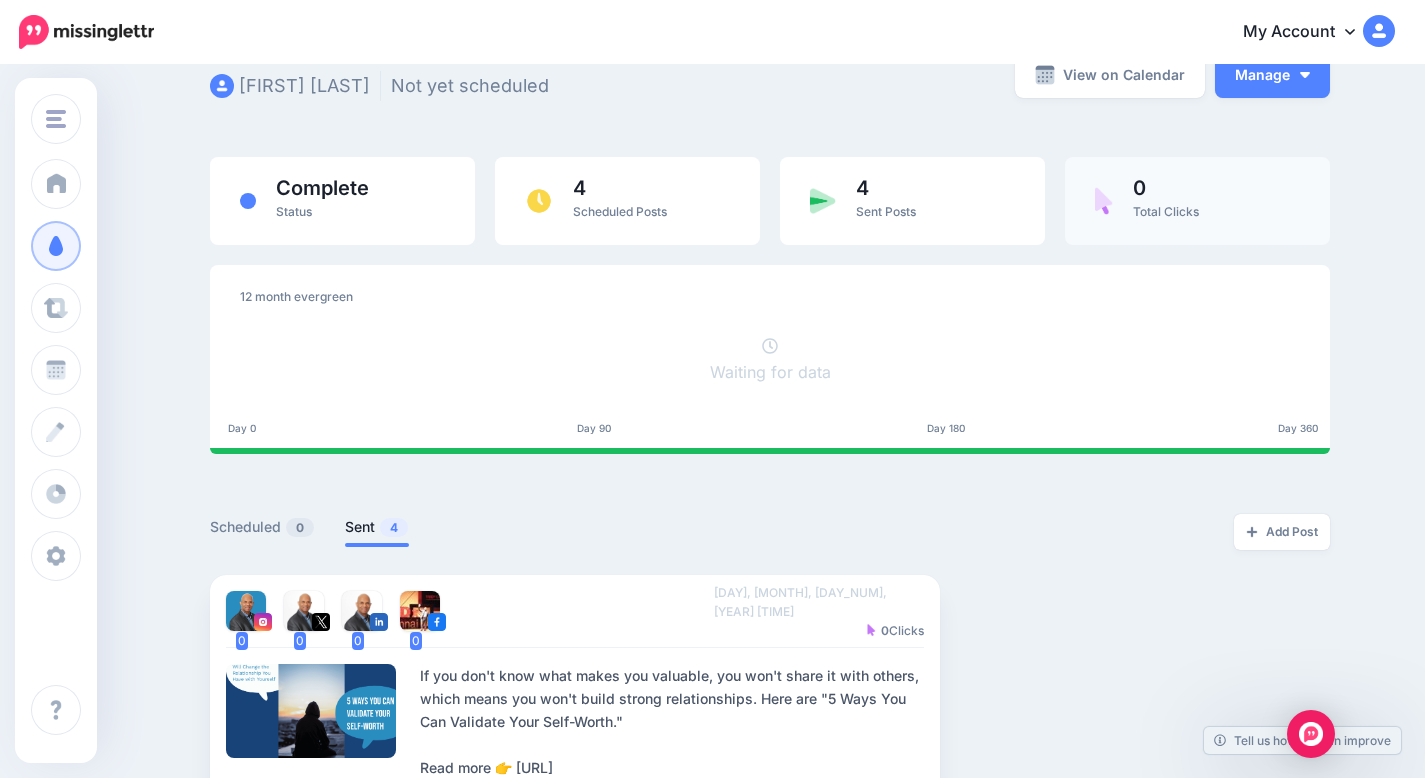 scroll, scrollTop: 0, scrollLeft: 0, axis: both 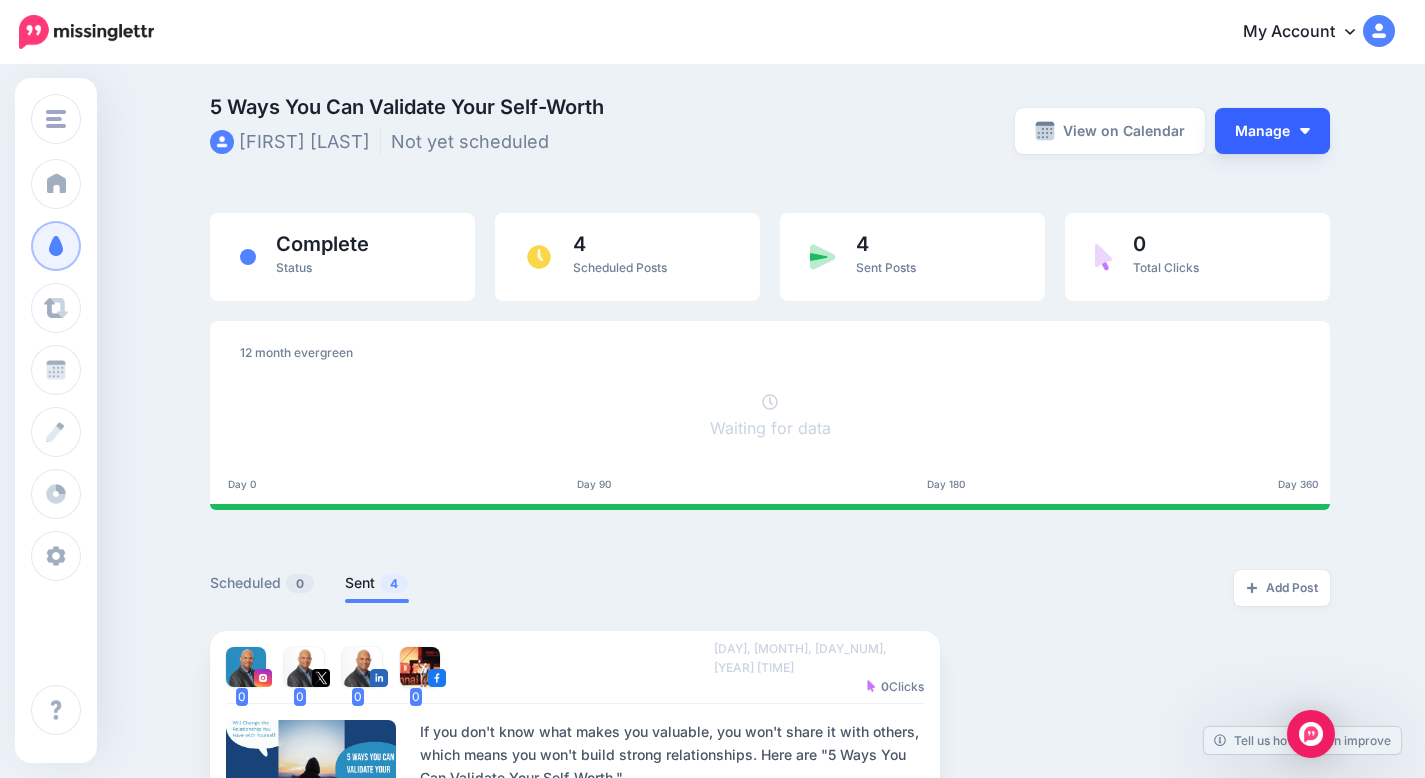 click on "Manage" at bounding box center [1272, 131] 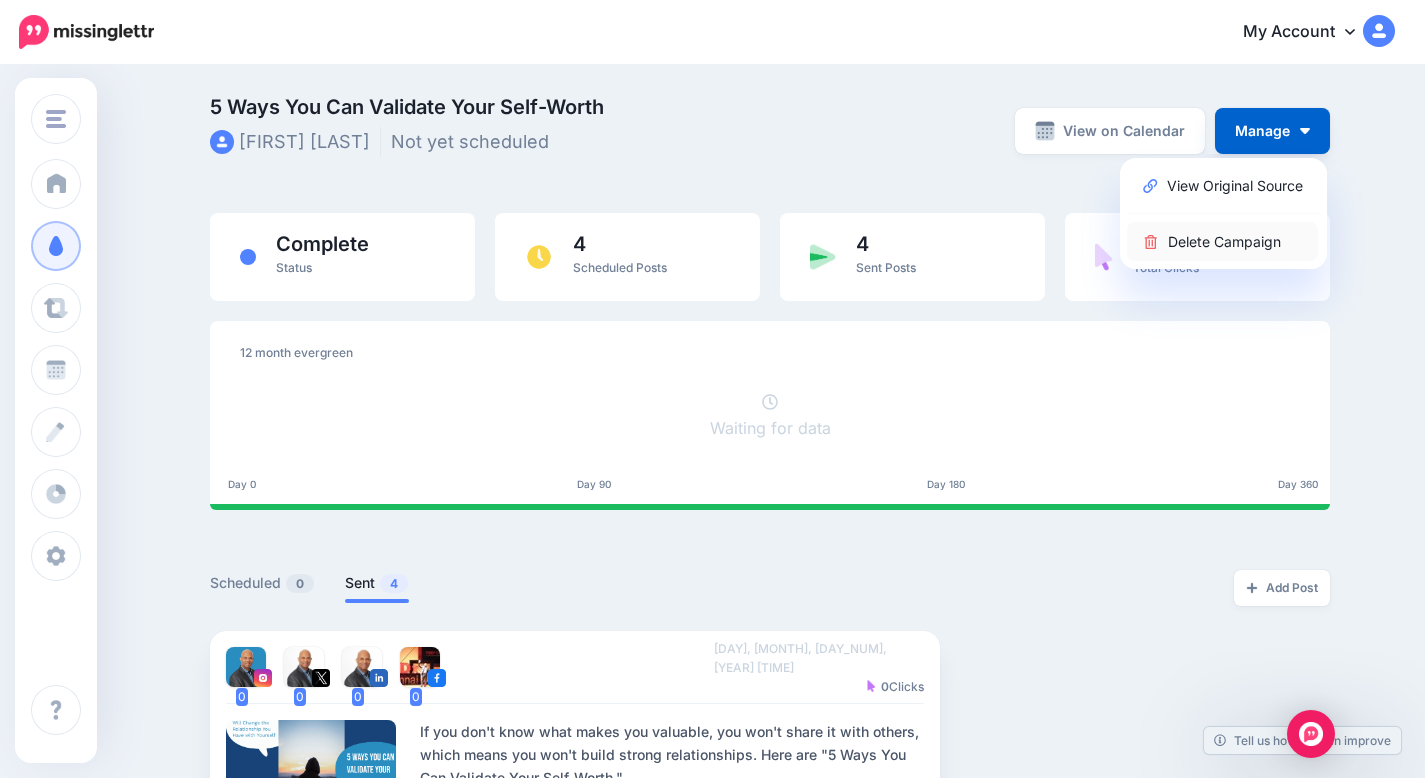 click on "Delete Campaign" at bounding box center (1222, 241) 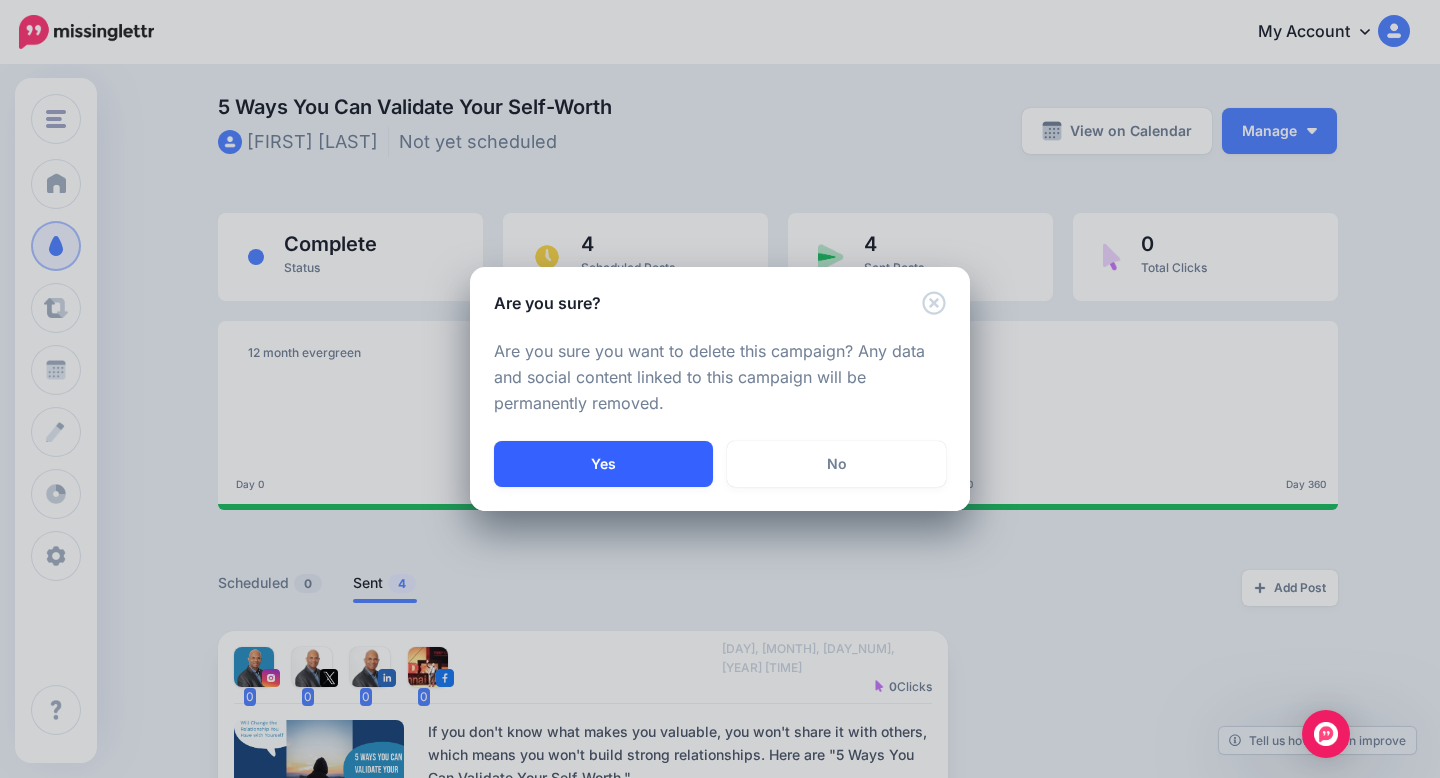 click on "Yes" at bounding box center (603, 464) 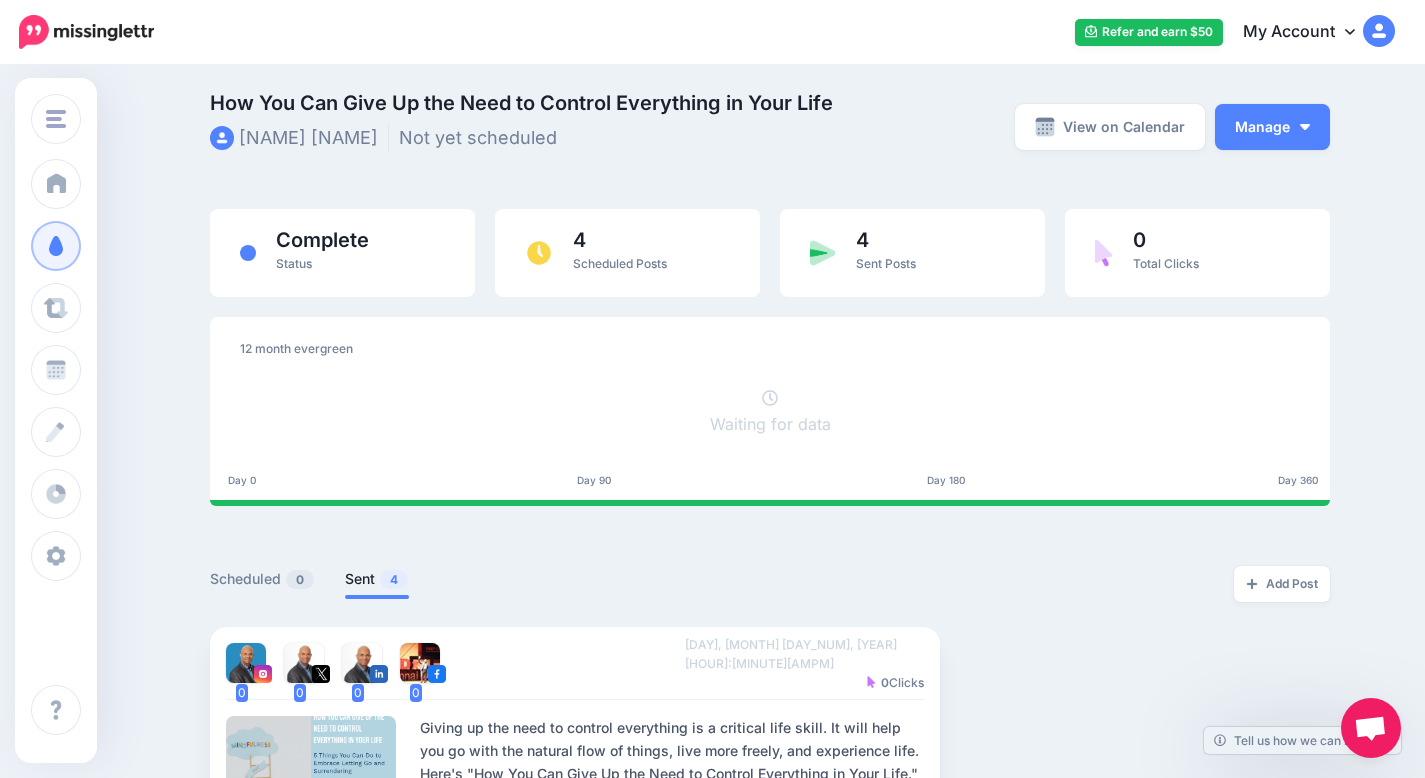 scroll, scrollTop: 0, scrollLeft: 0, axis: both 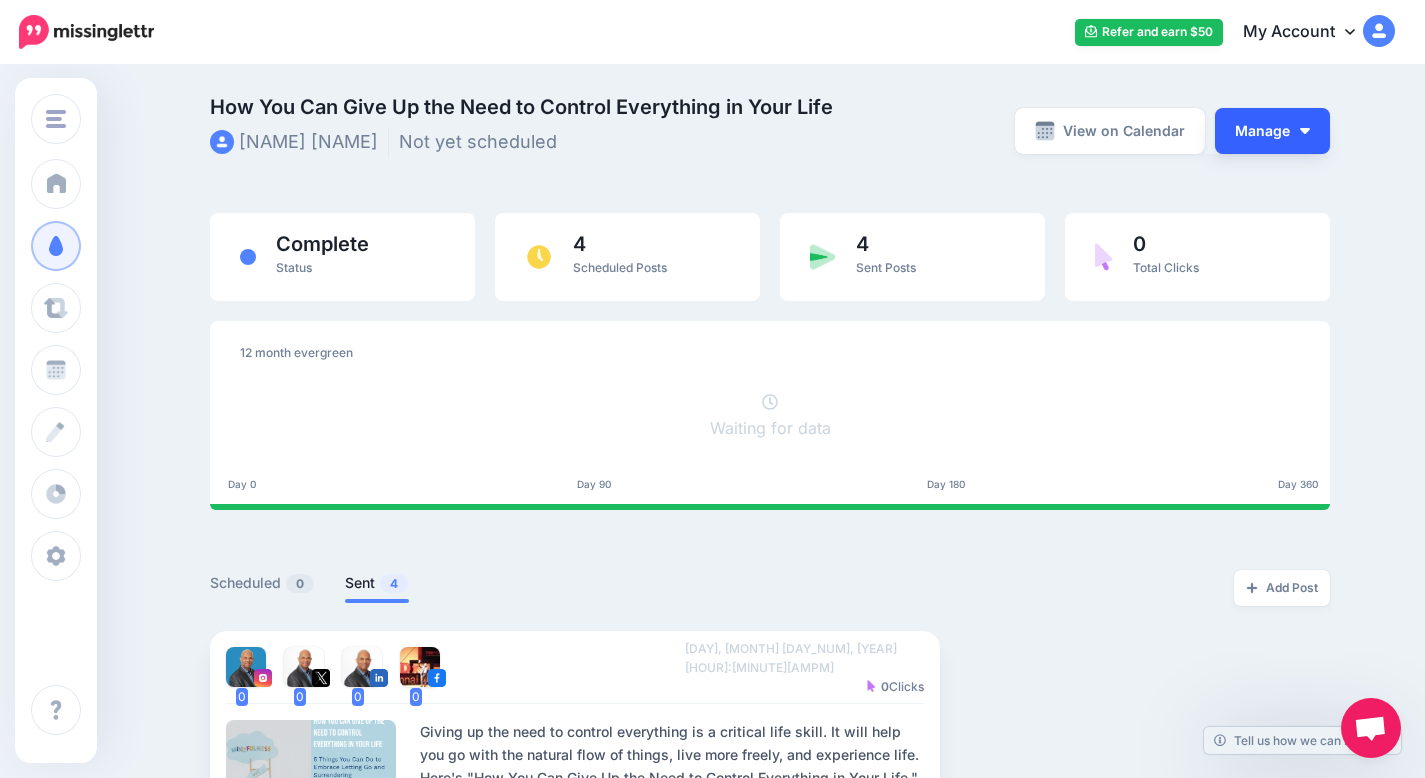 click on "Manage" at bounding box center (1272, 131) 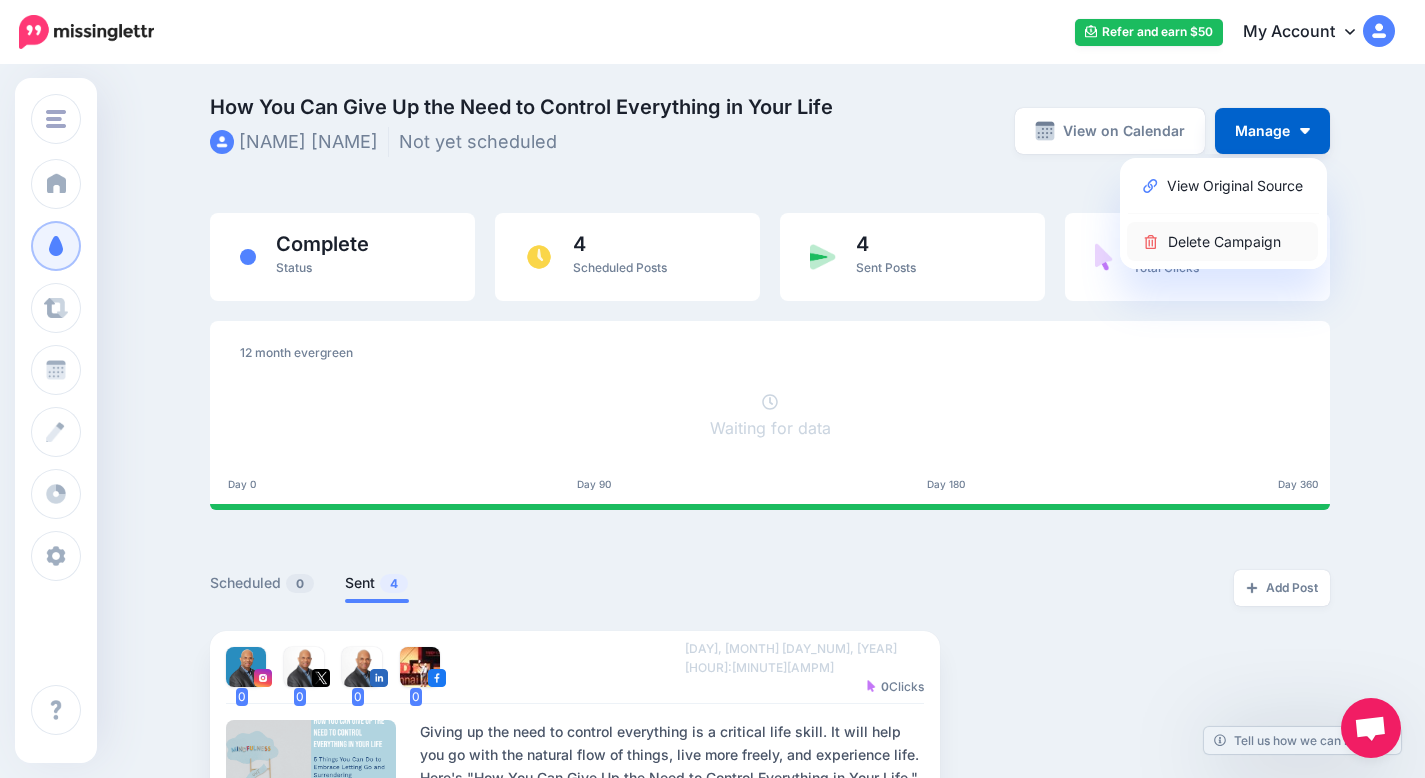 click on "Delete Campaign" at bounding box center (1222, 241) 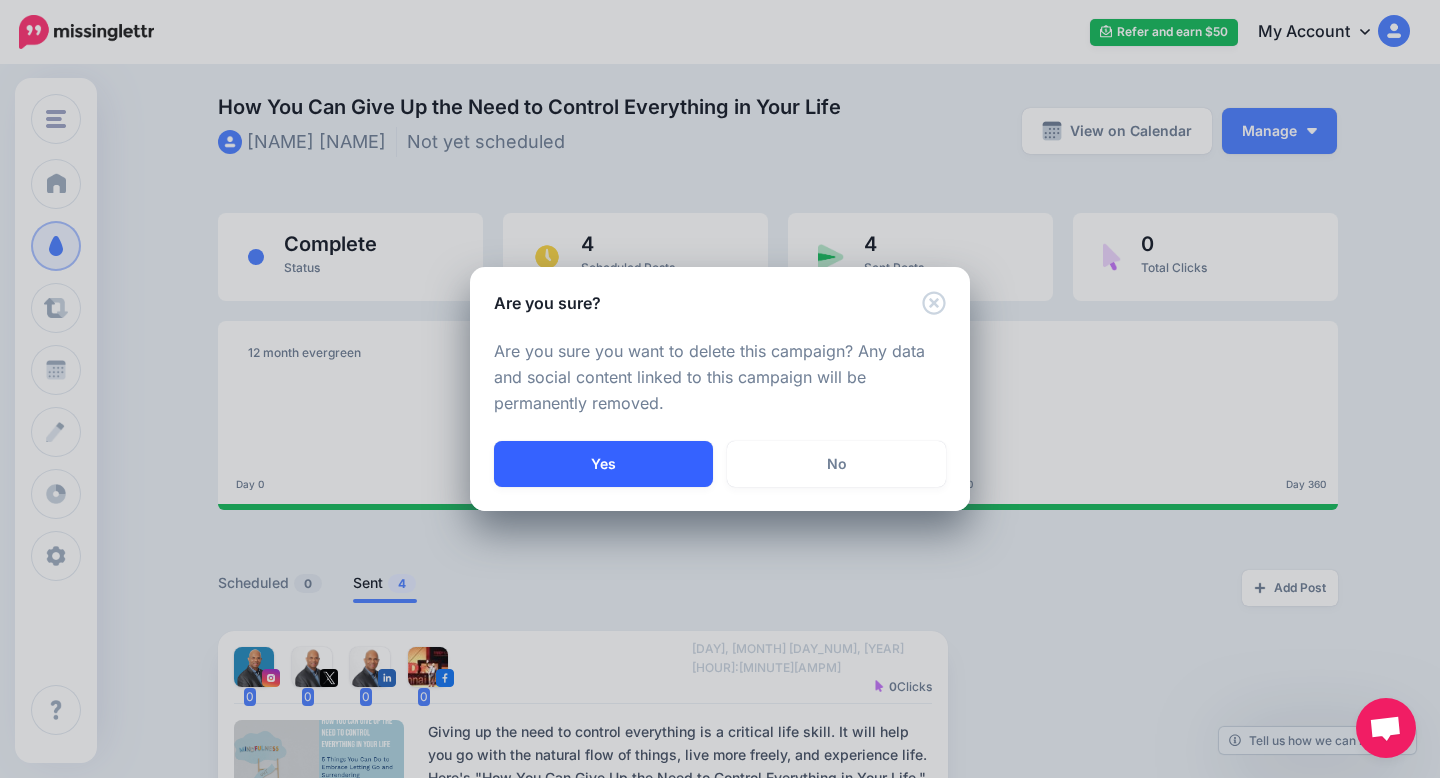 click on "Yes" at bounding box center (603, 464) 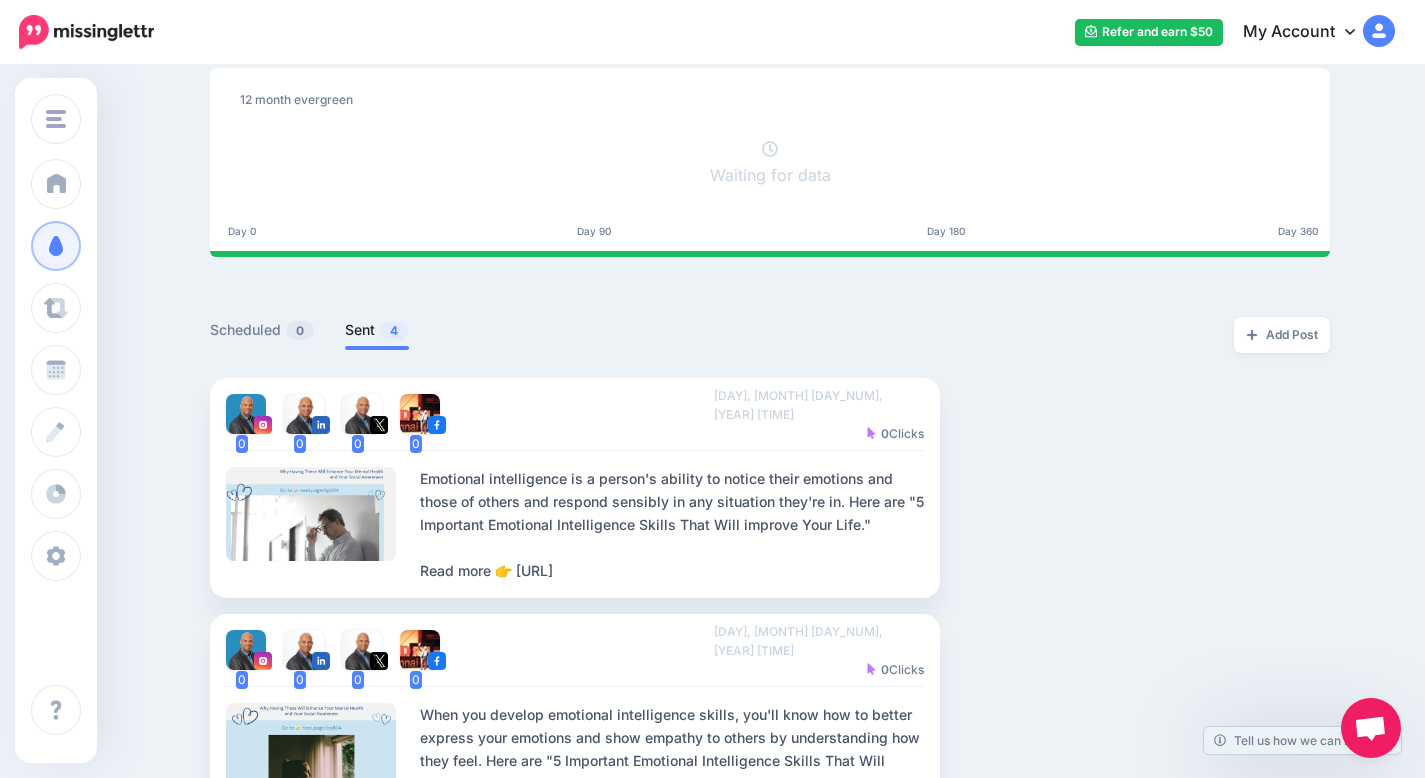 scroll, scrollTop: 0, scrollLeft: 0, axis: both 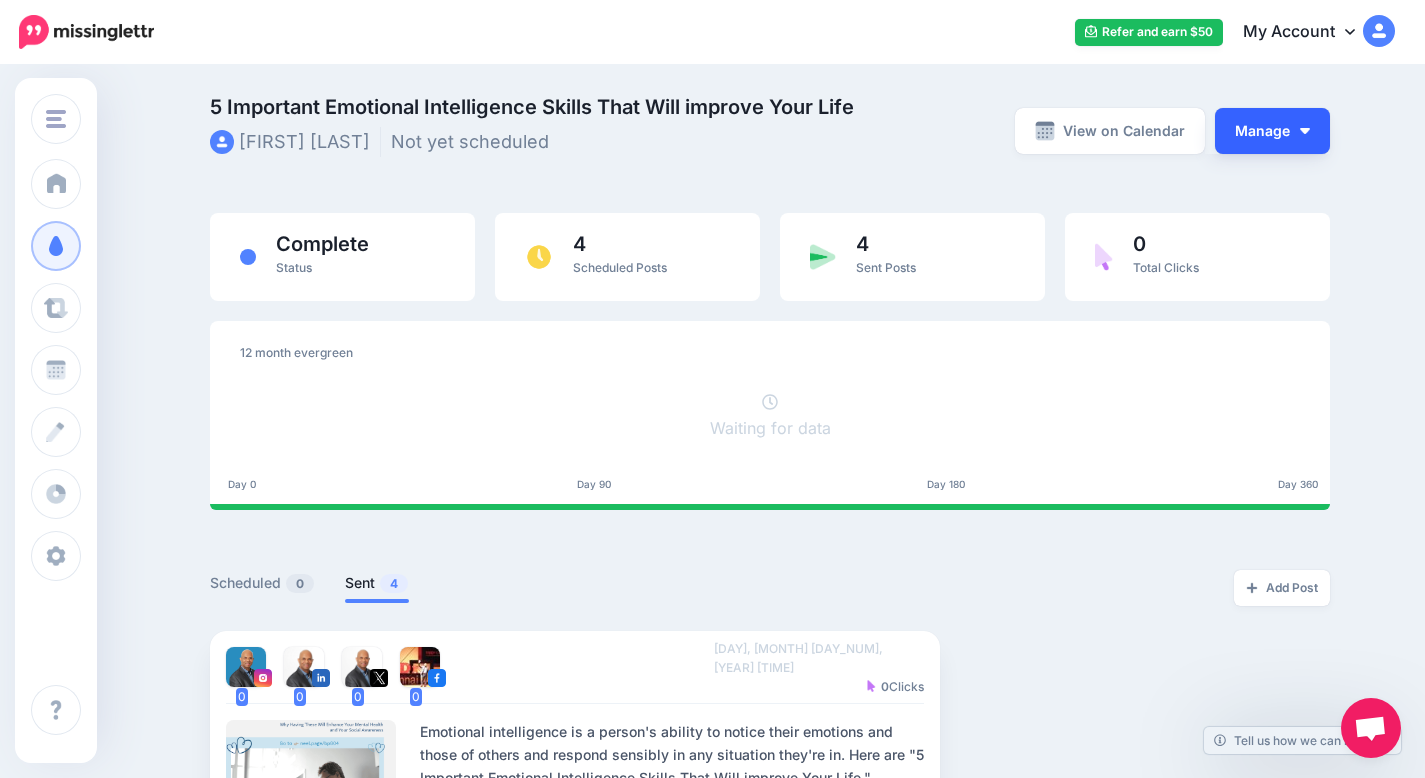 click on "Manage" at bounding box center [1272, 131] 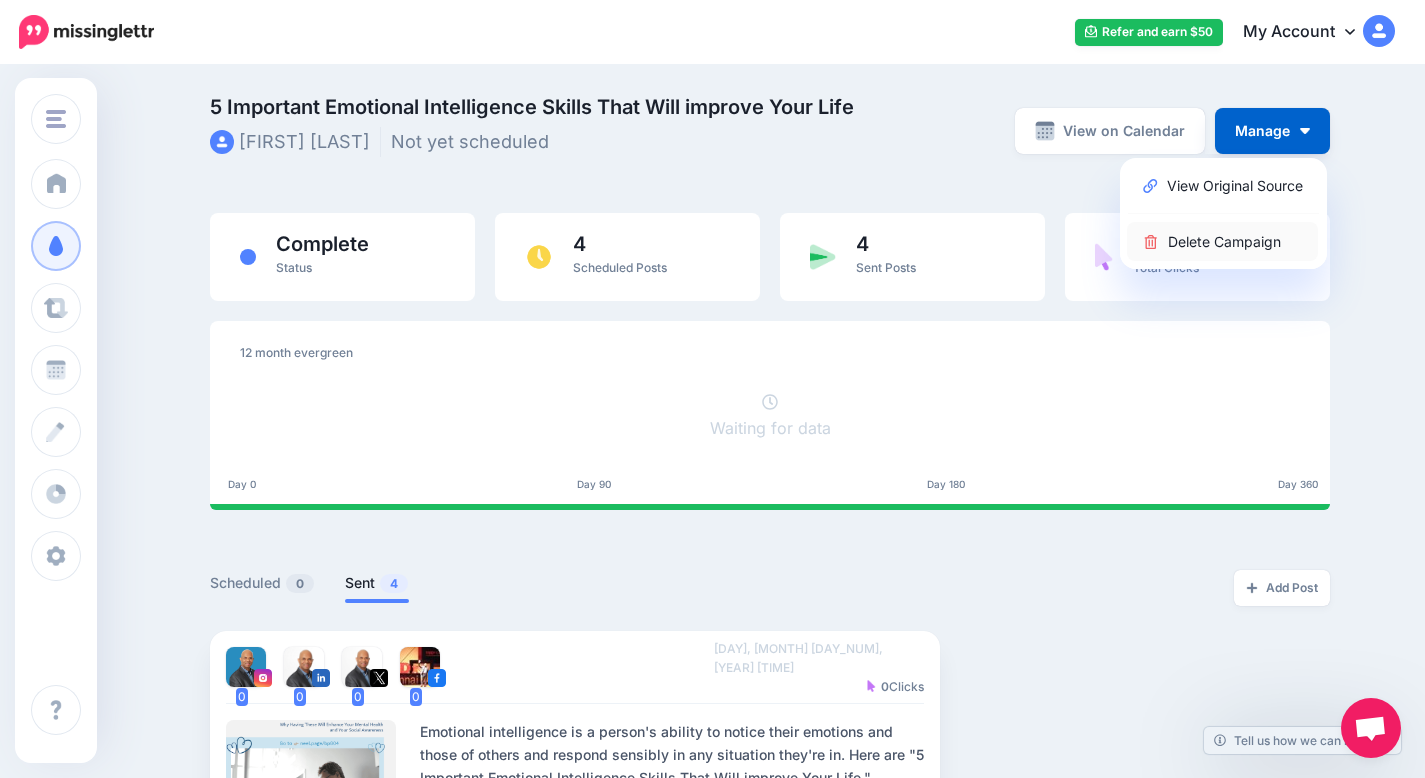 click on "Delete Campaign" at bounding box center (1222, 241) 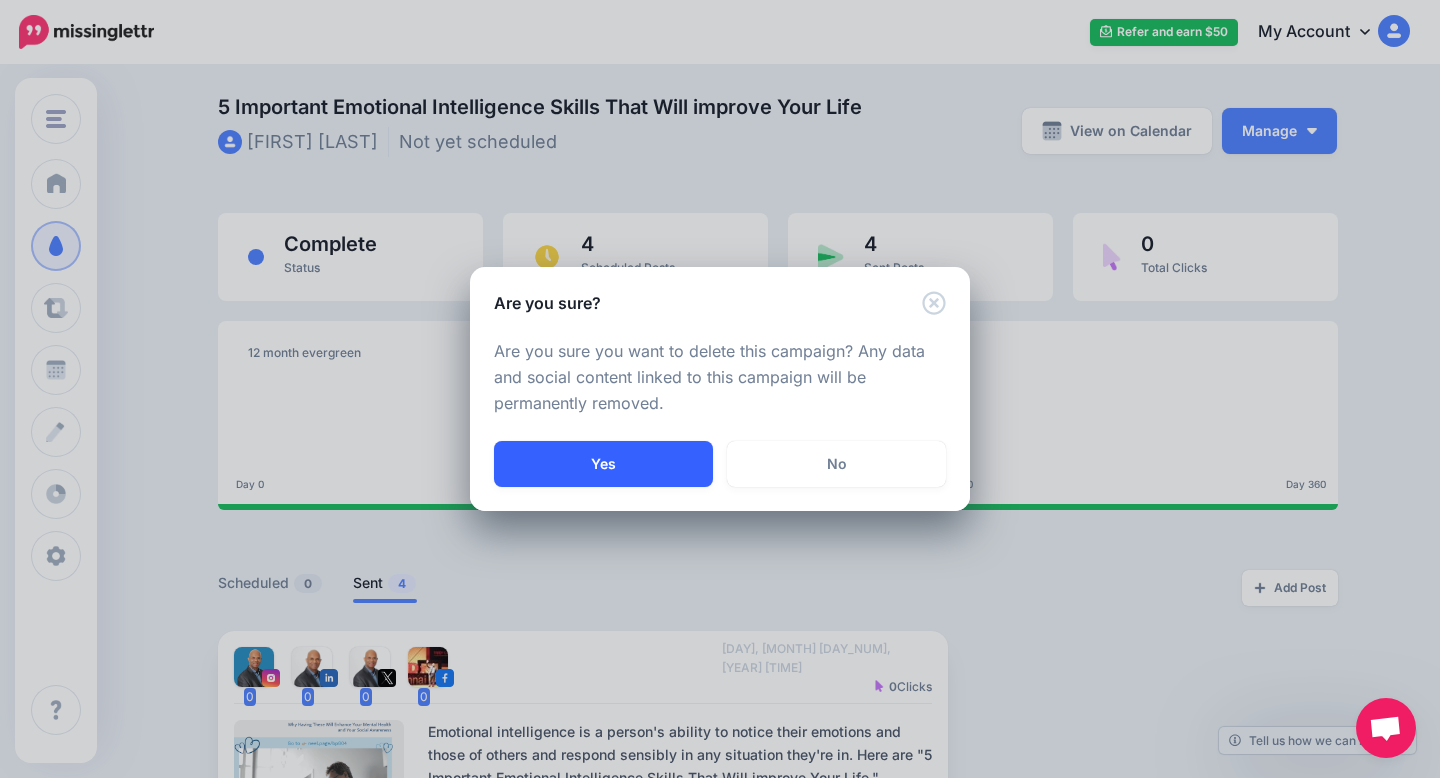 click on "Yes" at bounding box center (603, 464) 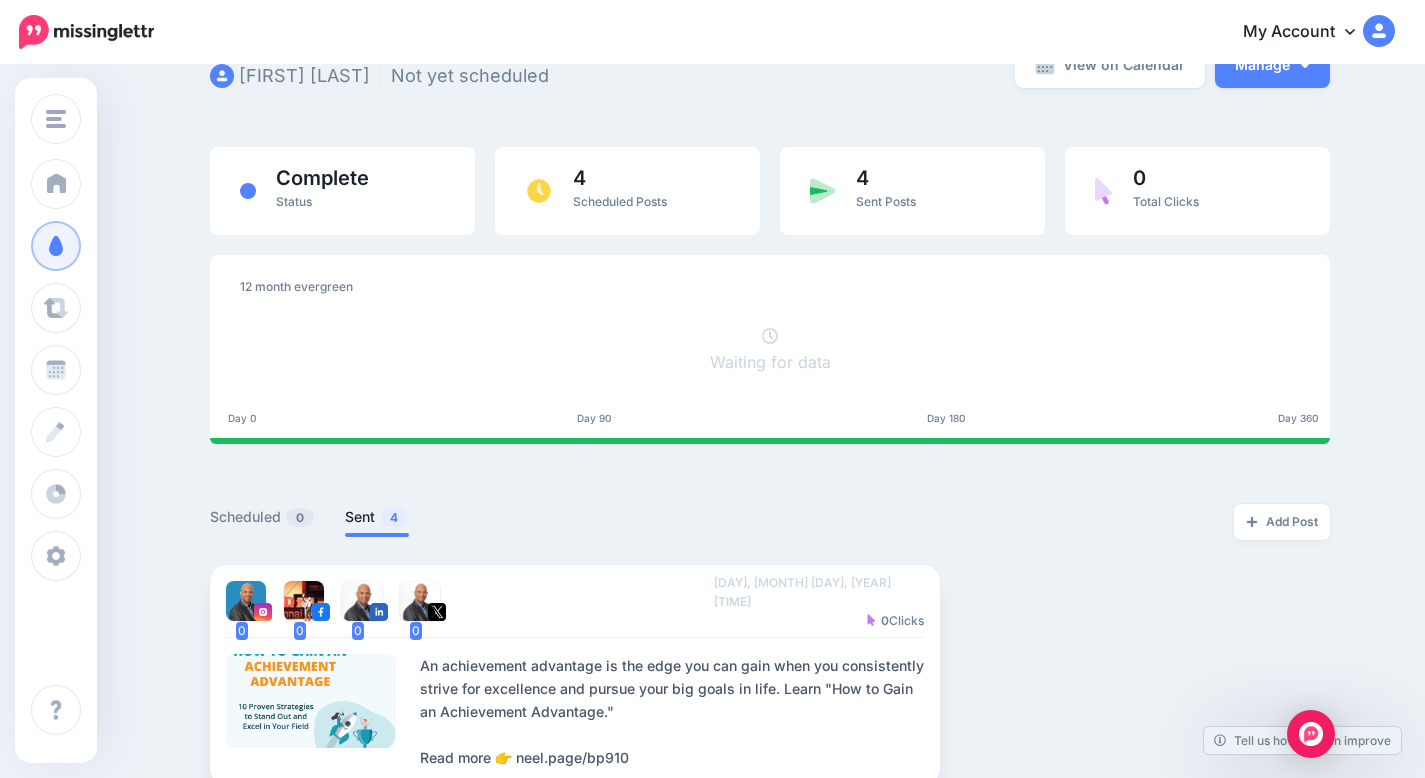 scroll, scrollTop: 0, scrollLeft: 0, axis: both 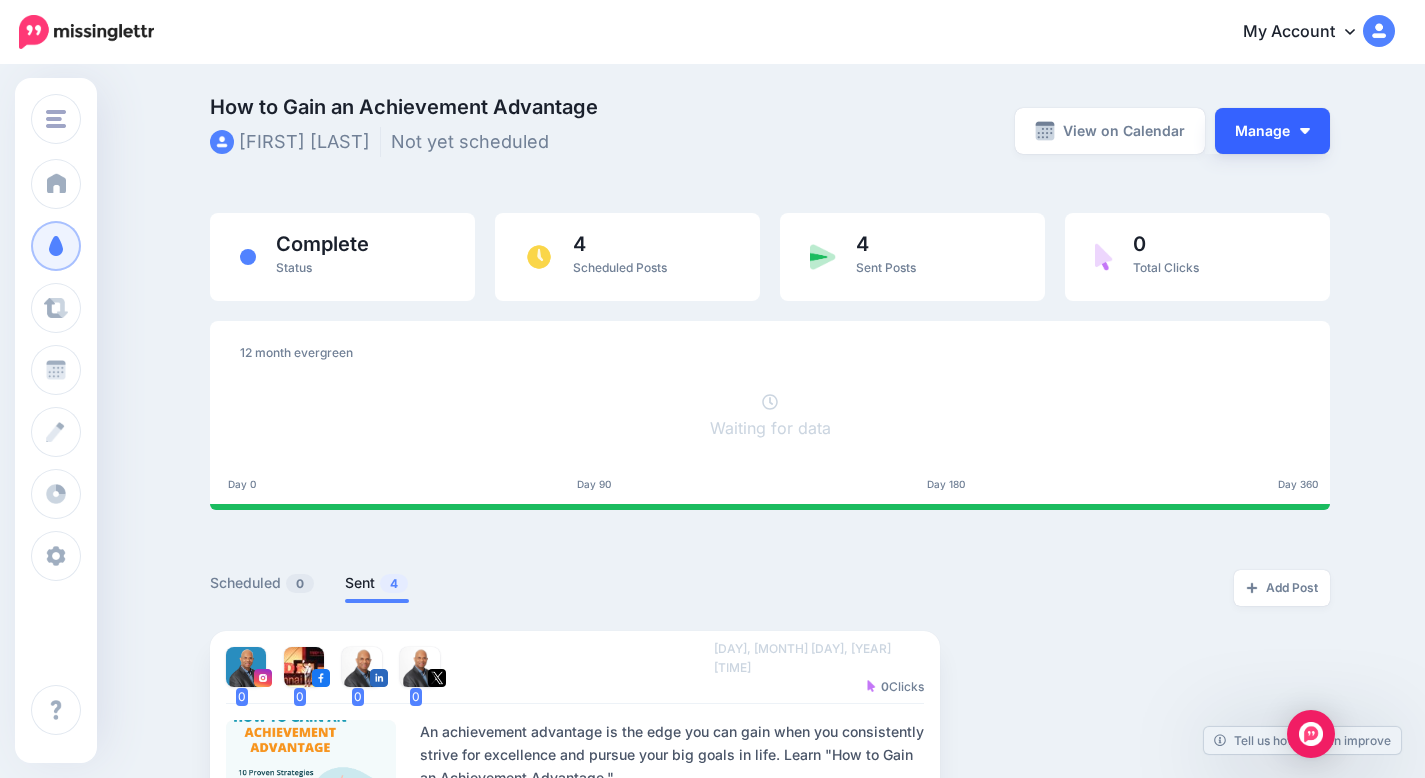 click on "Manage" at bounding box center [1272, 131] 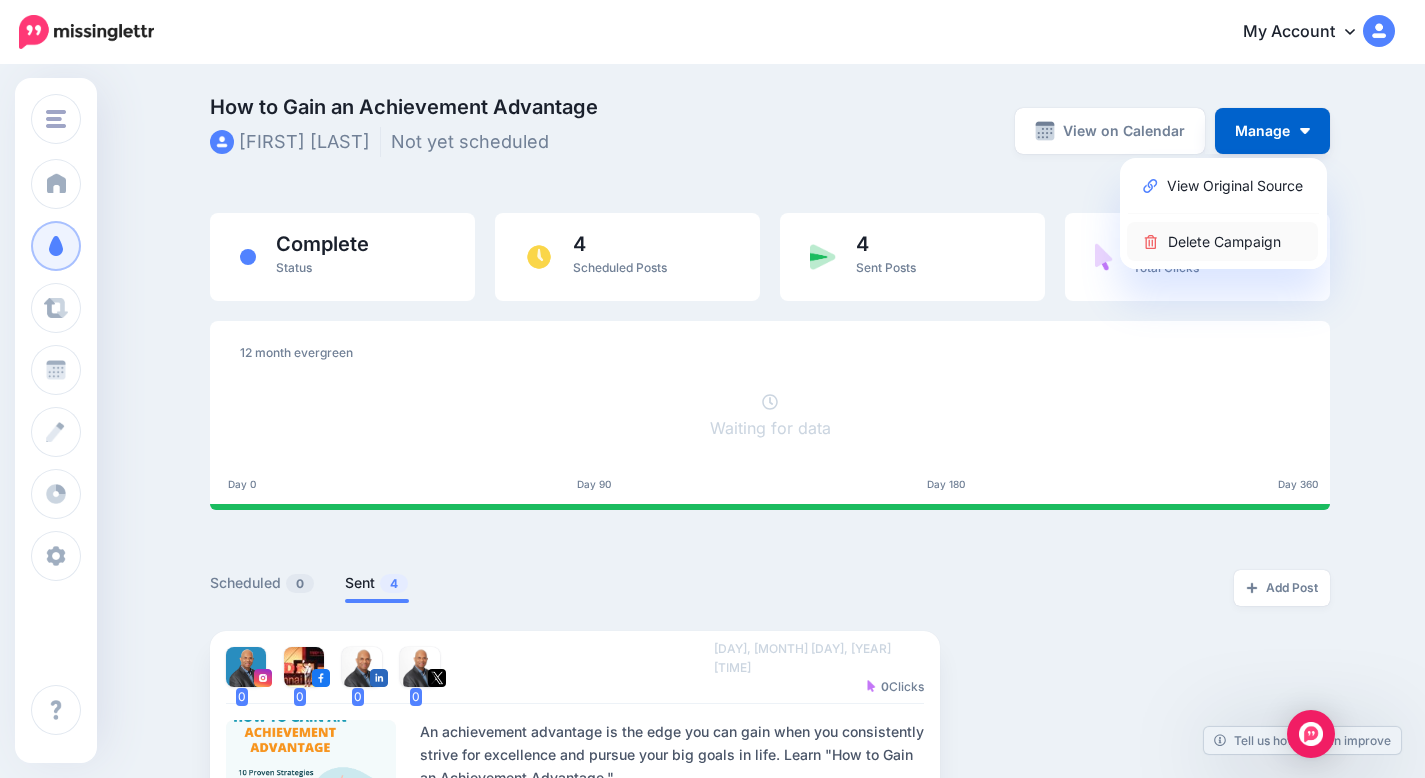 click on "Delete Campaign" at bounding box center (1222, 241) 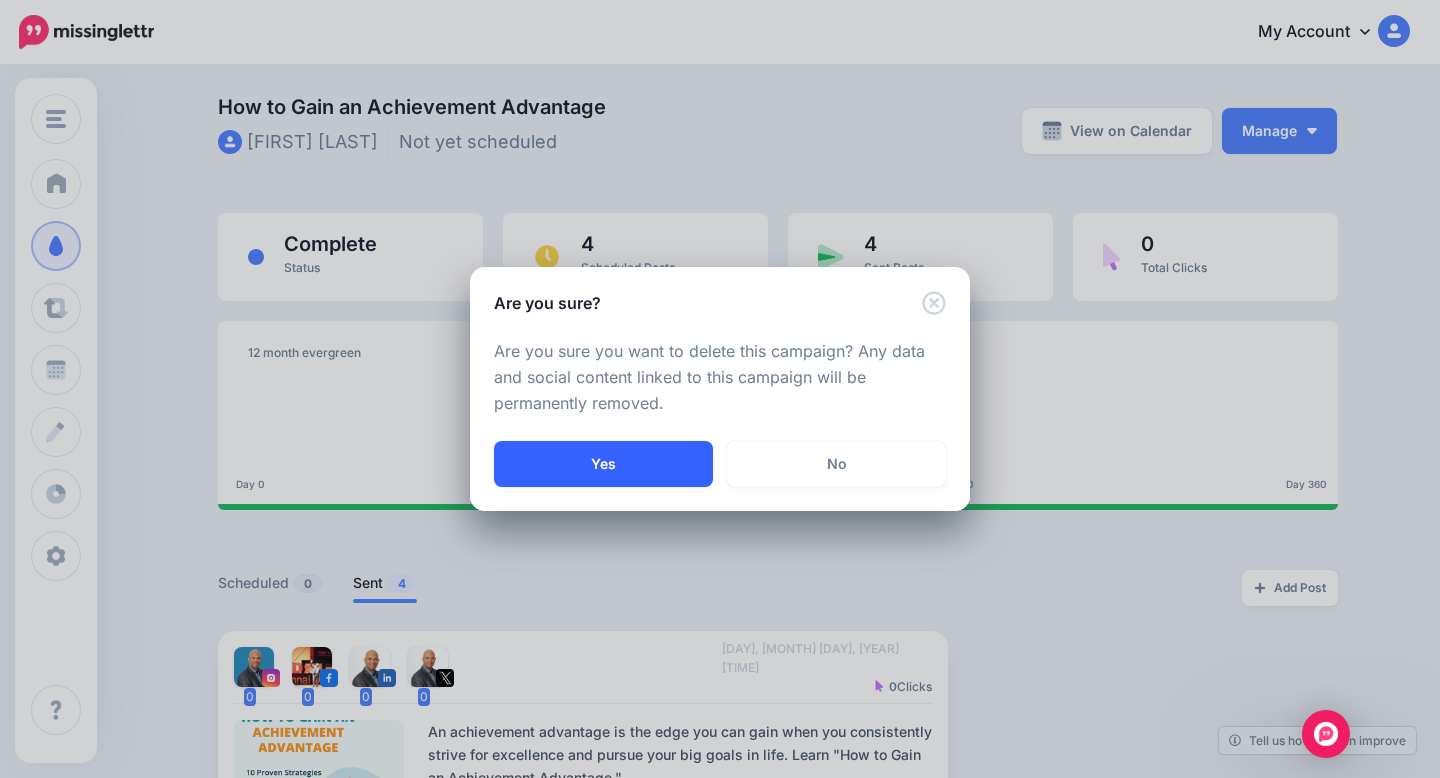 click on "Yes" at bounding box center (603, 464) 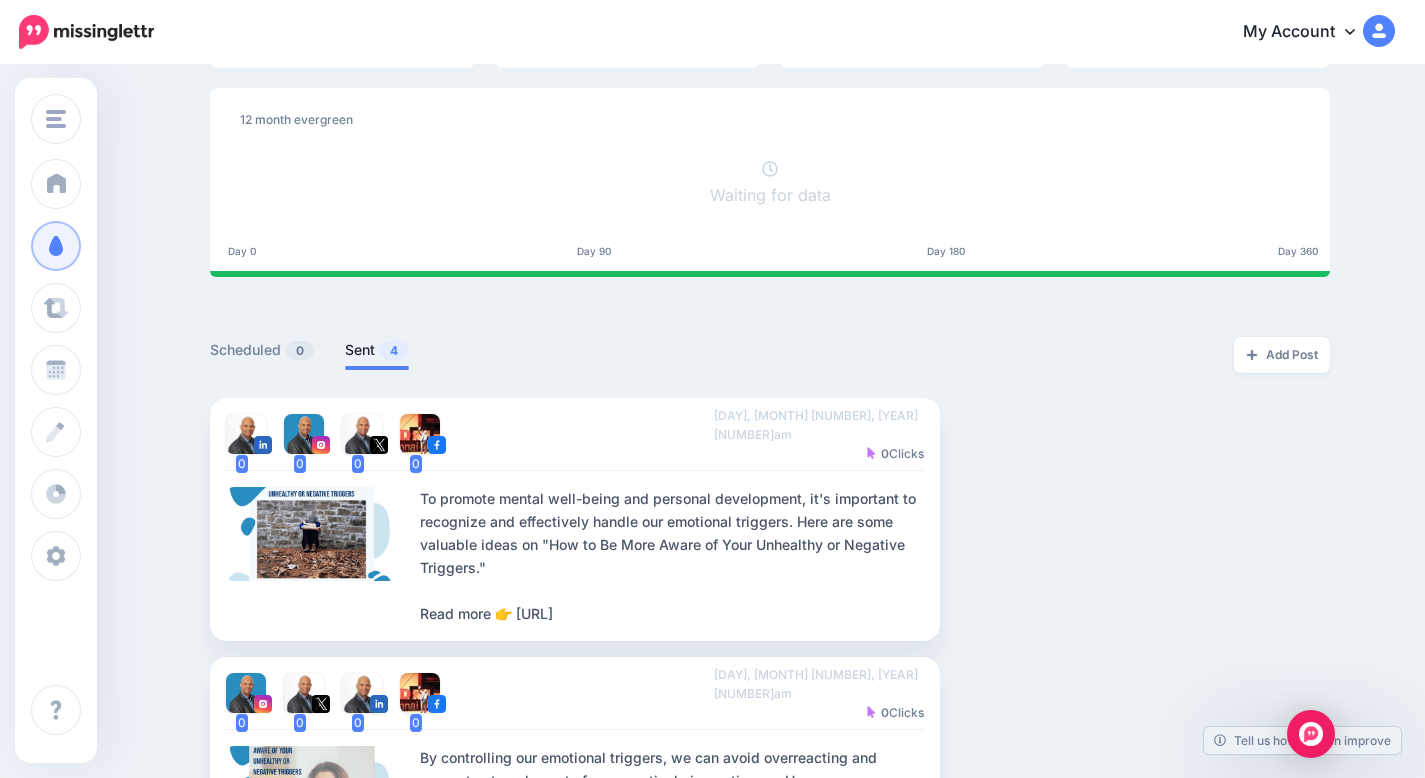 scroll, scrollTop: 0, scrollLeft: 0, axis: both 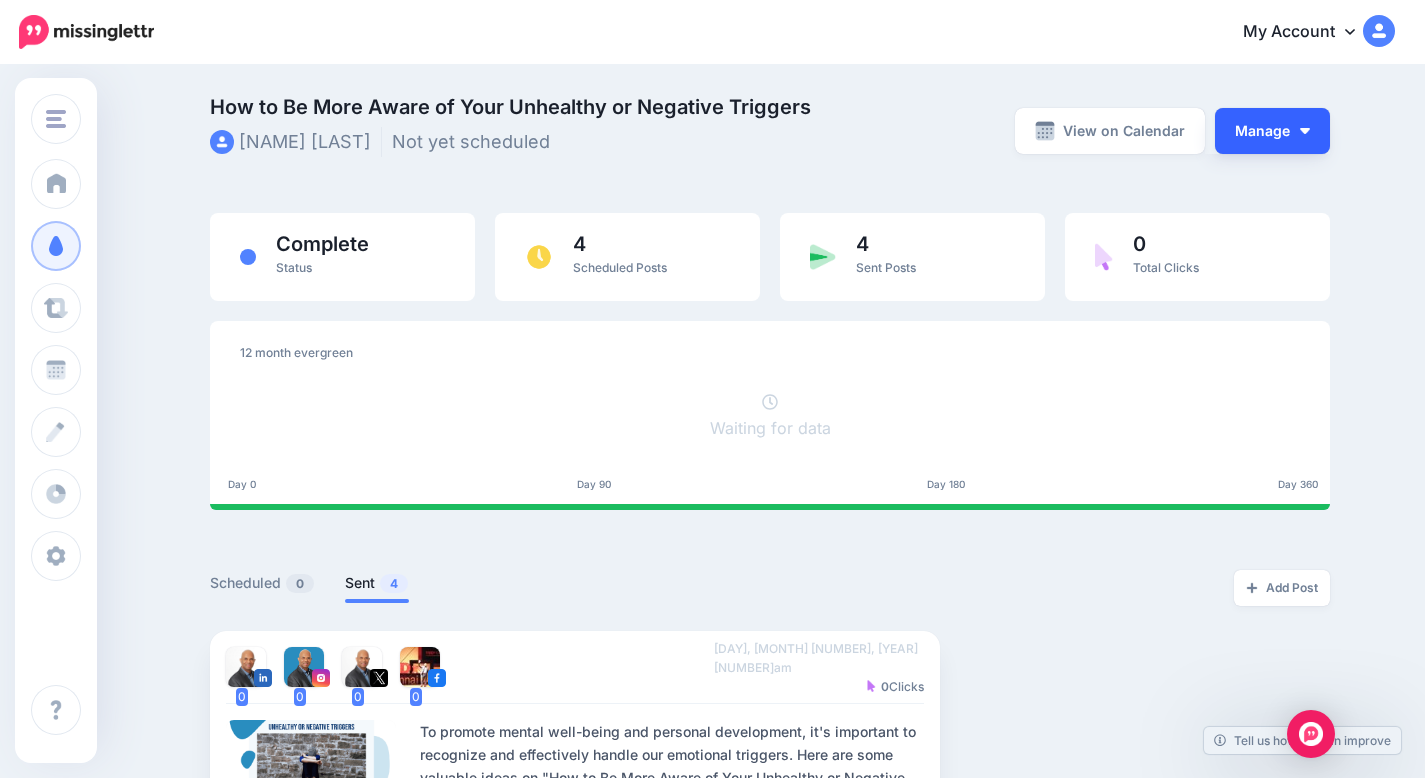 click on "Manage" at bounding box center (1272, 131) 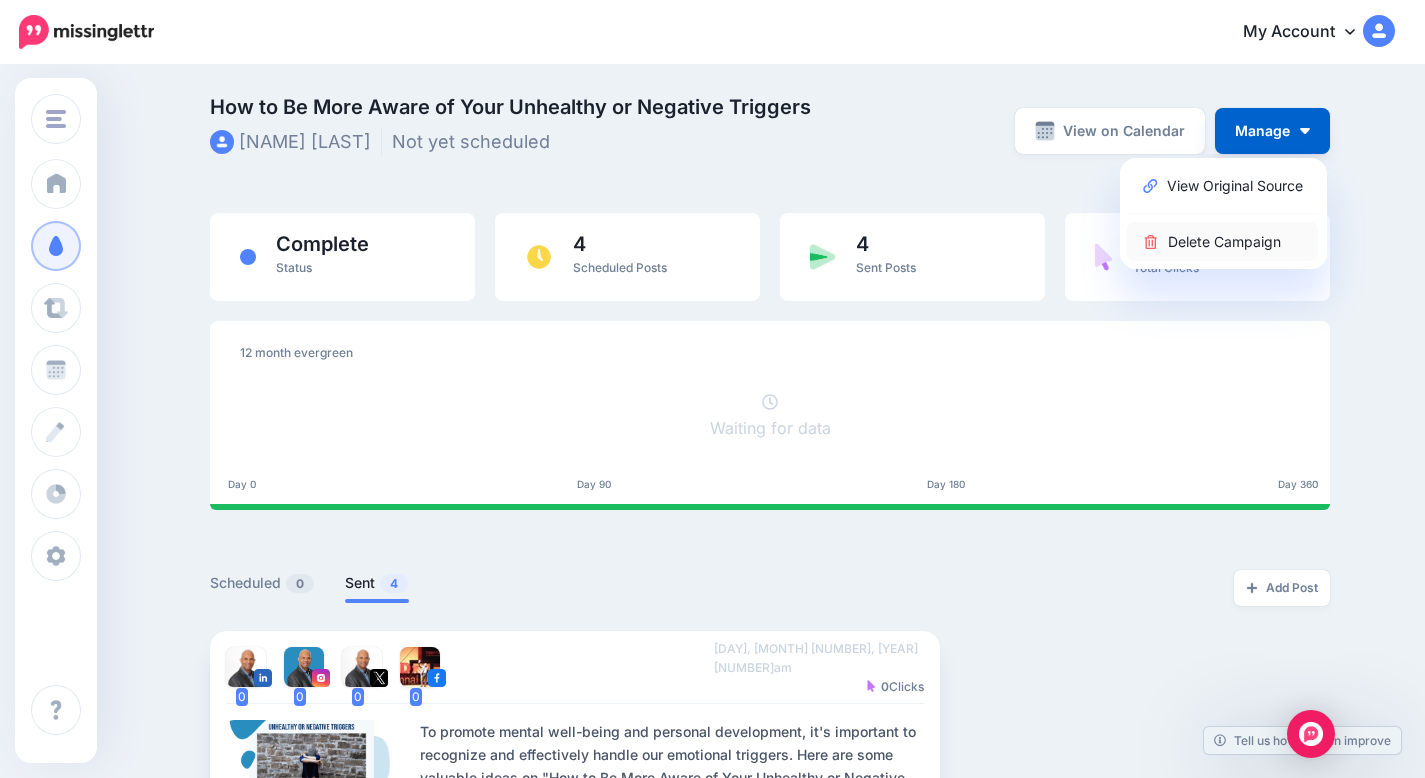 click on "Delete Campaign" at bounding box center (1222, 241) 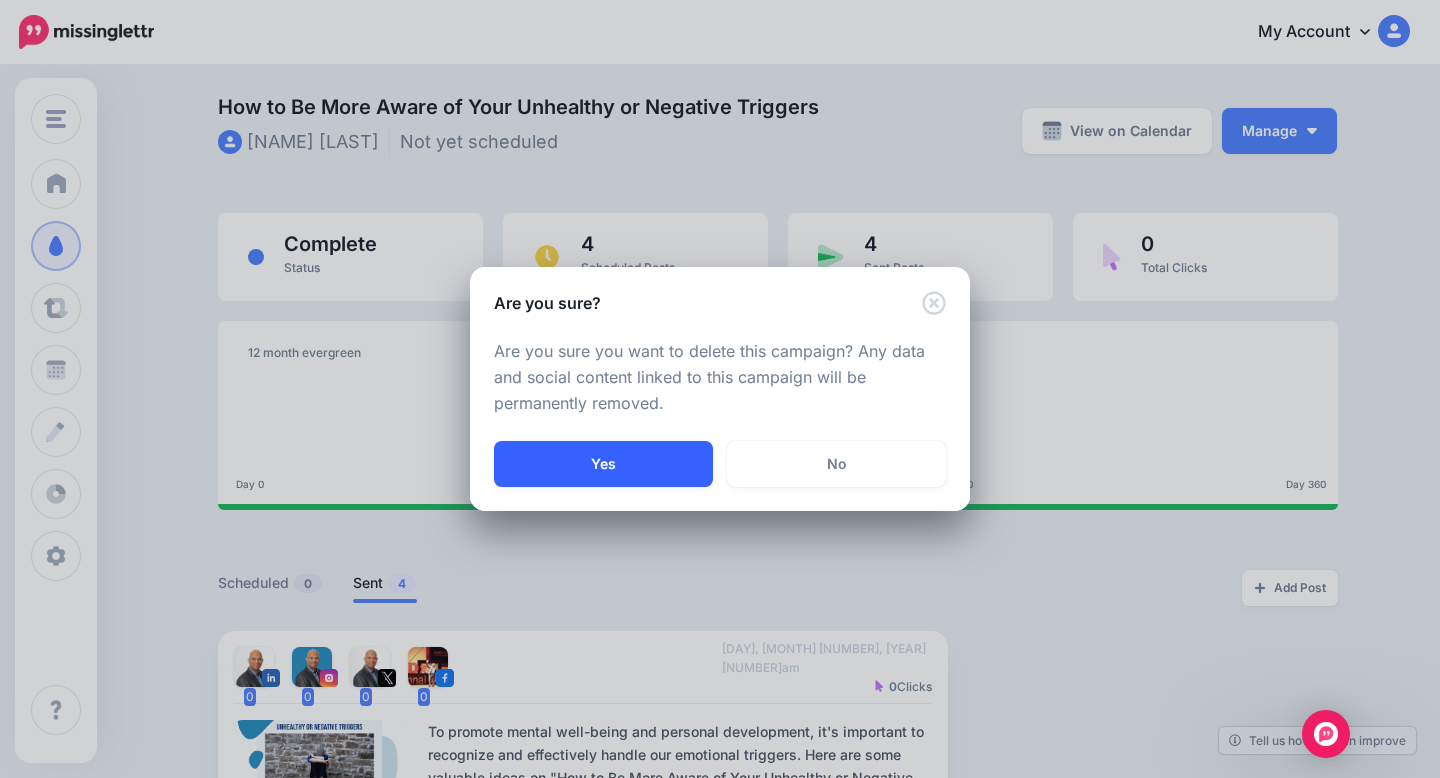 click on "Yes" at bounding box center [603, 464] 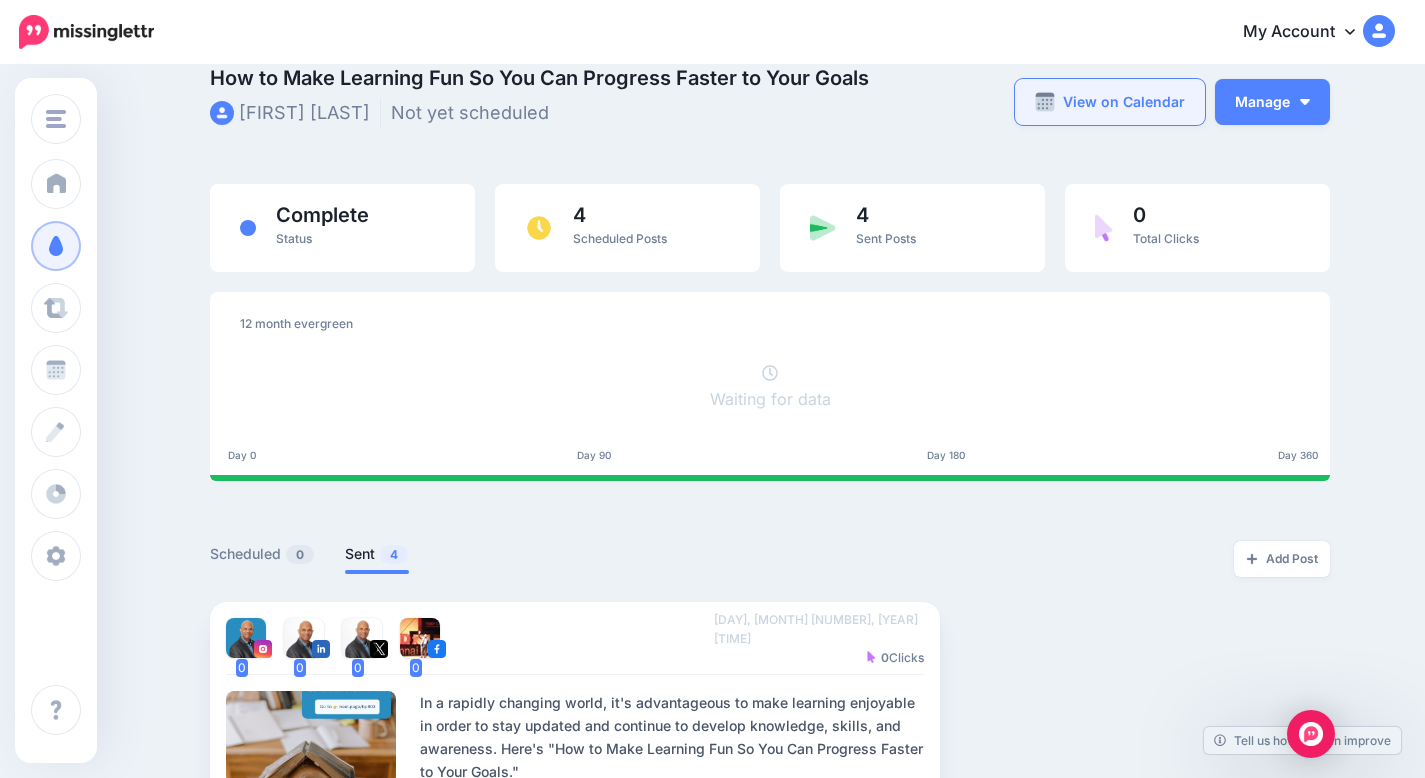 scroll, scrollTop: 0, scrollLeft: 0, axis: both 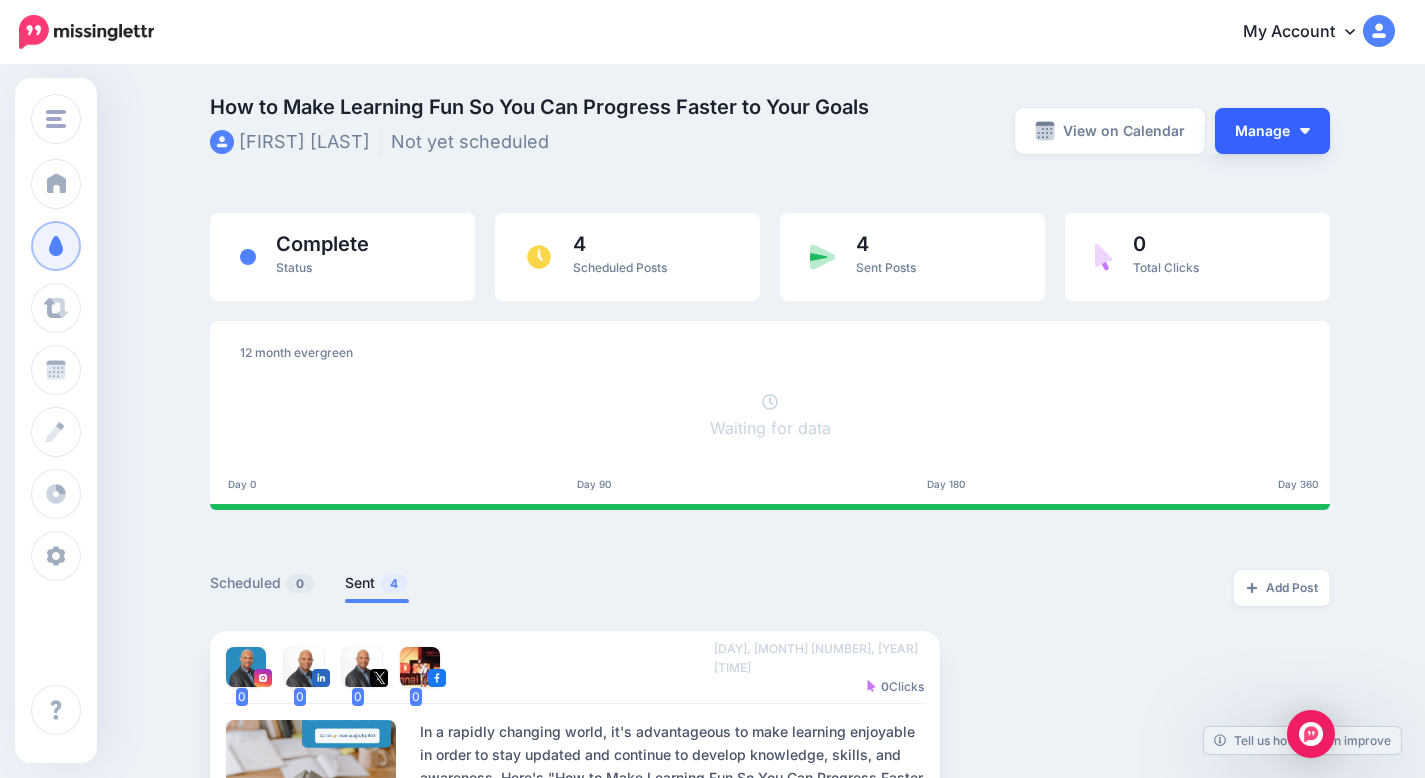 click on "Manage" at bounding box center (1272, 131) 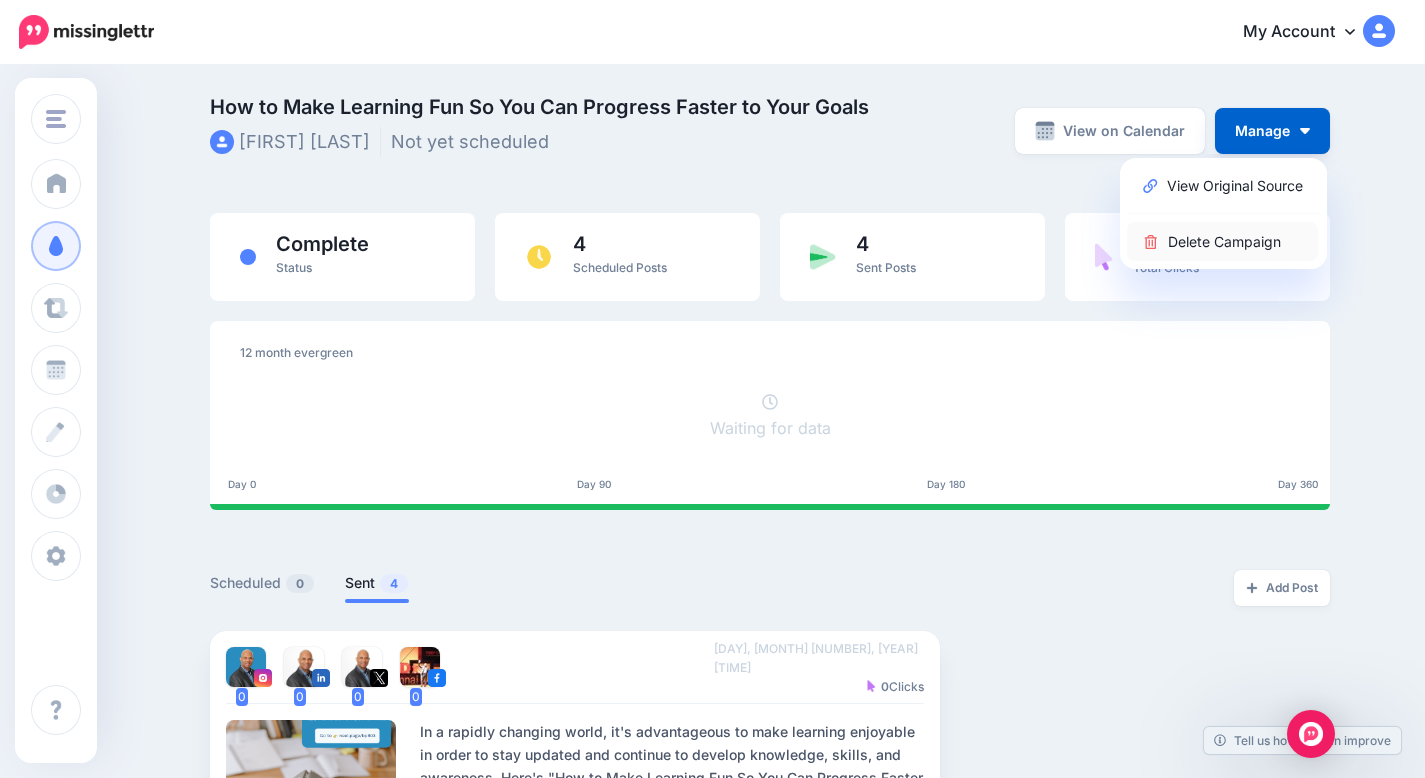 click on "Delete Campaign" at bounding box center [1222, 241] 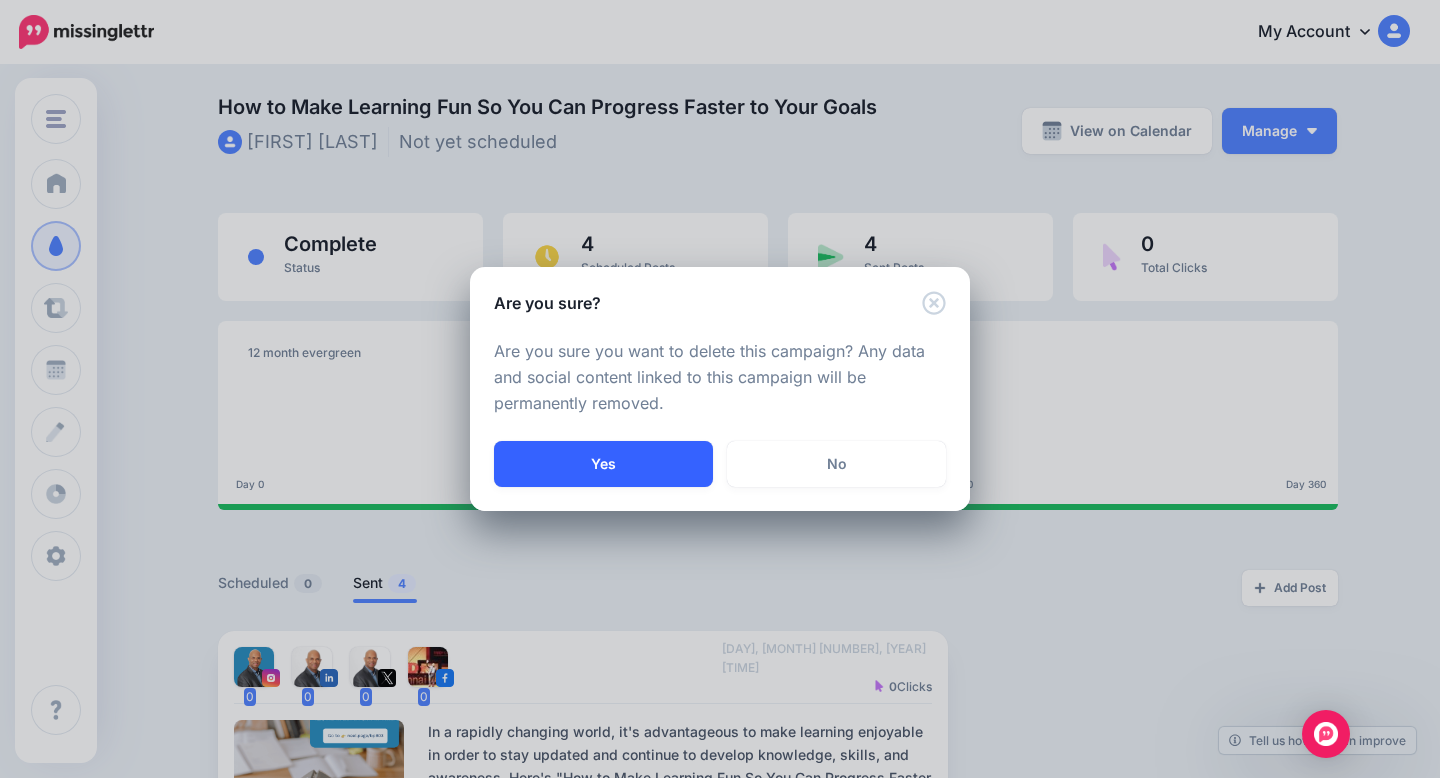 click on "Yes" at bounding box center (603, 464) 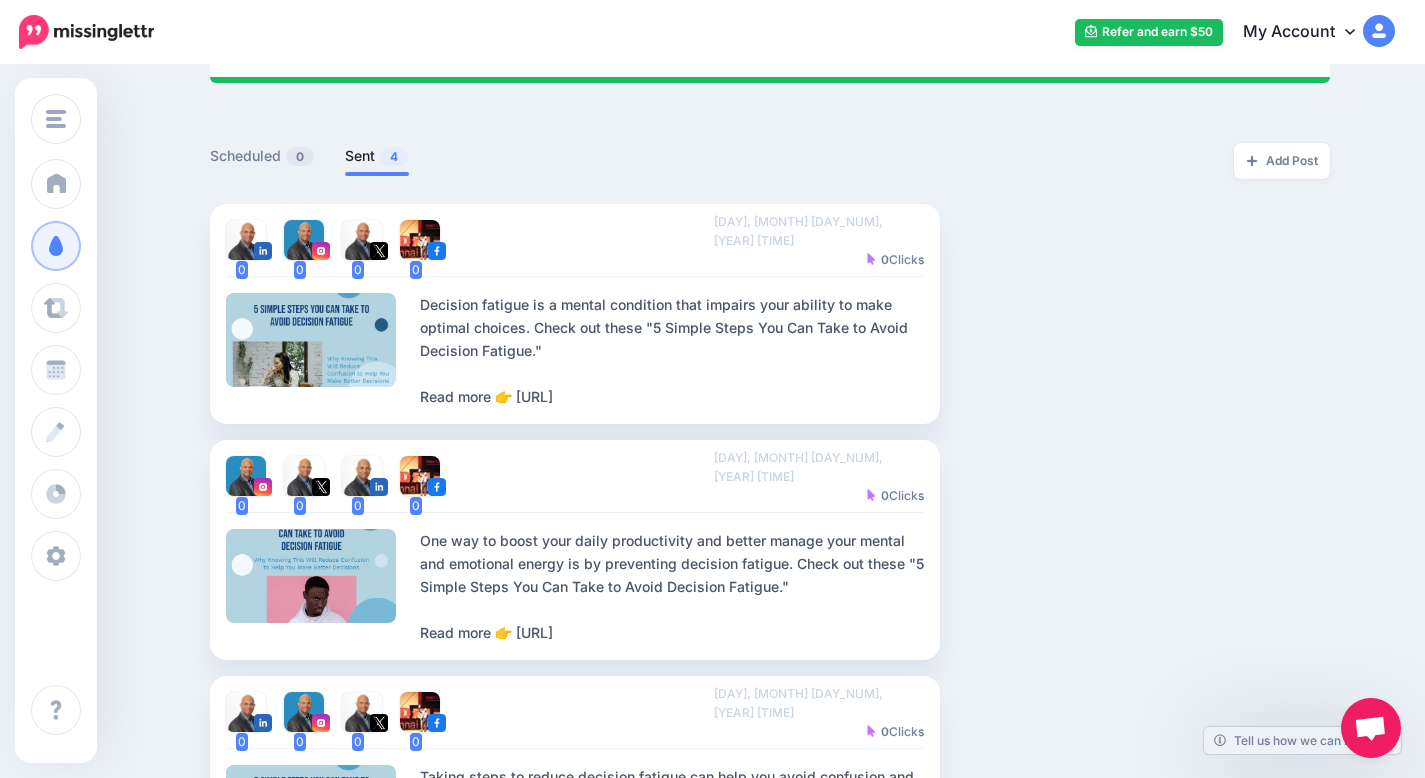 scroll, scrollTop: 0, scrollLeft: 0, axis: both 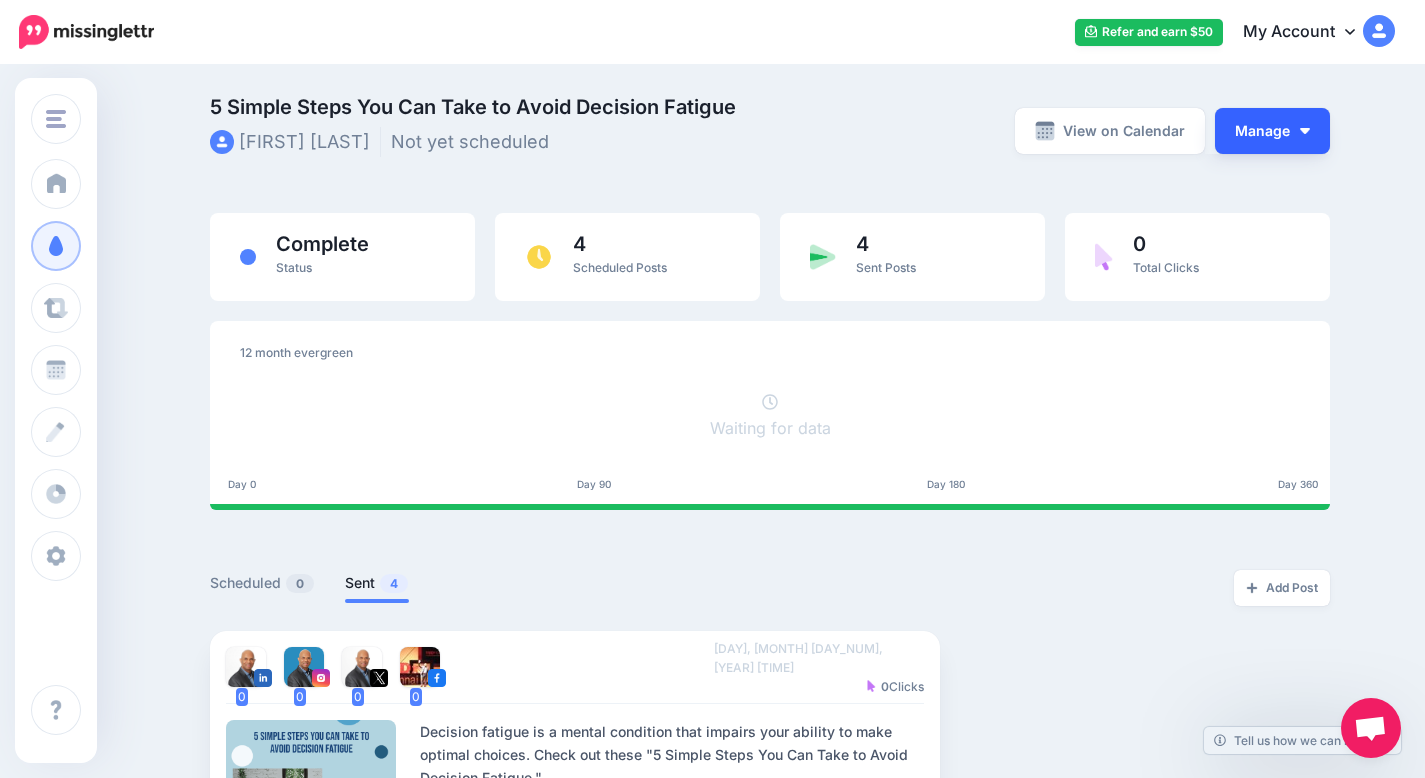 click on "Manage" at bounding box center (1272, 131) 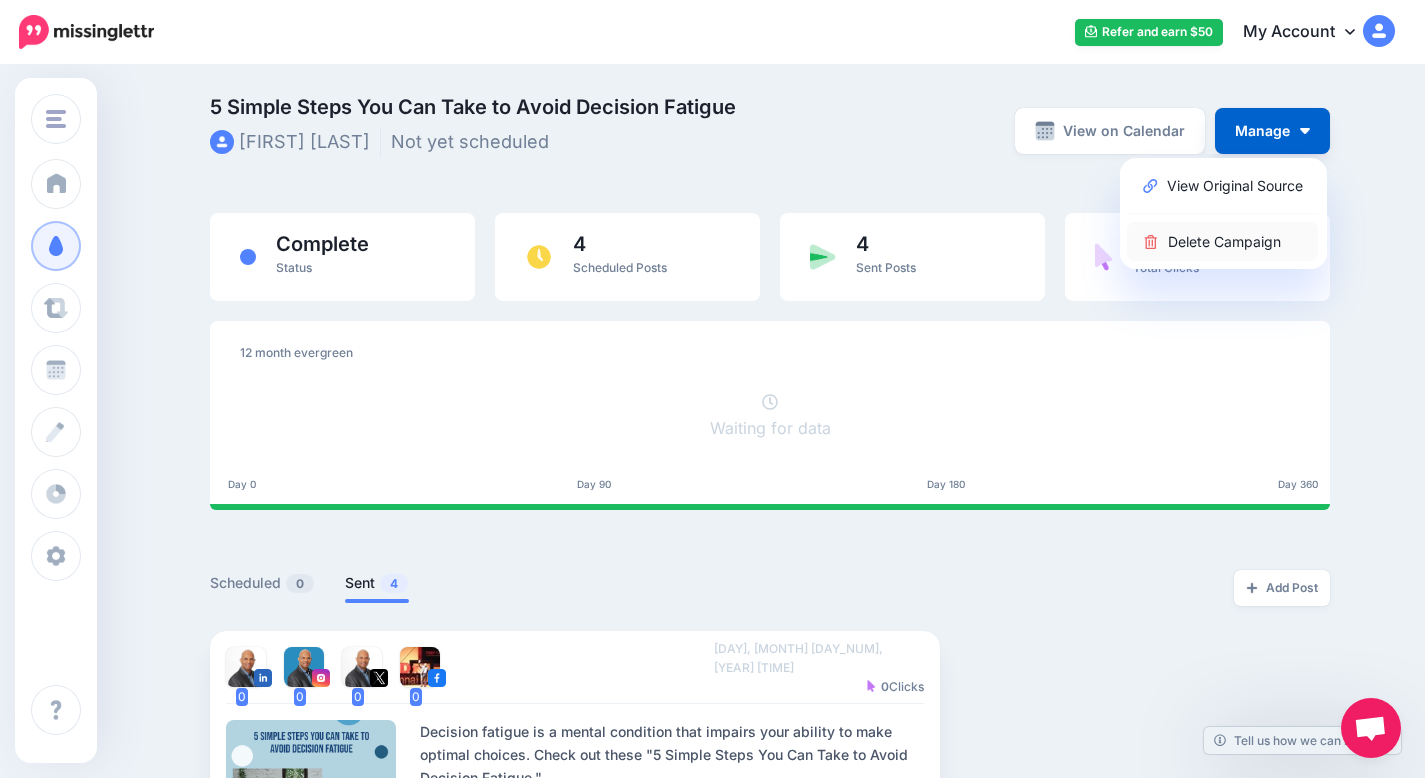 click on "Delete Campaign" at bounding box center (1222, 241) 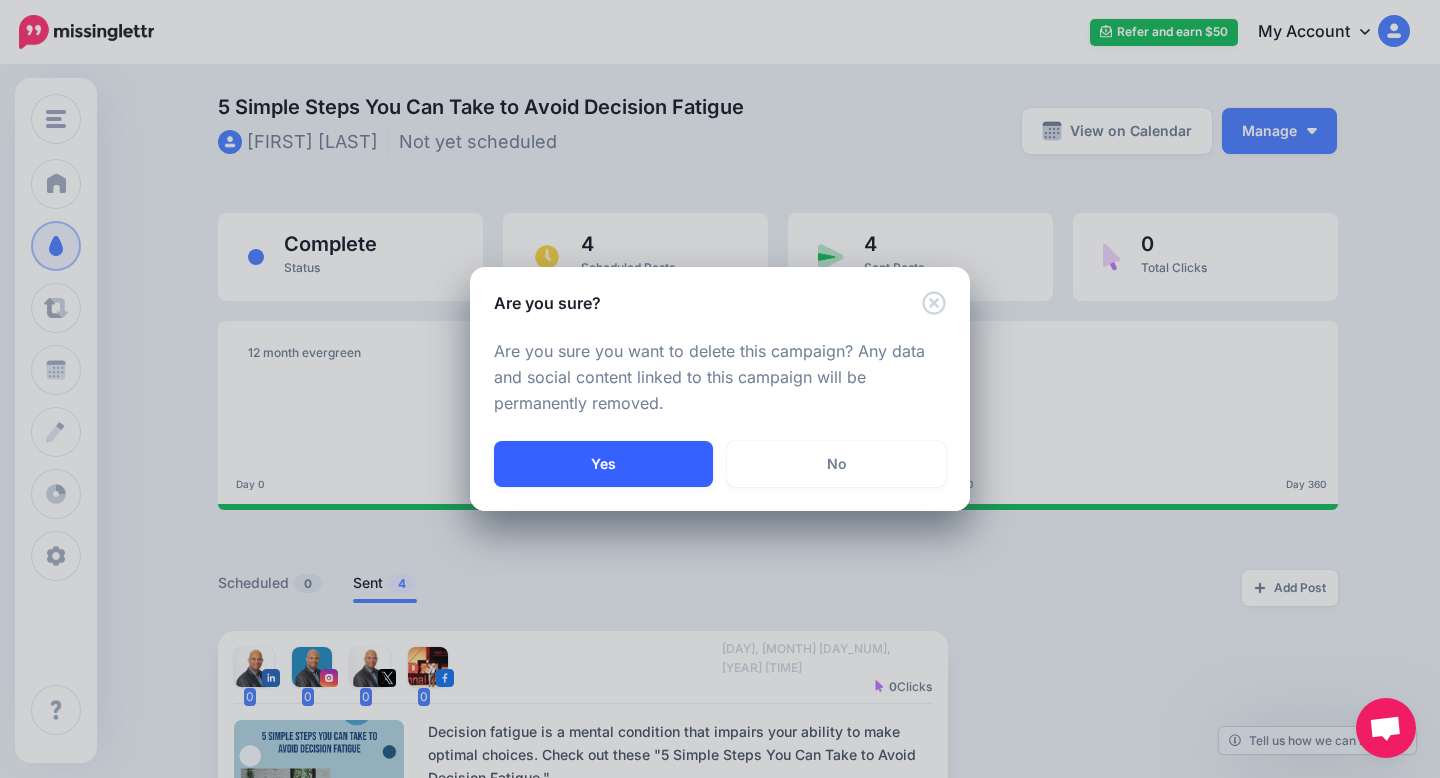 click on "Yes" at bounding box center (603, 464) 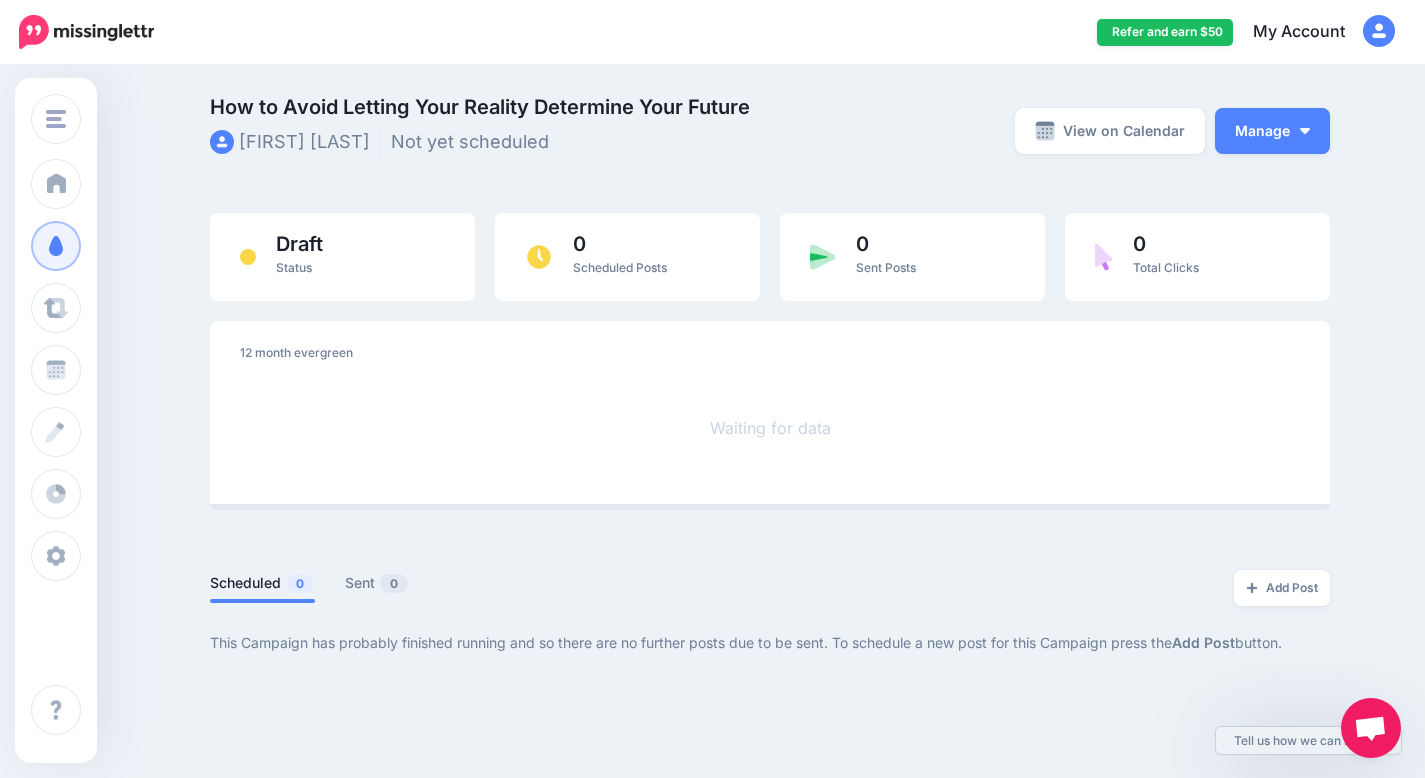 scroll, scrollTop: 0, scrollLeft: 0, axis: both 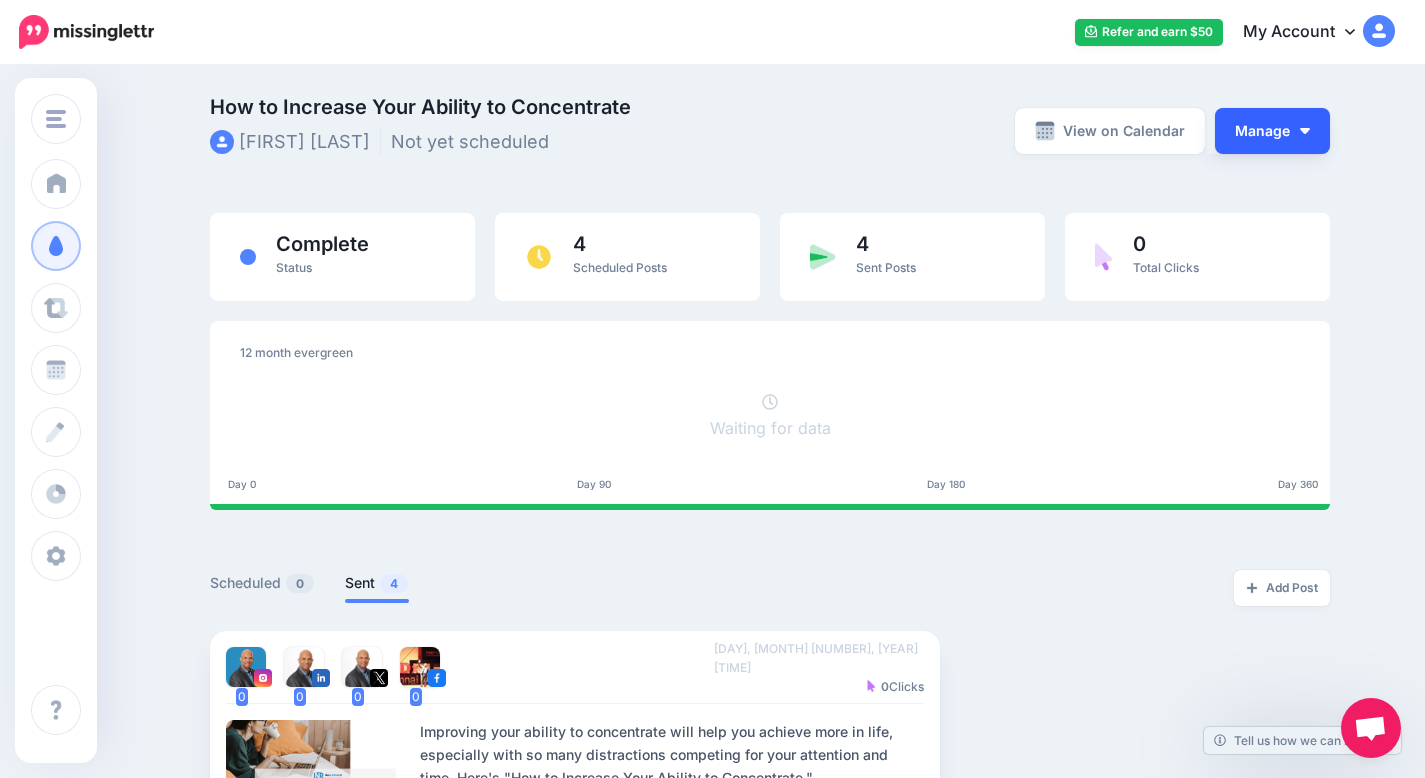 click on "Manage" at bounding box center (1272, 131) 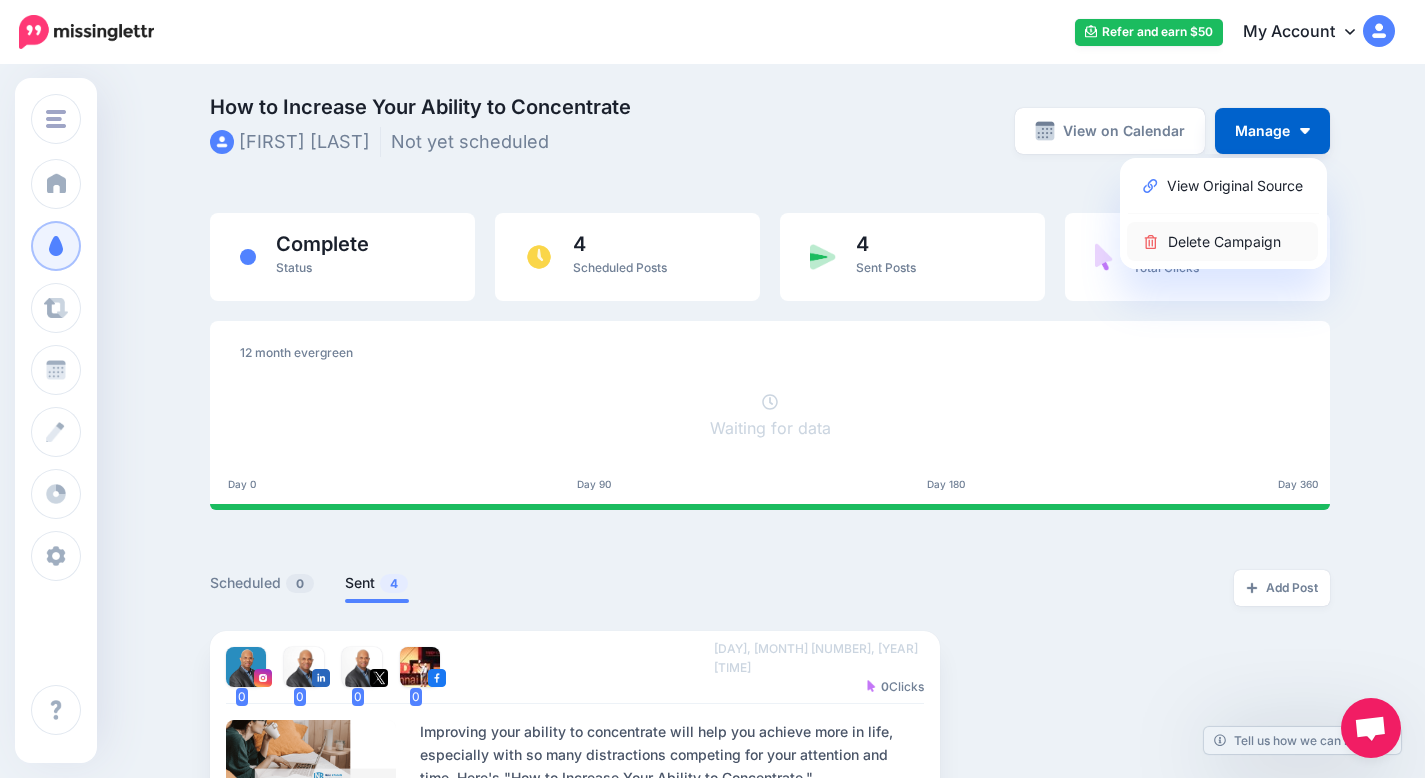 click on "Delete Campaign" at bounding box center [1222, 241] 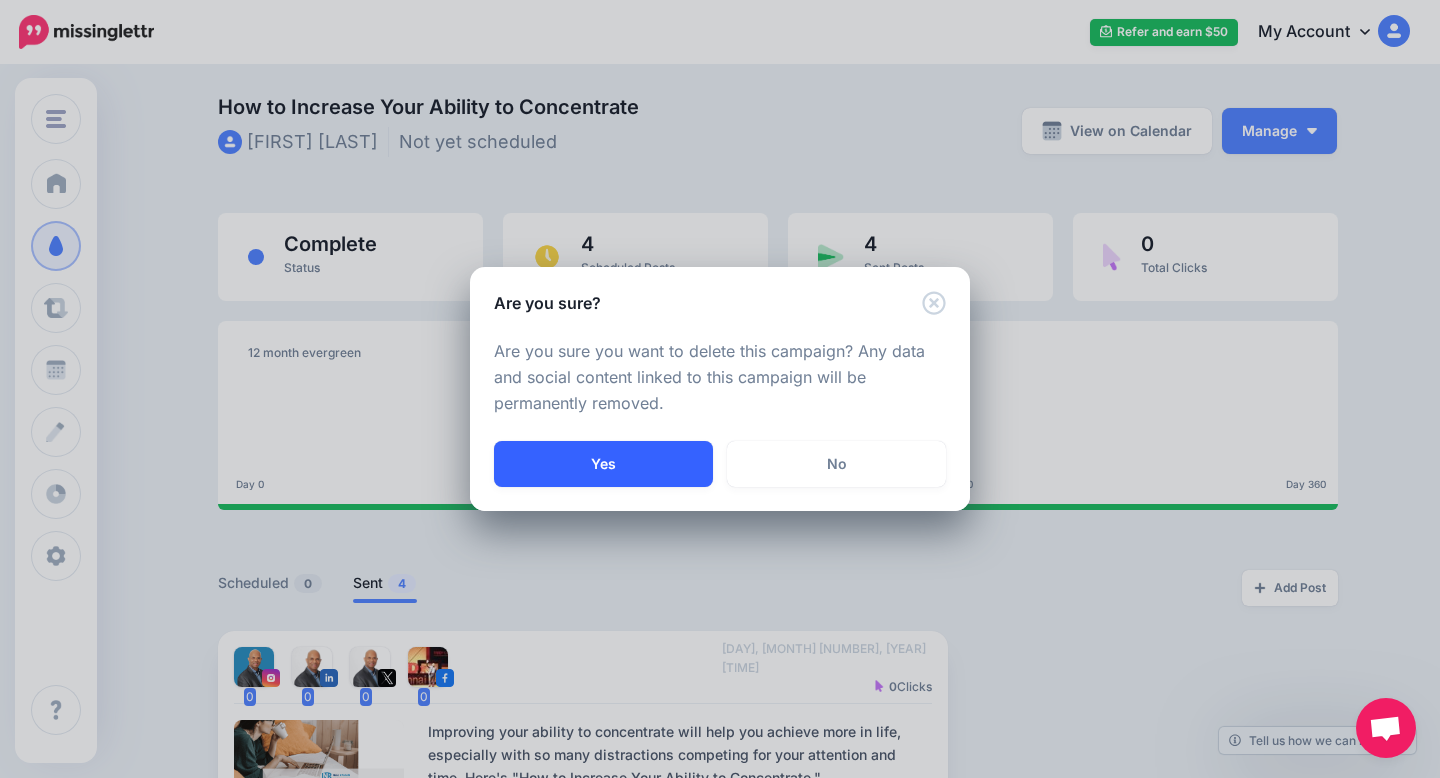 click on "Yes" at bounding box center [603, 464] 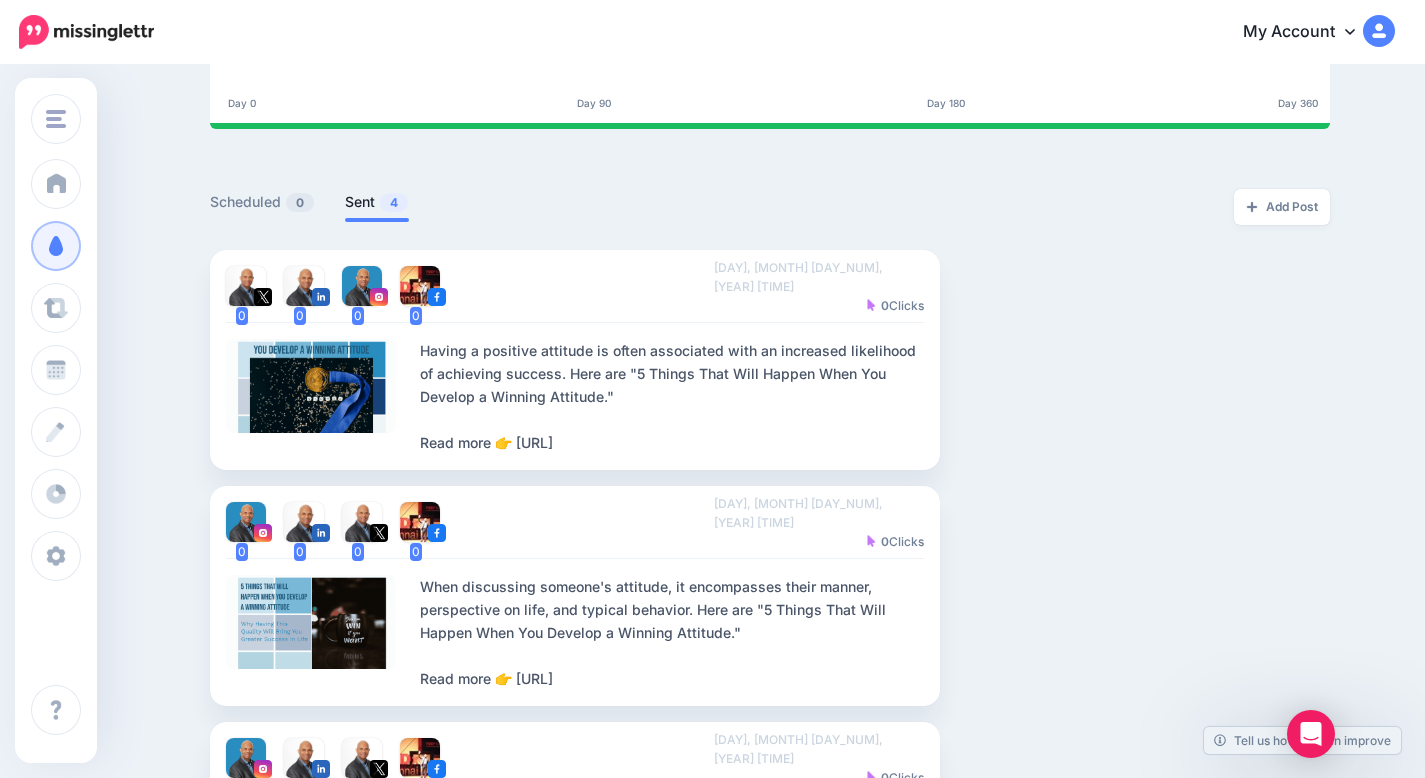 scroll, scrollTop: 0, scrollLeft: 0, axis: both 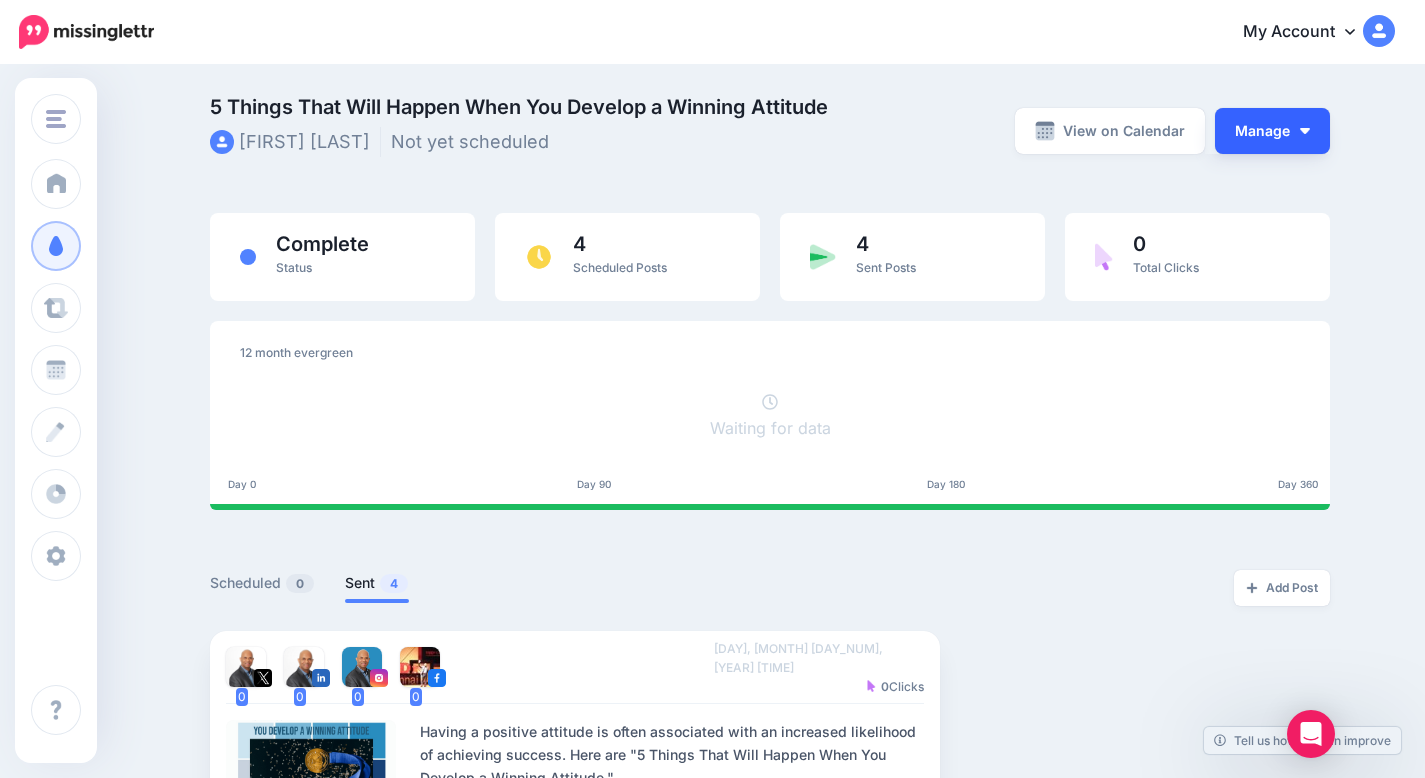 click on "Manage" at bounding box center (1272, 131) 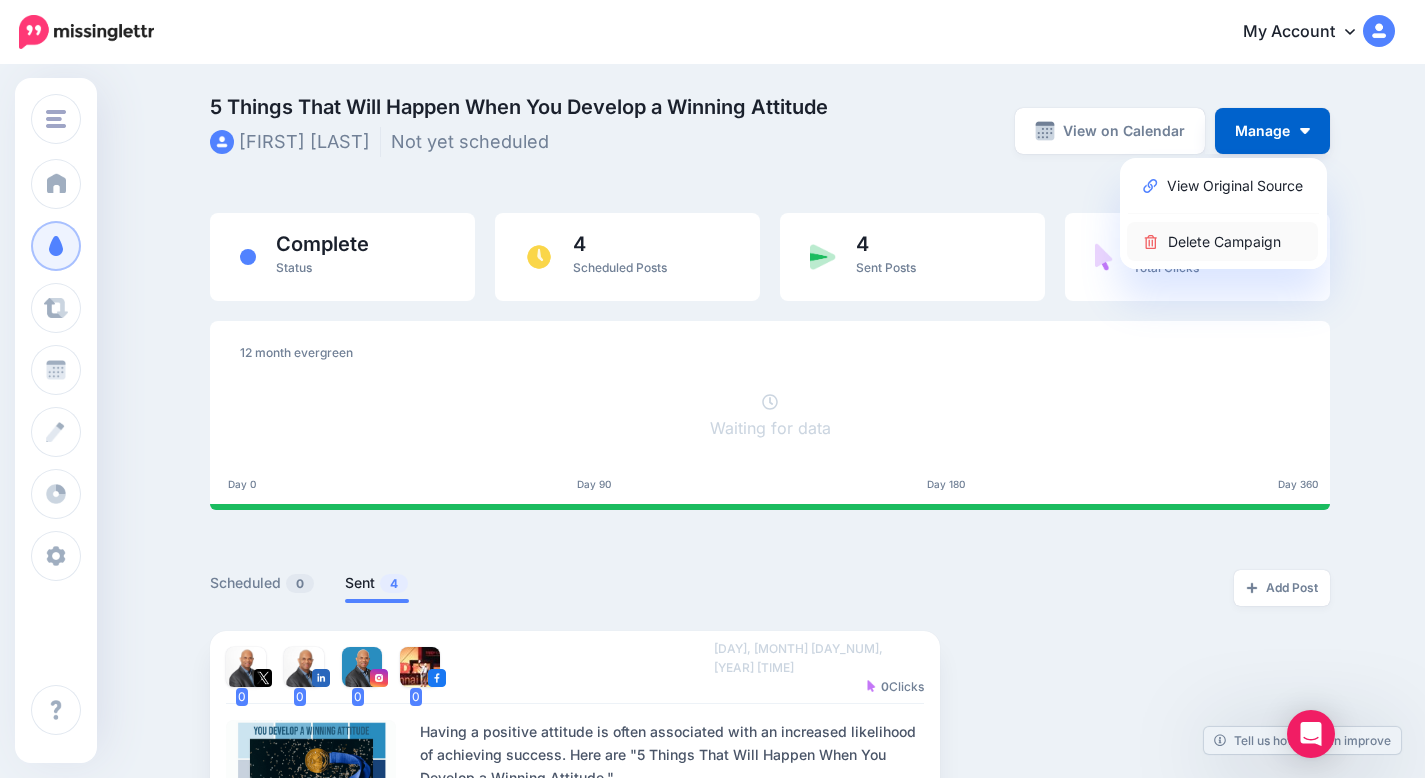 click on "Delete Campaign" at bounding box center [1222, 241] 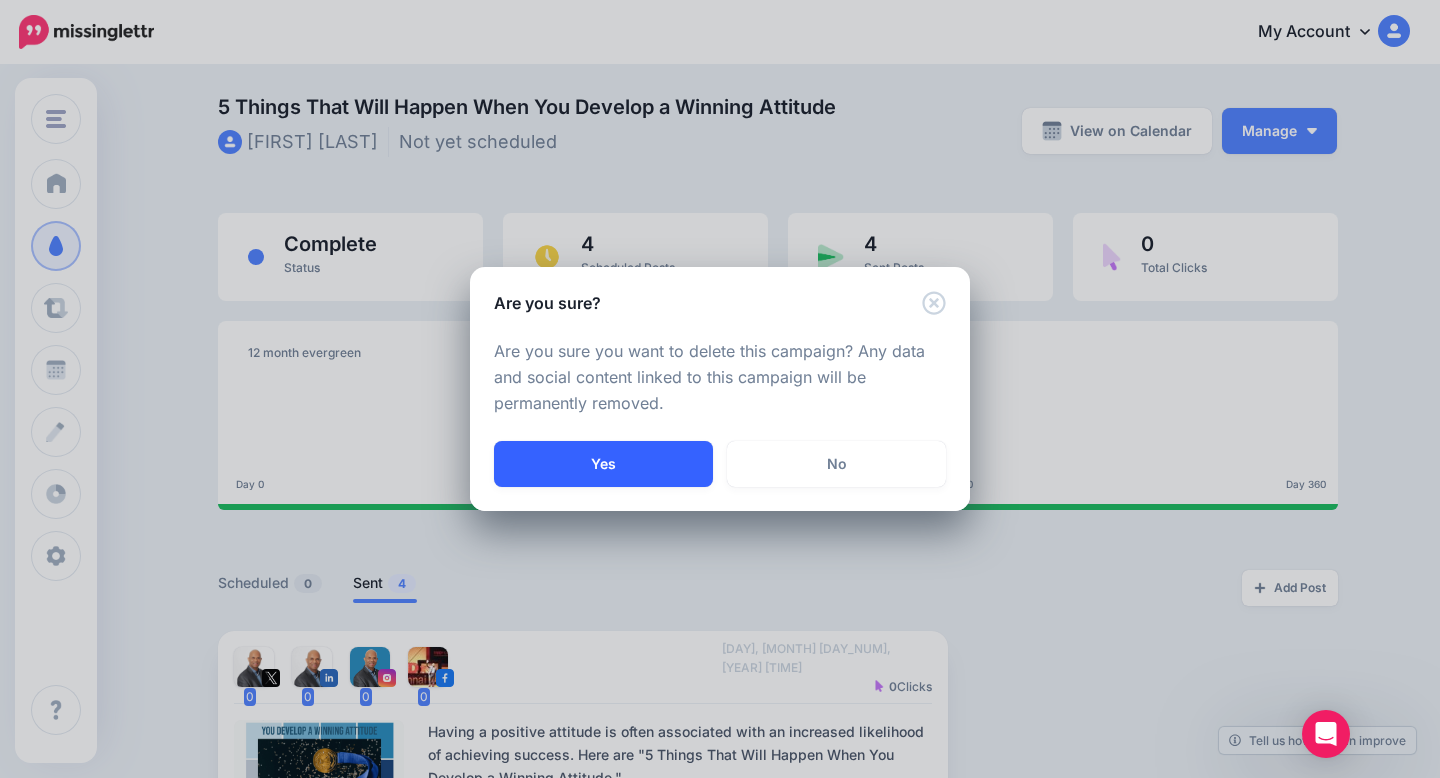 click on "Yes" at bounding box center (603, 464) 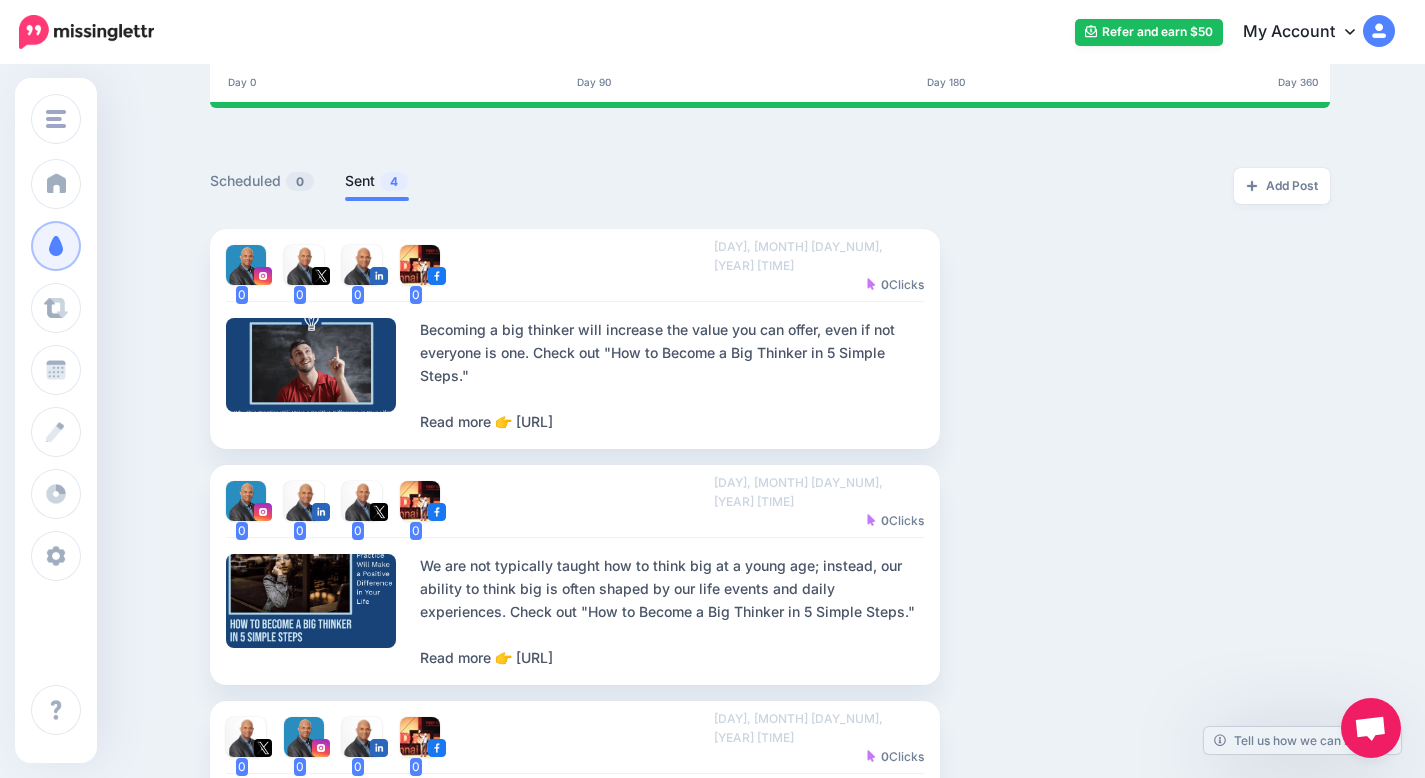 scroll, scrollTop: 0, scrollLeft: 0, axis: both 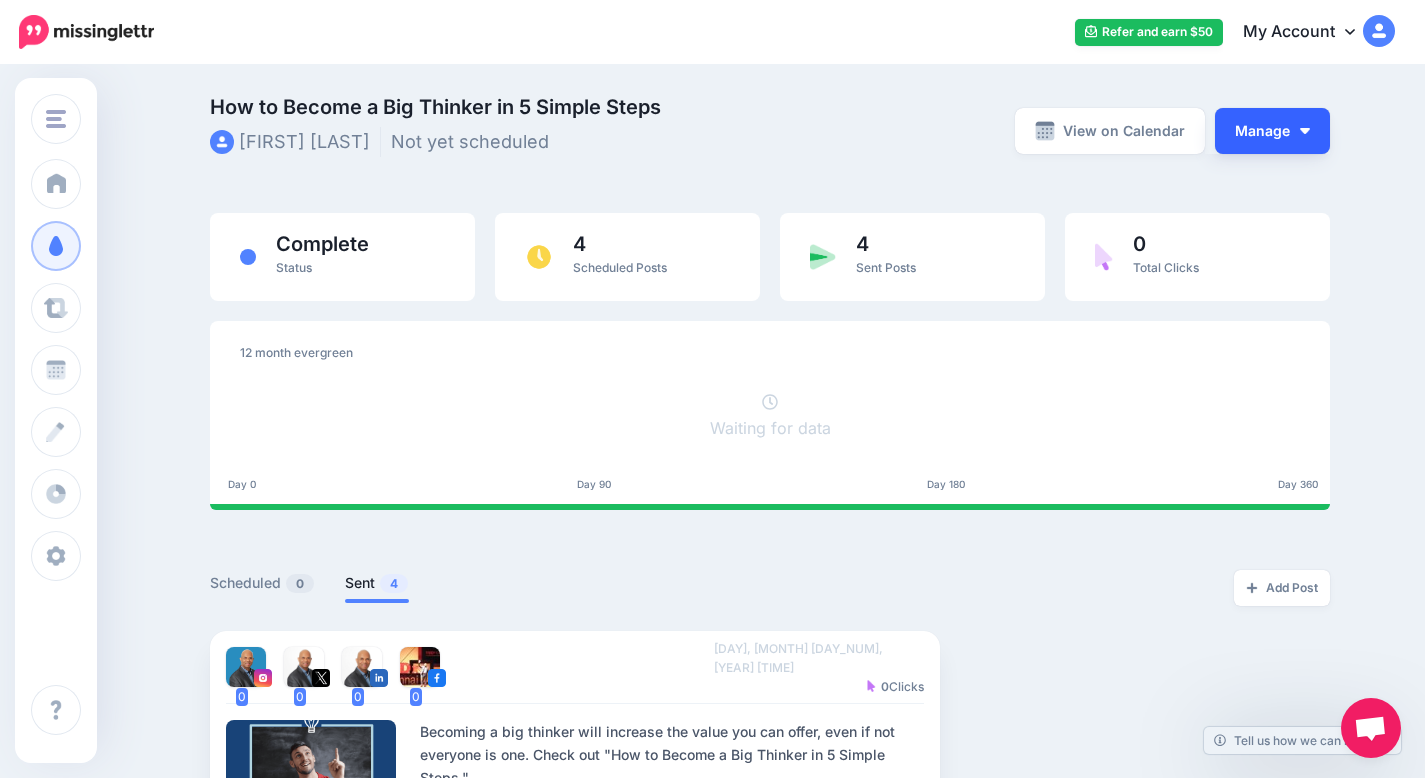click on "Manage" at bounding box center (1272, 131) 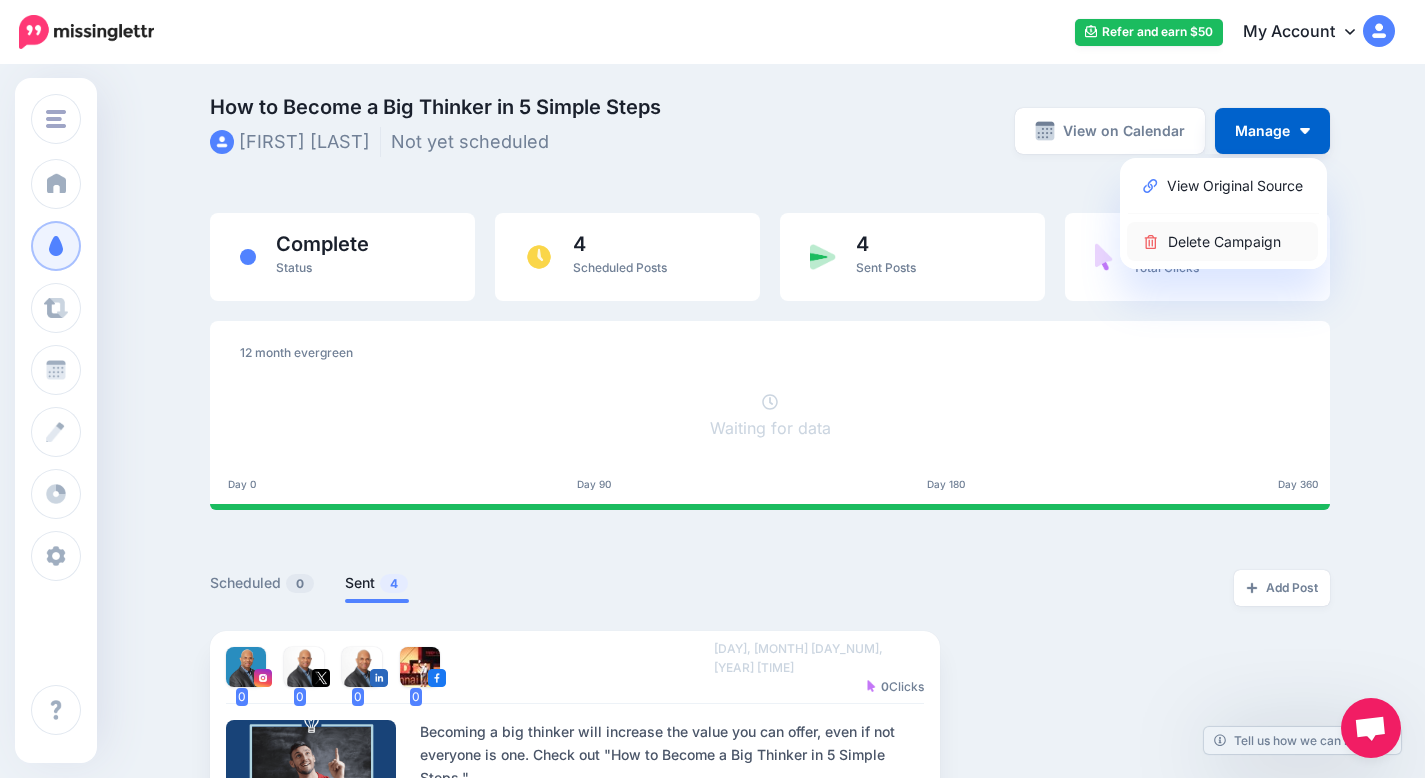 click on "Delete Campaign" at bounding box center [1222, 241] 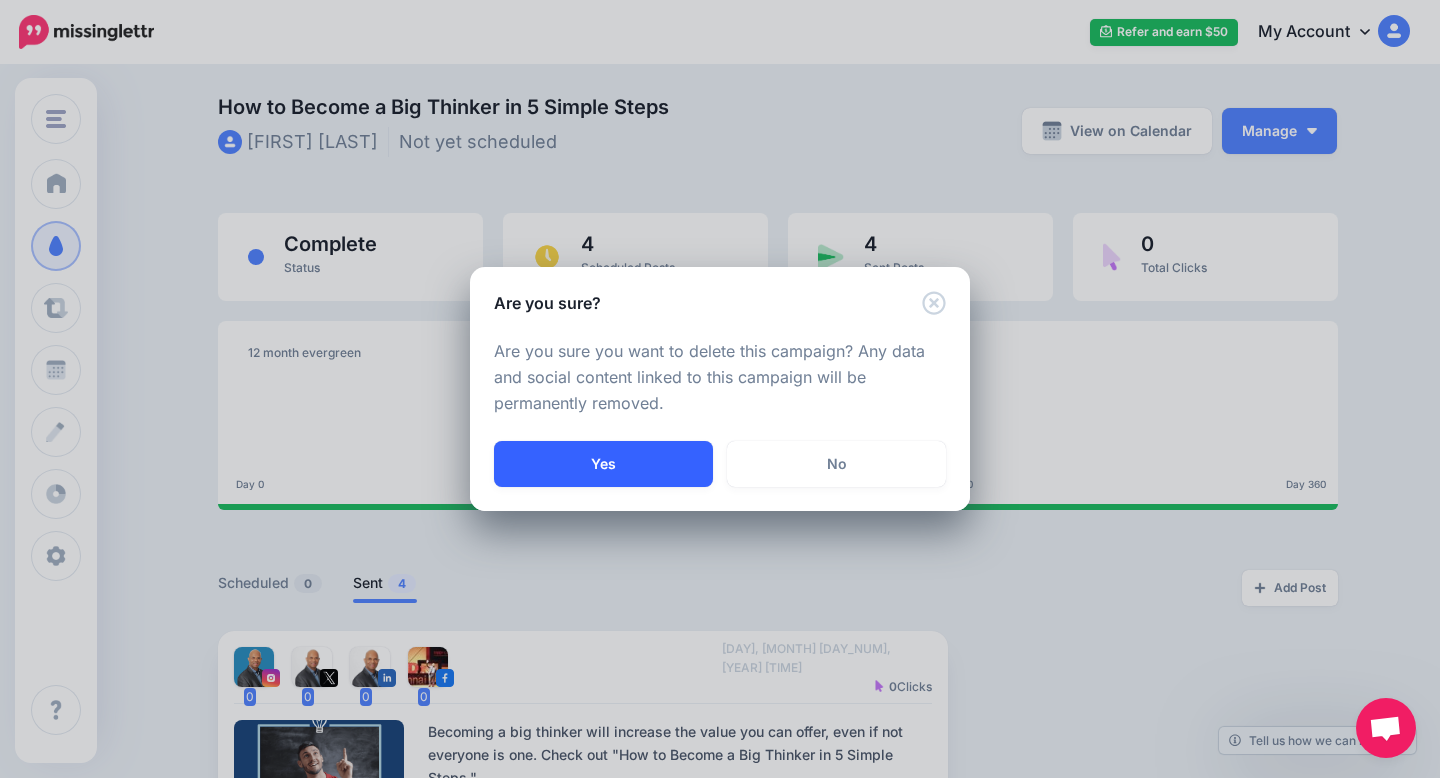 click on "Yes" at bounding box center (603, 464) 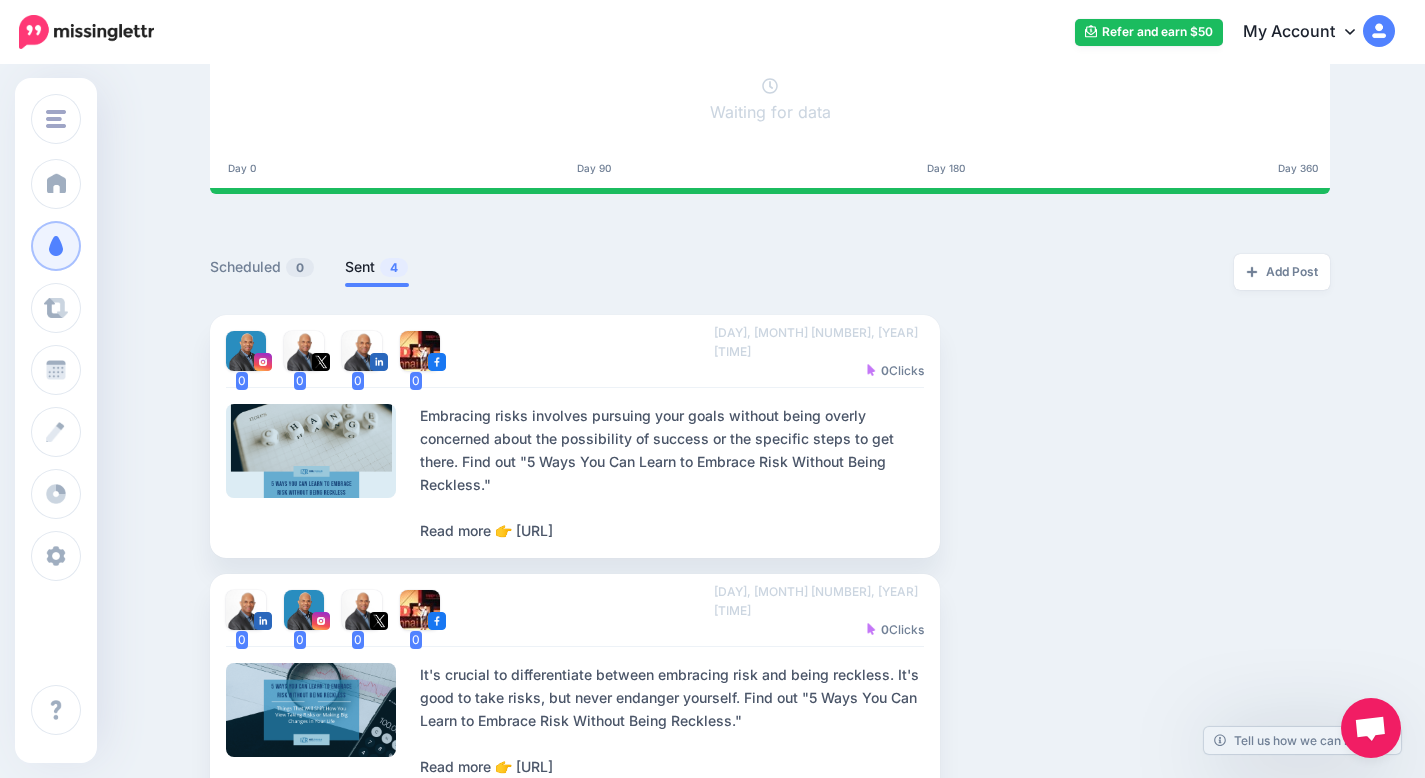 scroll, scrollTop: 0, scrollLeft: 0, axis: both 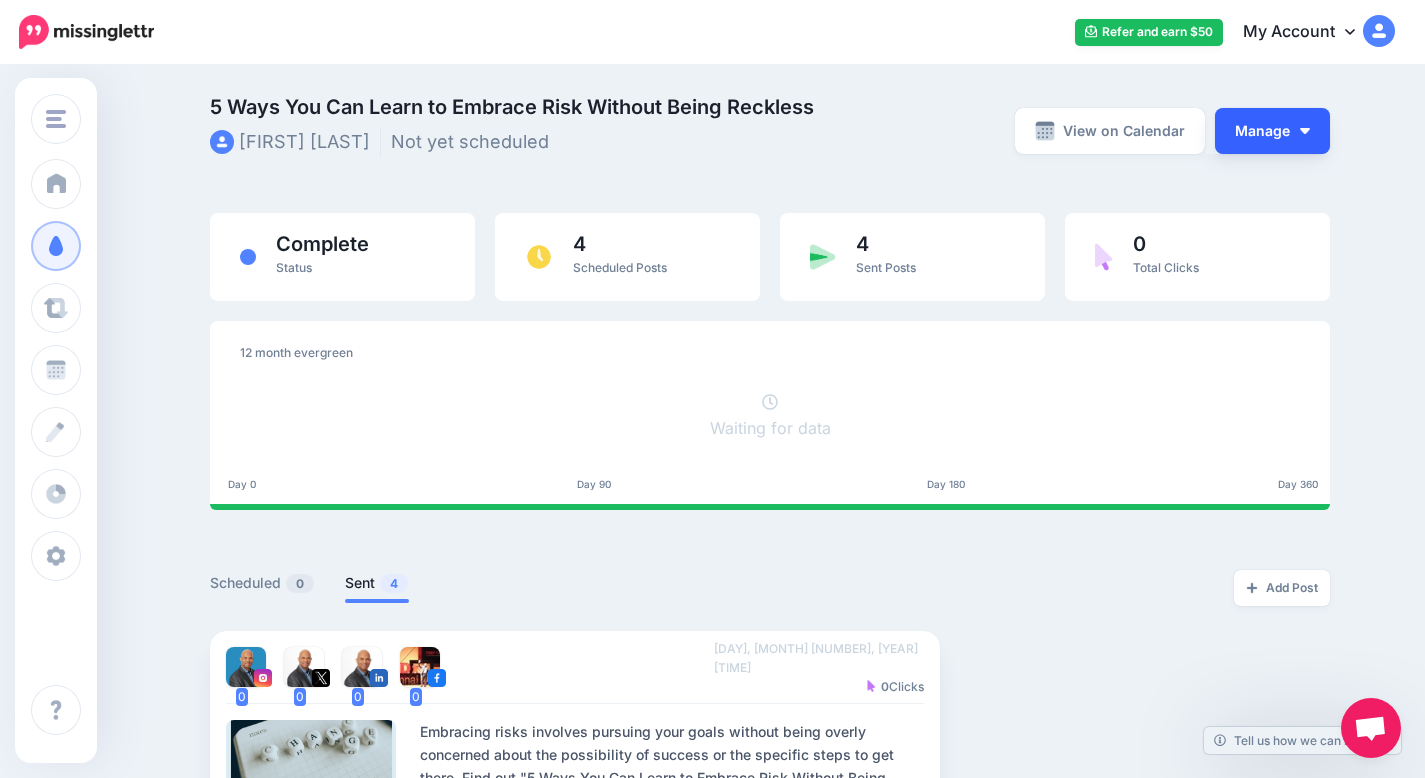 click on "Manage" at bounding box center (1272, 131) 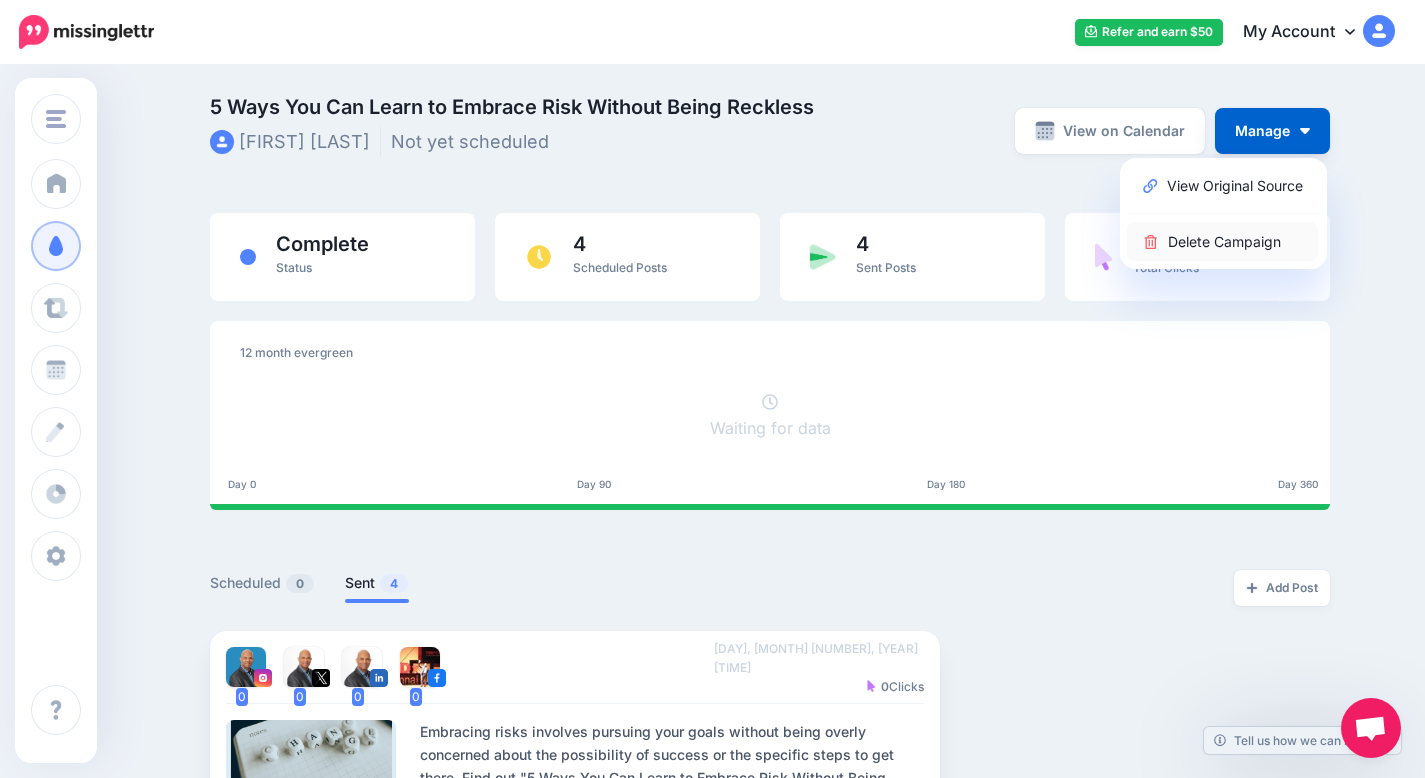 click on "Delete Campaign" at bounding box center [1222, 241] 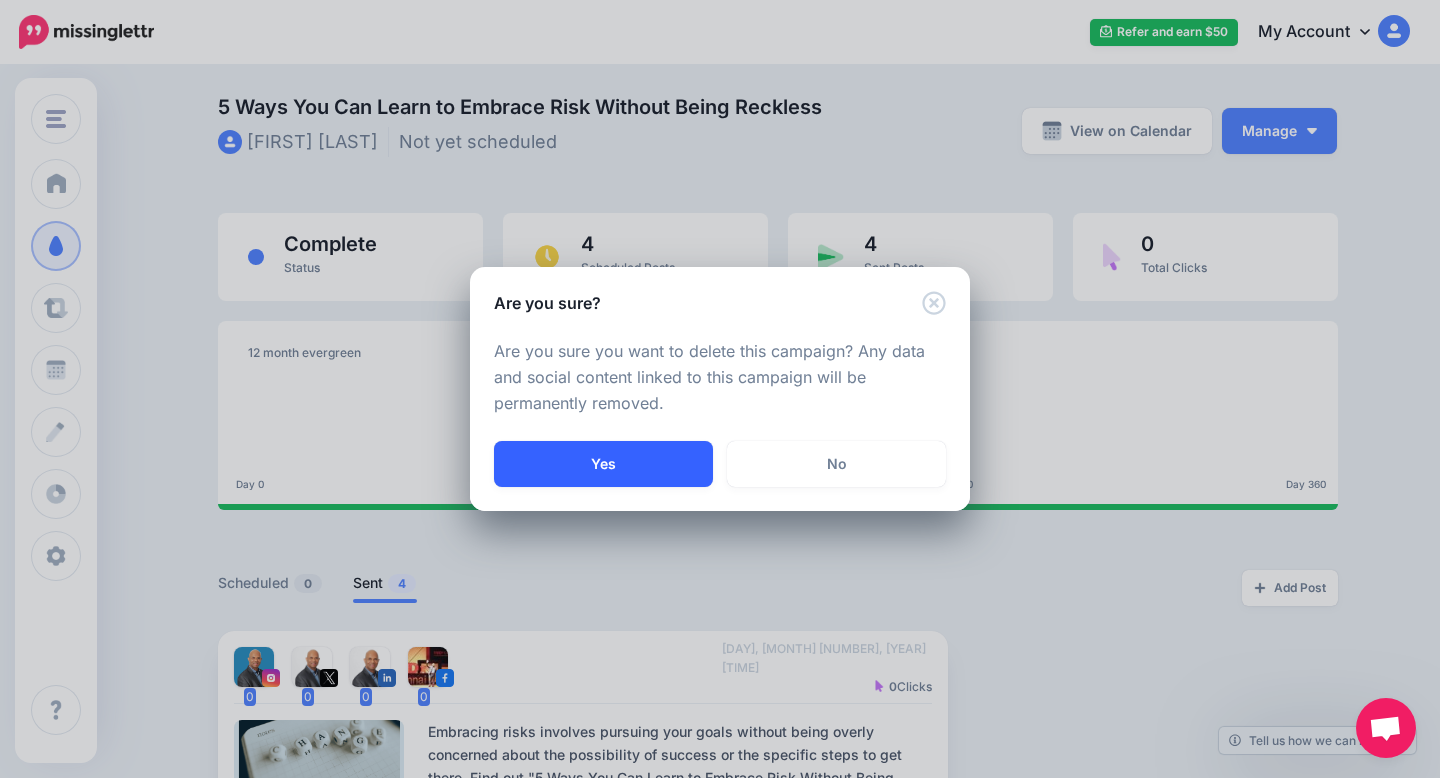 click on "Yes" at bounding box center [603, 464] 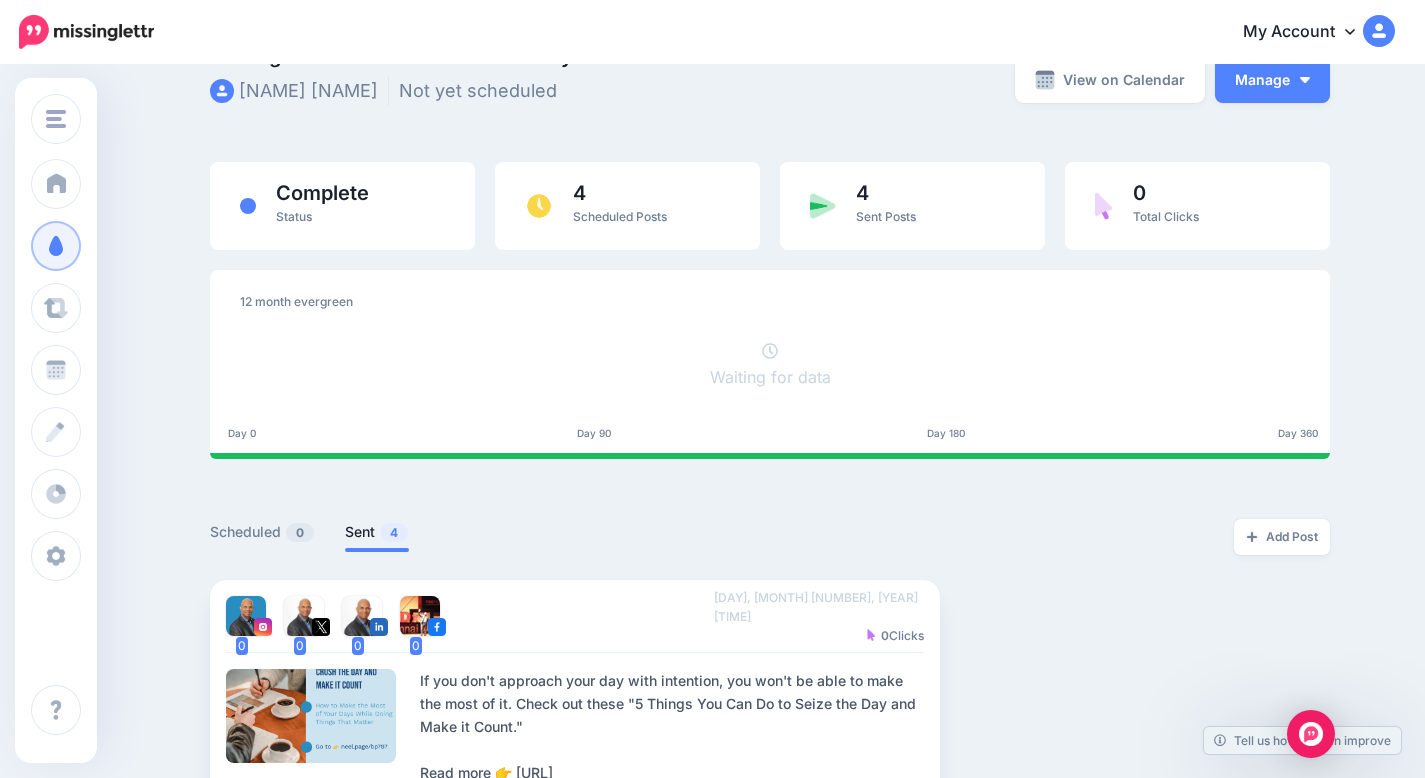 scroll, scrollTop: 0, scrollLeft: 0, axis: both 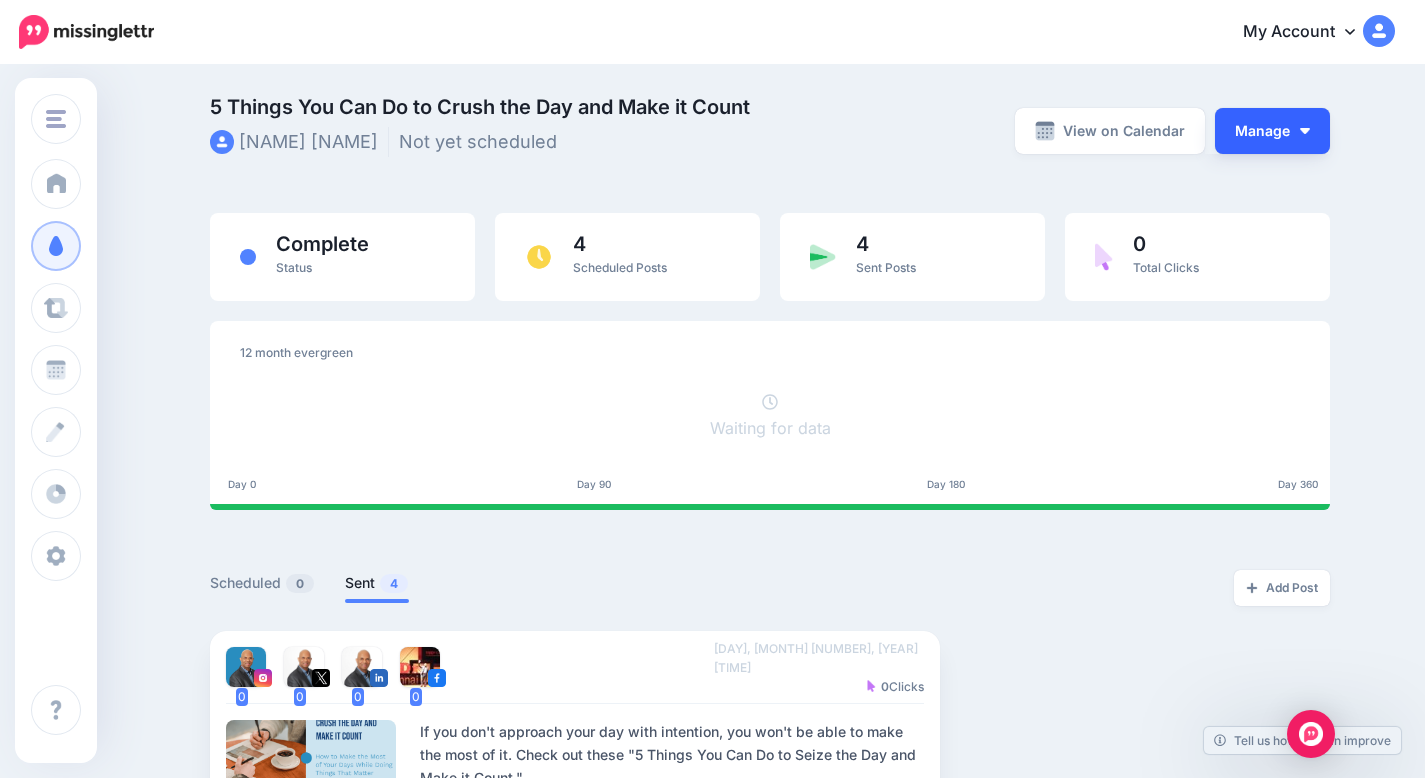 click on "Manage" at bounding box center (1272, 131) 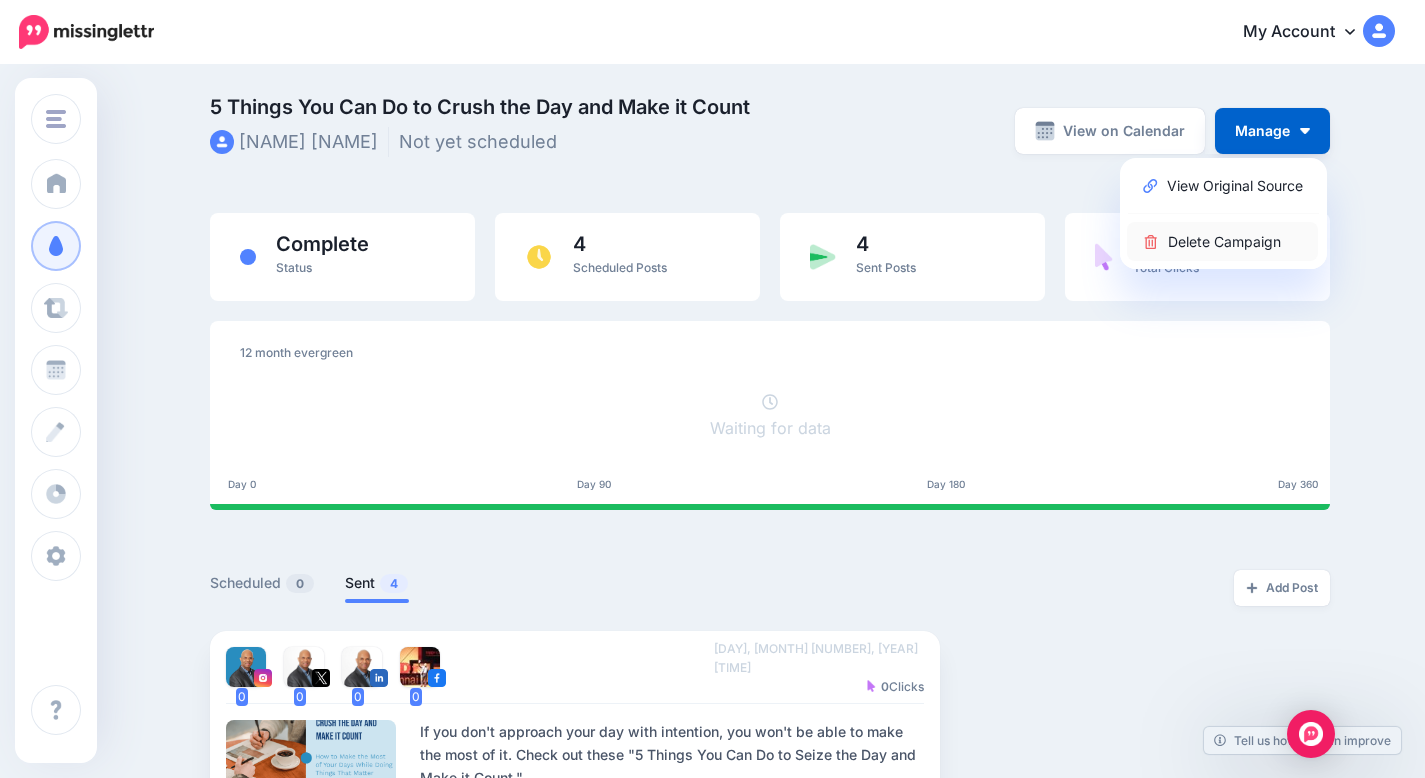 click on "Delete Campaign" at bounding box center (1222, 241) 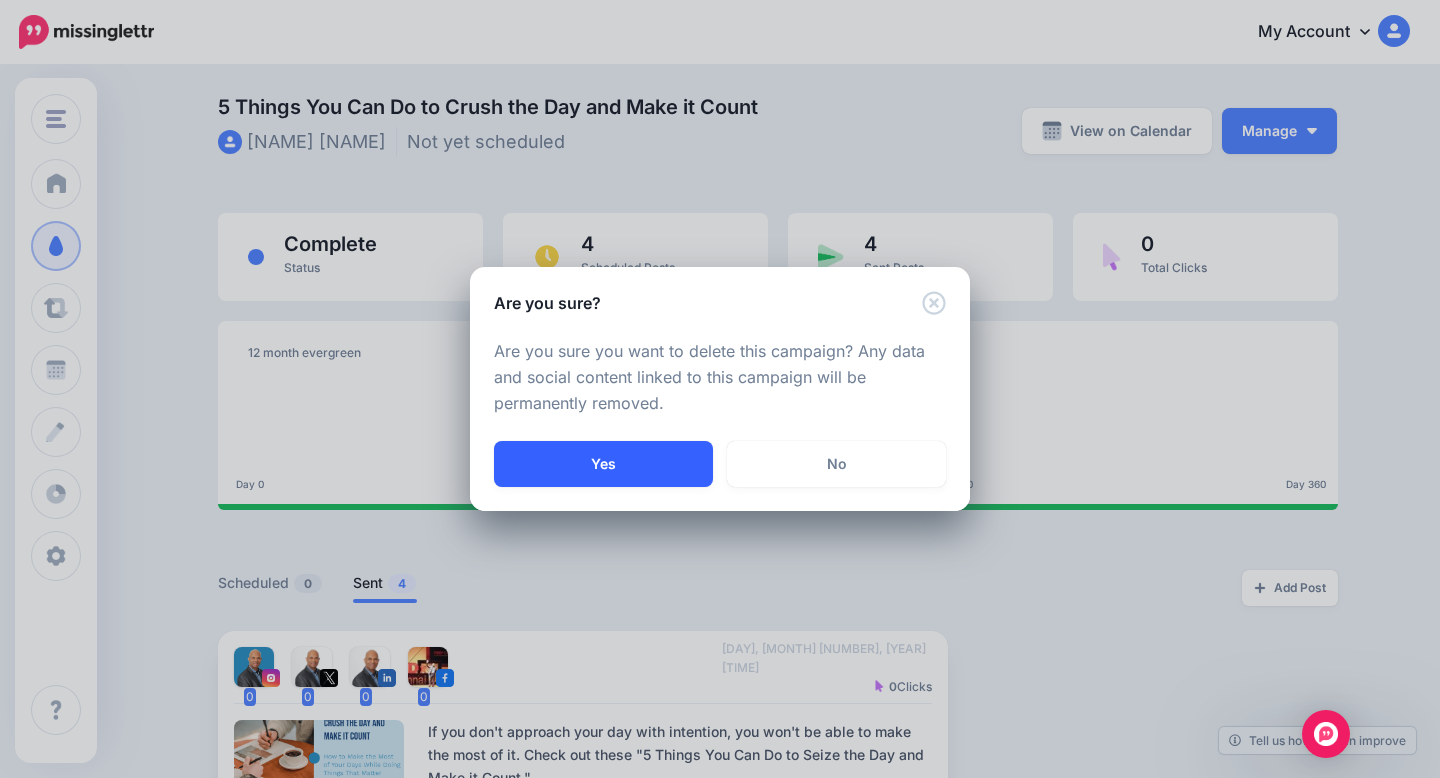 click on "Yes" at bounding box center [603, 464] 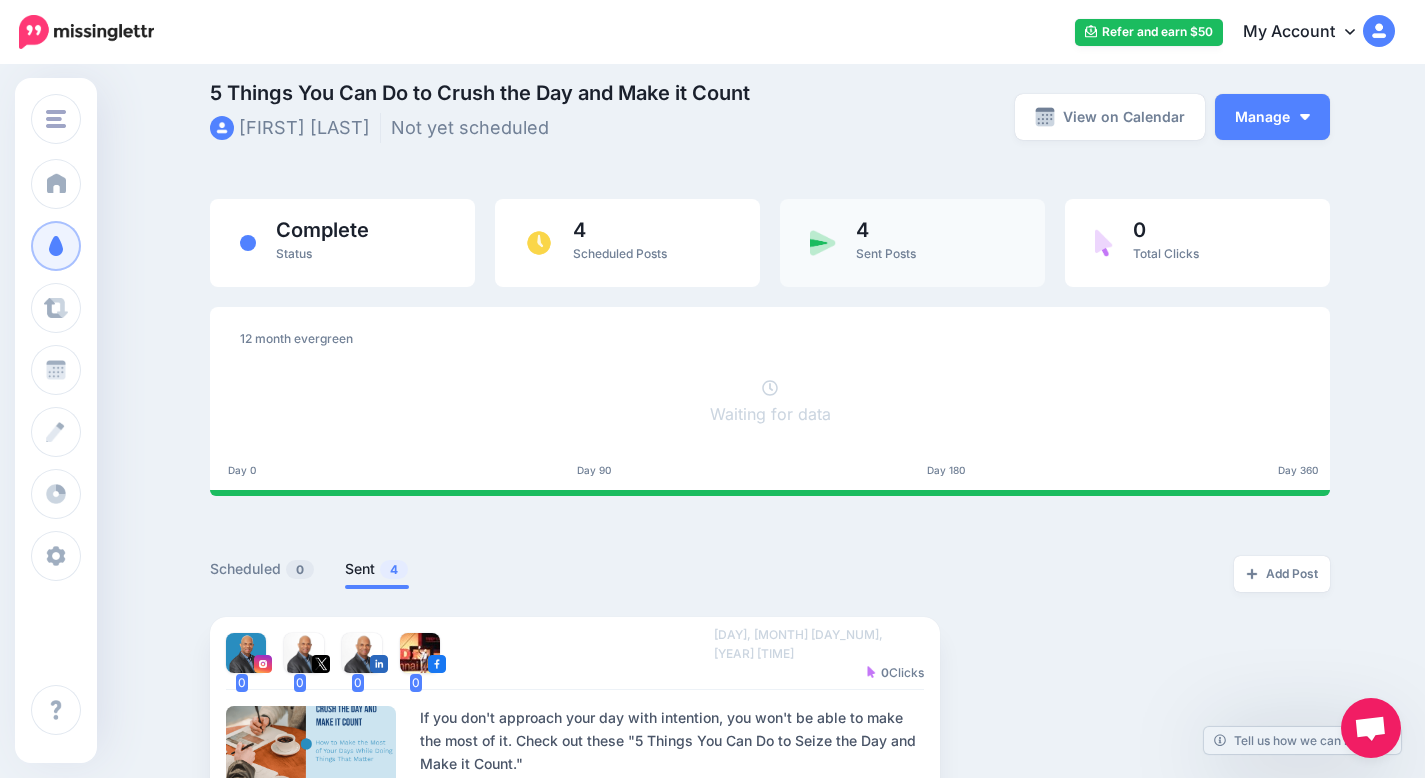 scroll, scrollTop: 0, scrollLeft: 0, axis: both 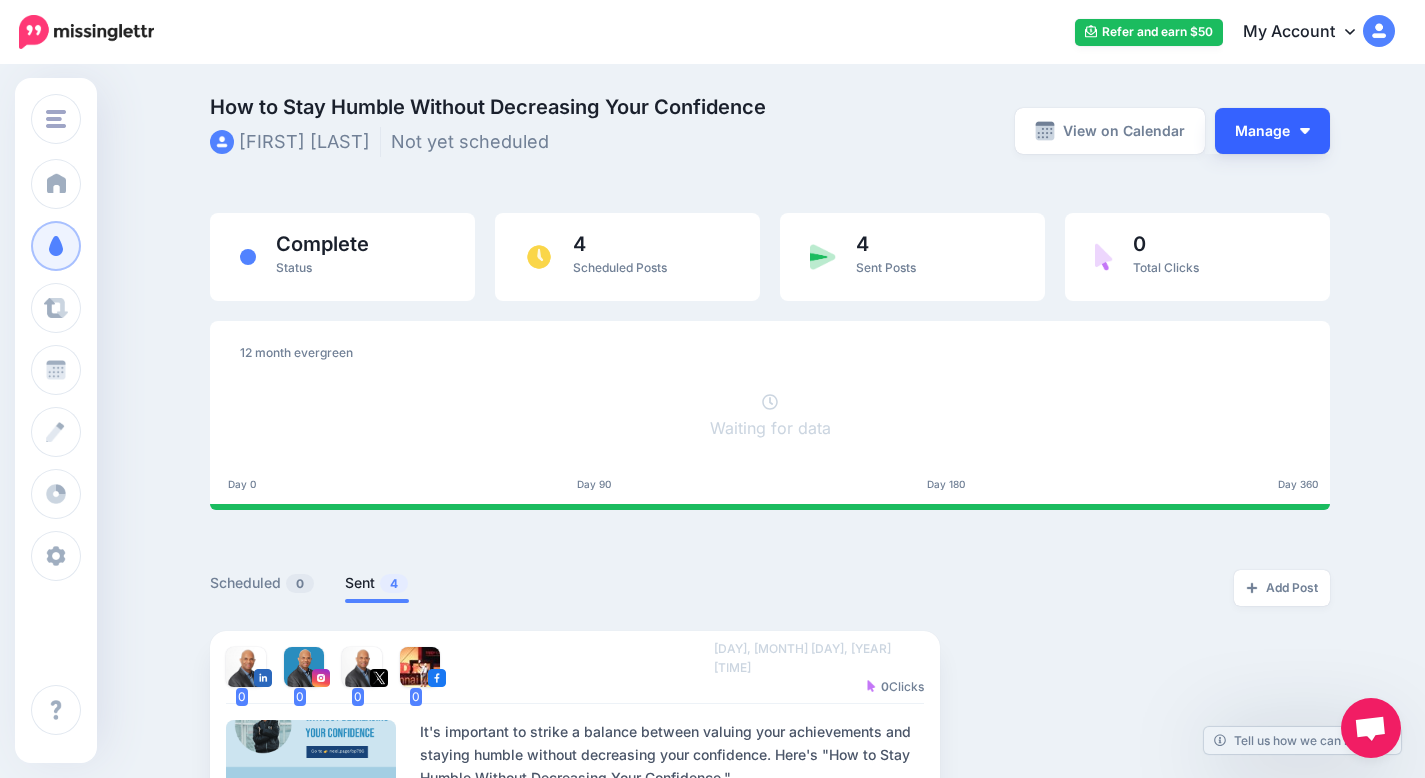 click on "Manage" at bounding box center [1272, 131] 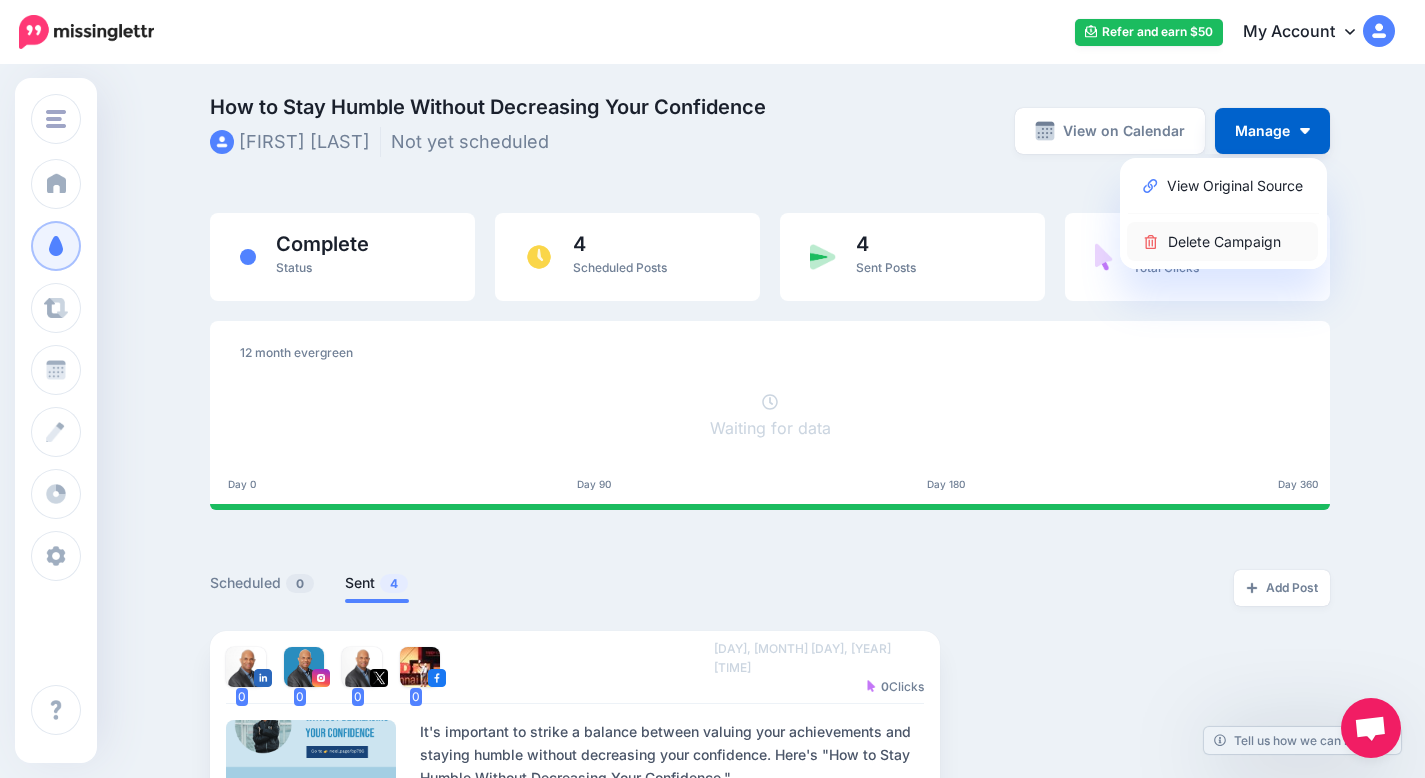click on "Delete Campaign" at bounding box center (1222, 241) 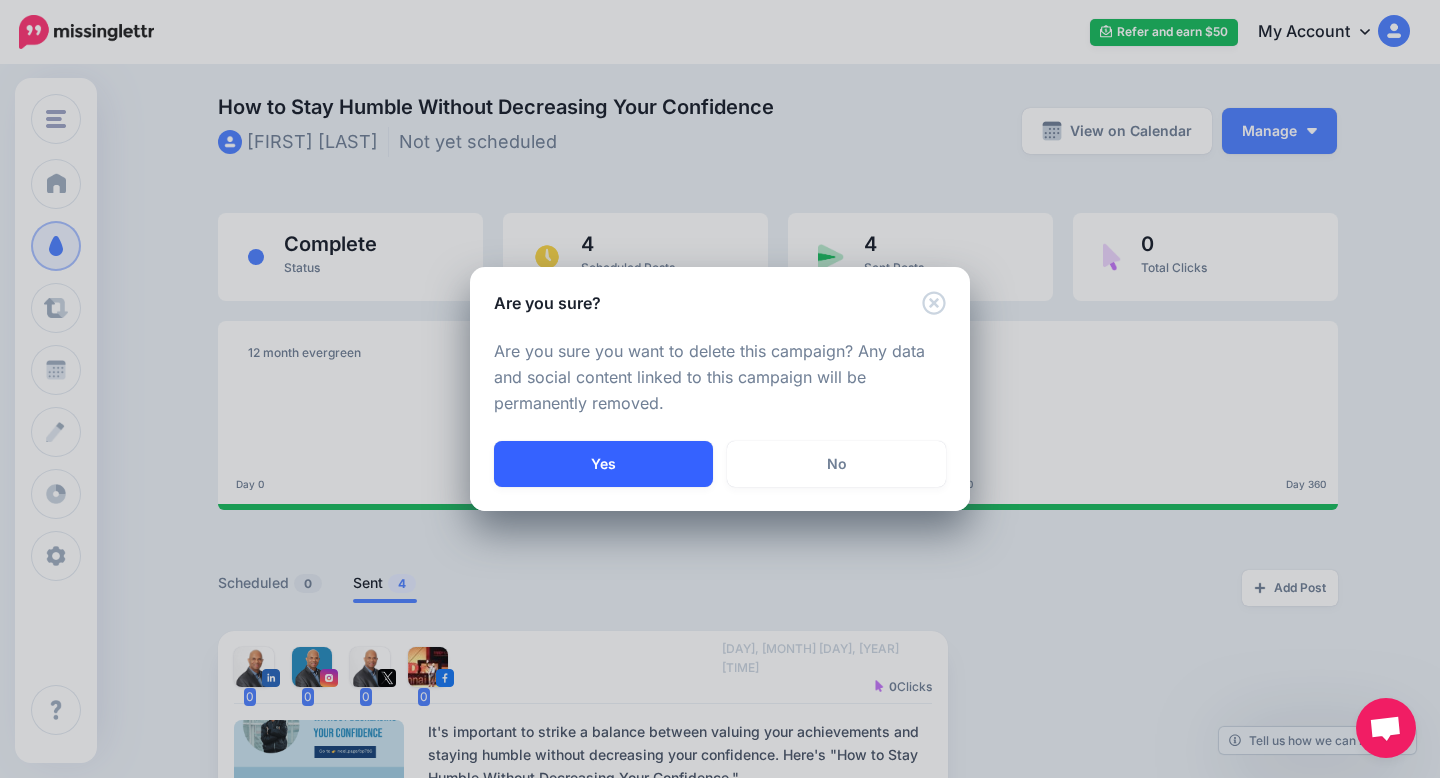 click on "Yes" at bounding box center (603, 464) 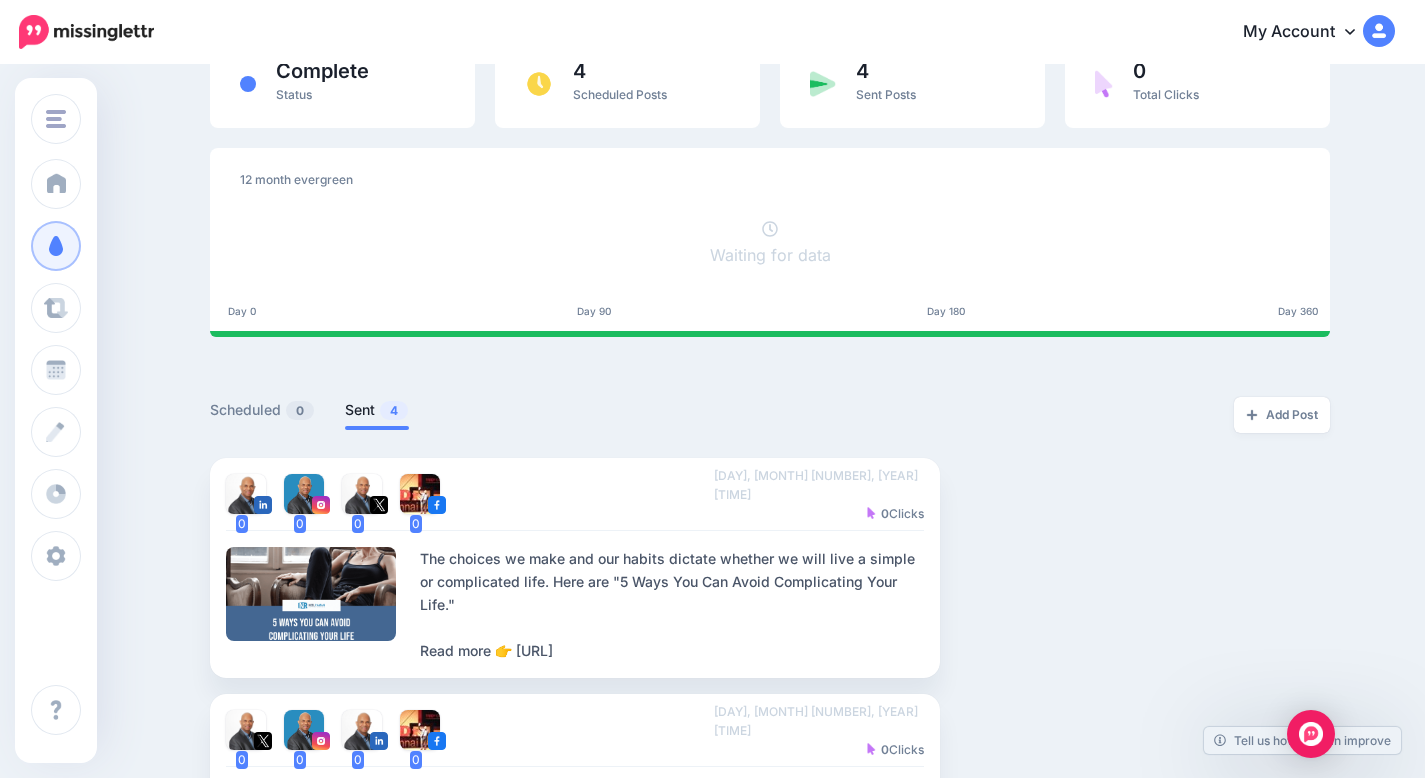 scroll, scrollTop: 0, scrollLeft: 0, axis: both 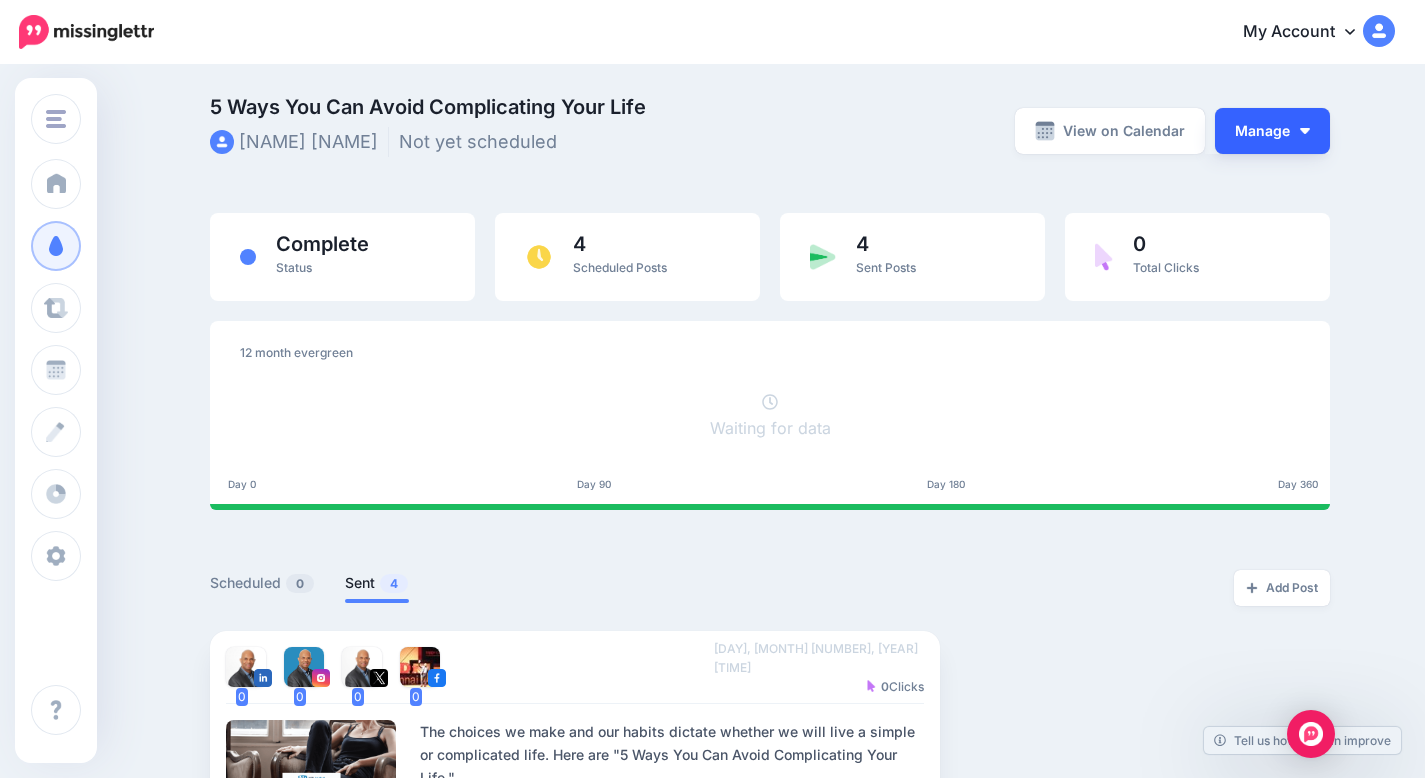 click on "Manage" at bounding box center [1272, 131] 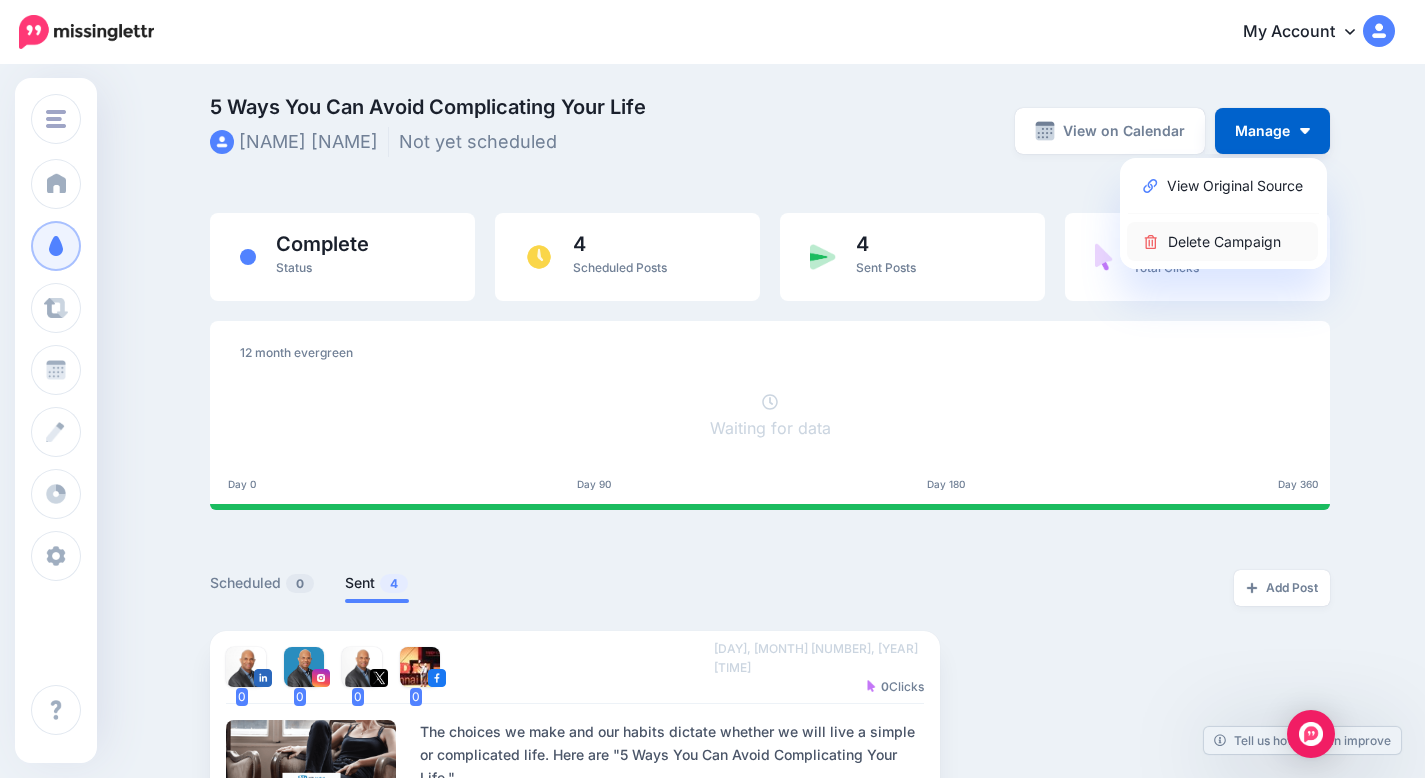 click on "Delete Campaign" at bounding box center [1222, 241] 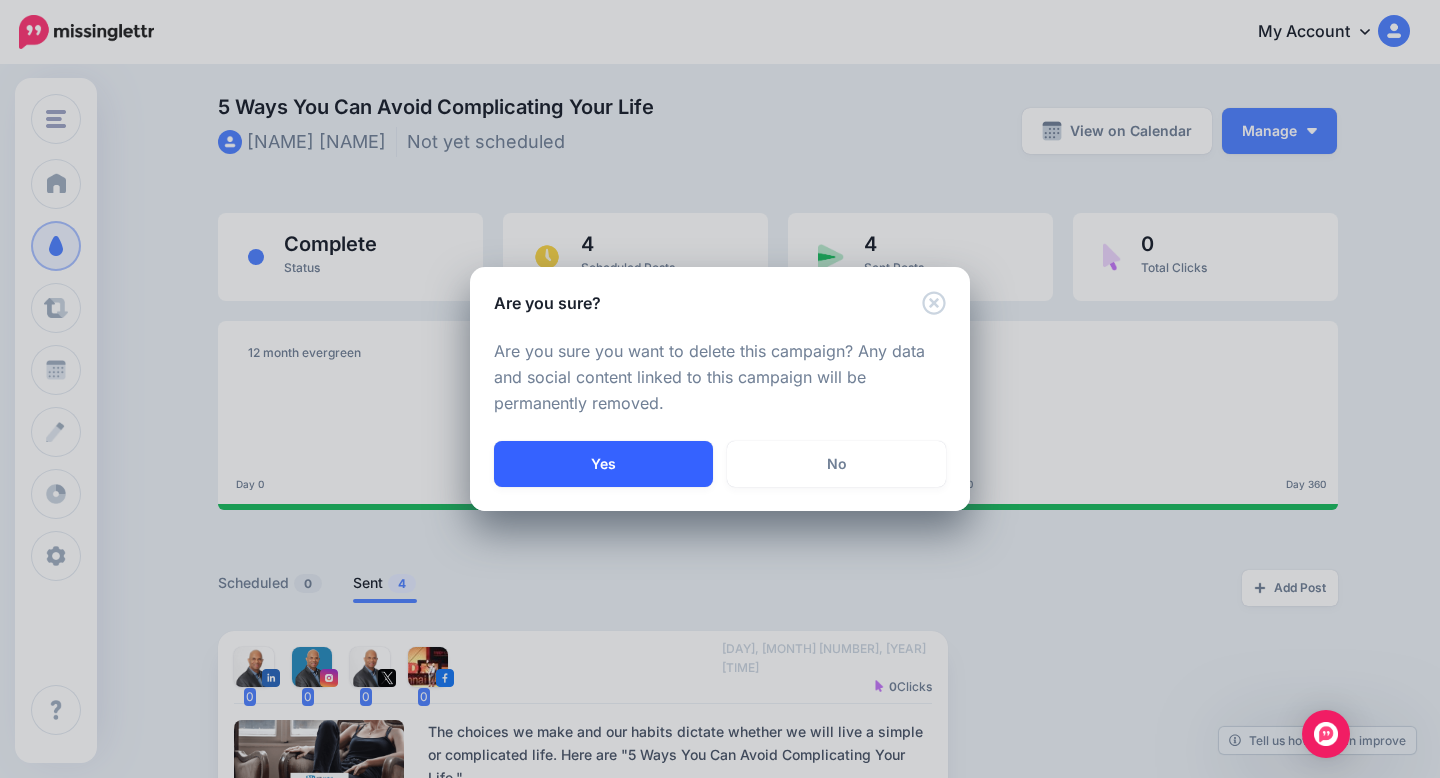 click on "Yes" at bounding box center (603, 464) 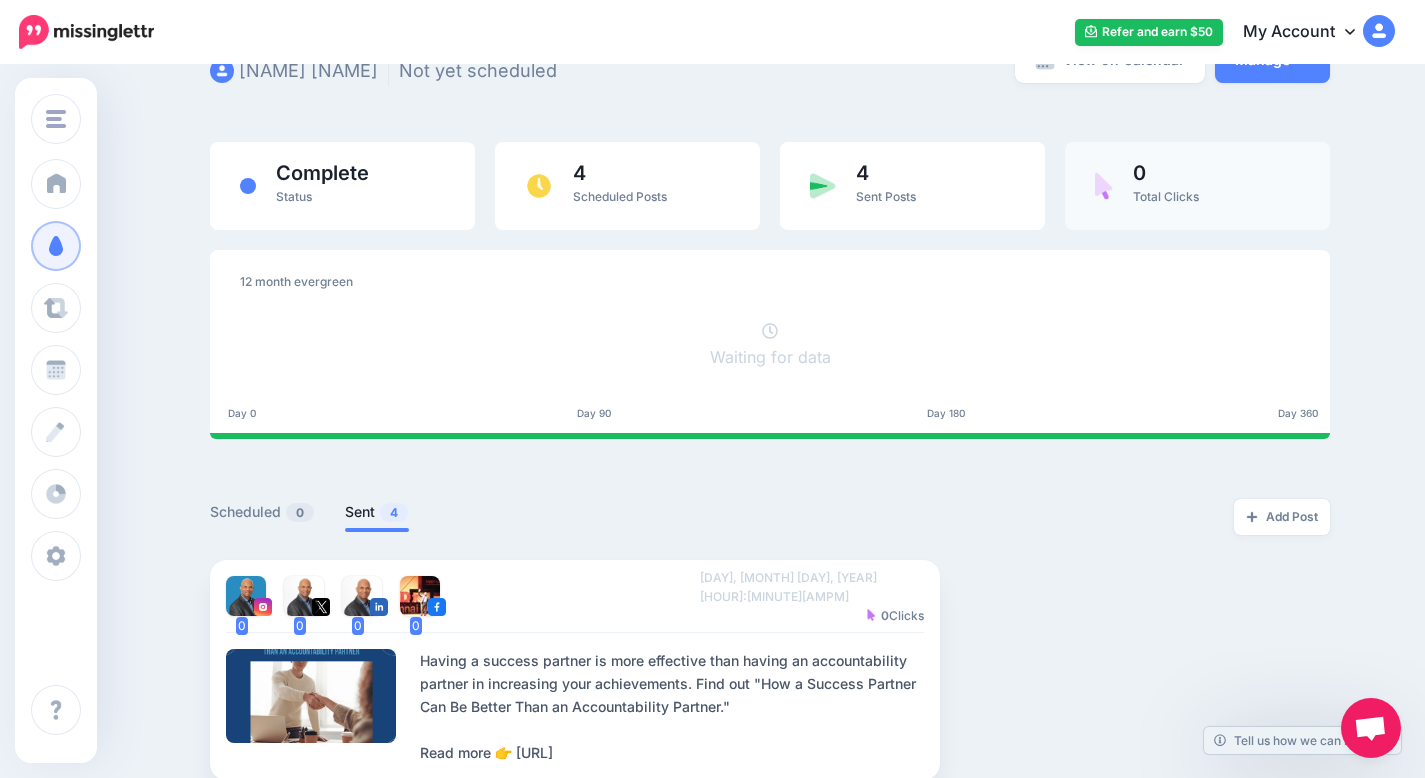 scroll, scrollTop: 0, scrollLeft: 0, axis: both 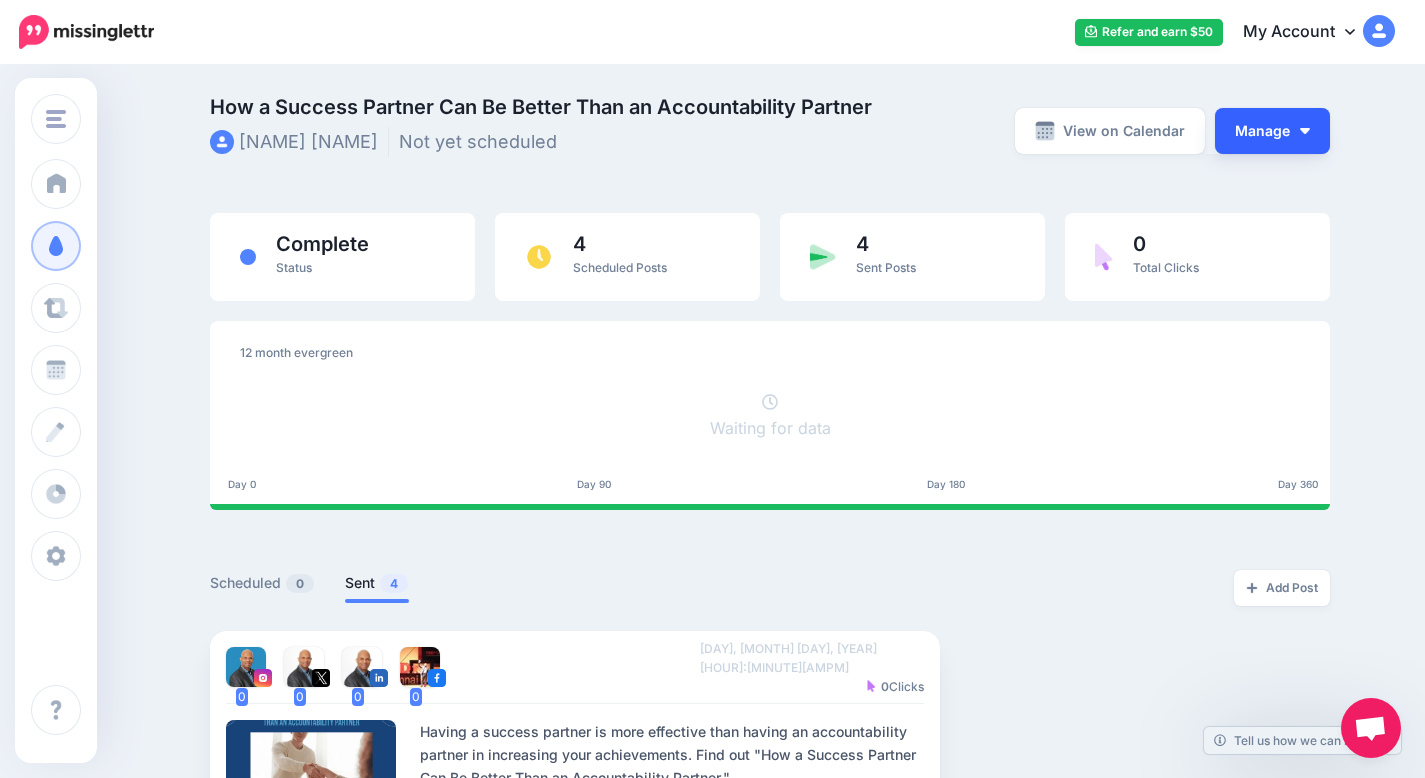 click on "Manage" at bounding box center (1272, 131) 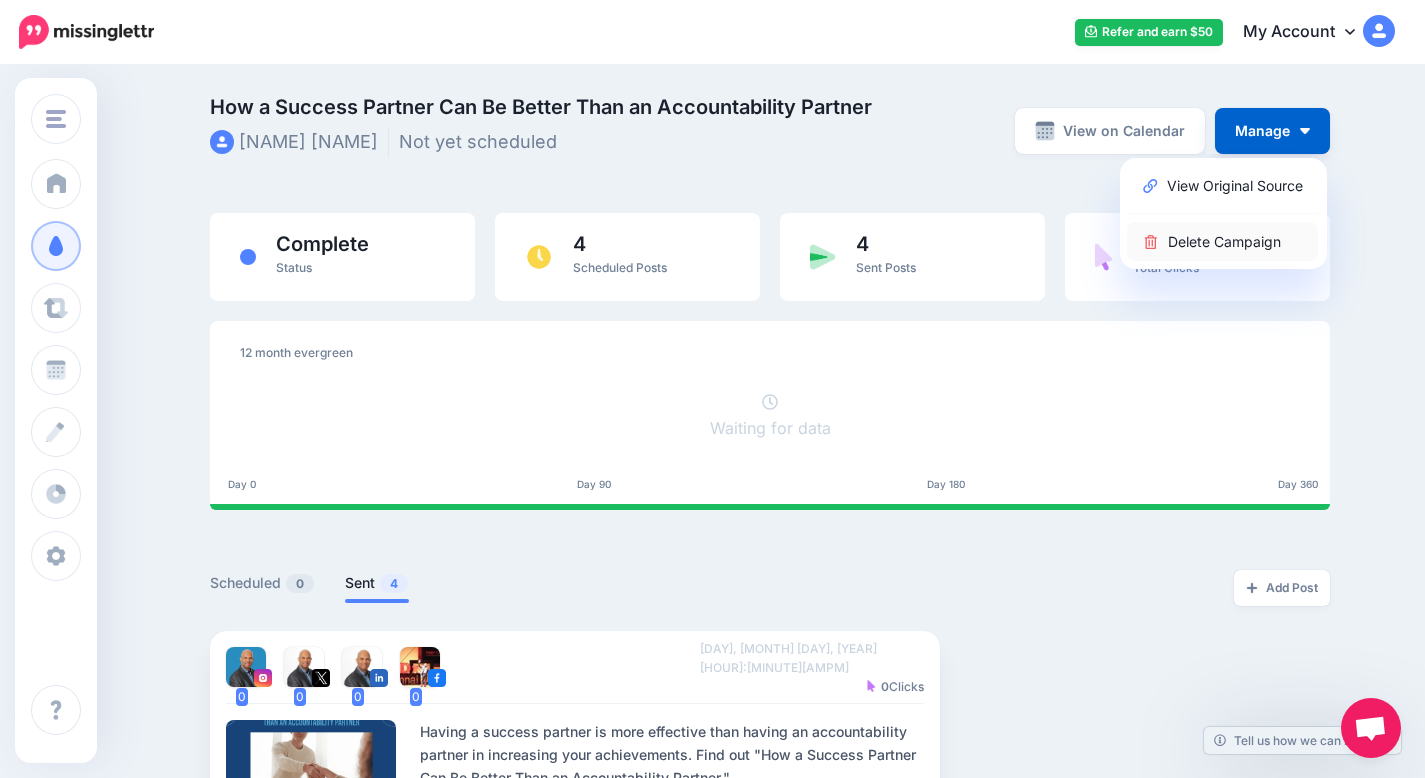 click on "Delete Campaign" at bounding box center (1222, 241) 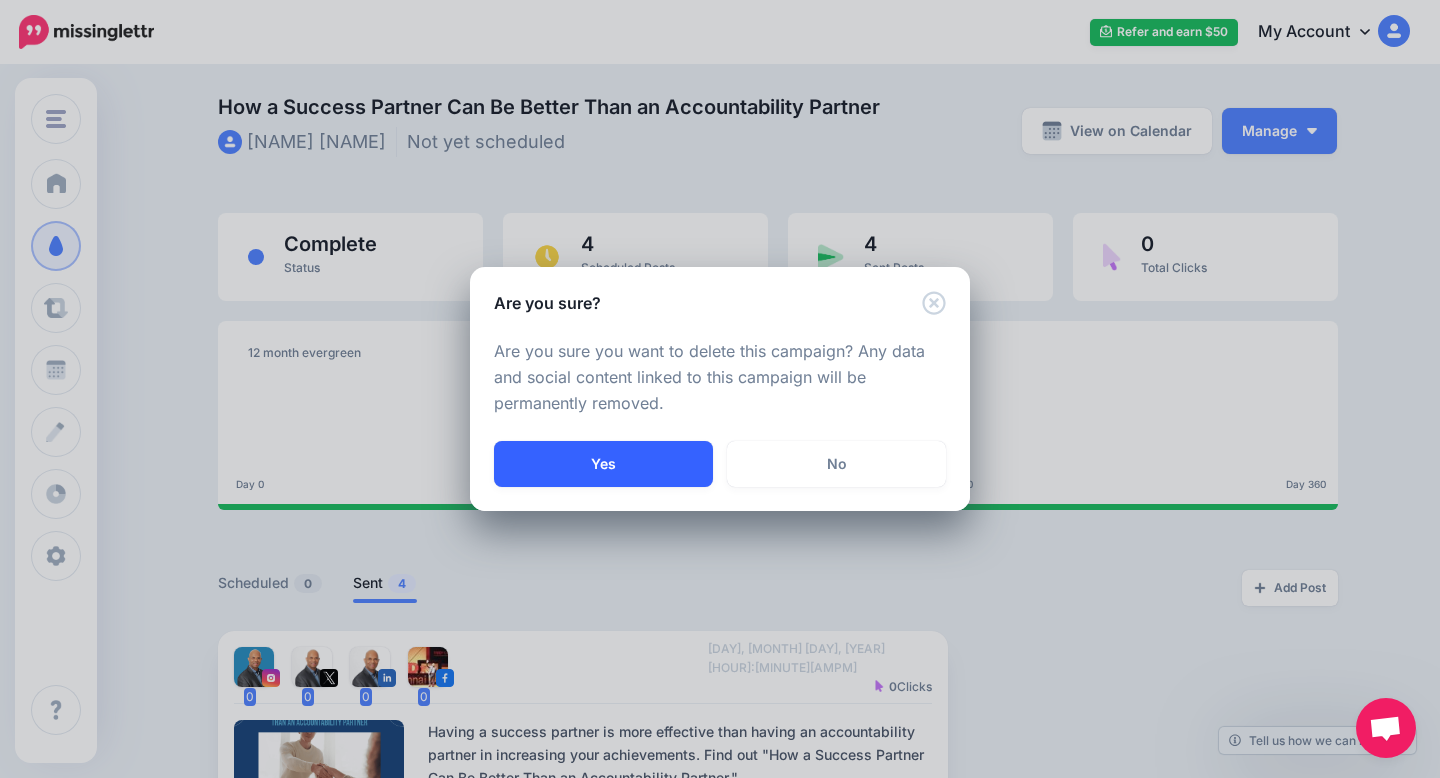 click on "Yes" at bounding box center (603, 464) 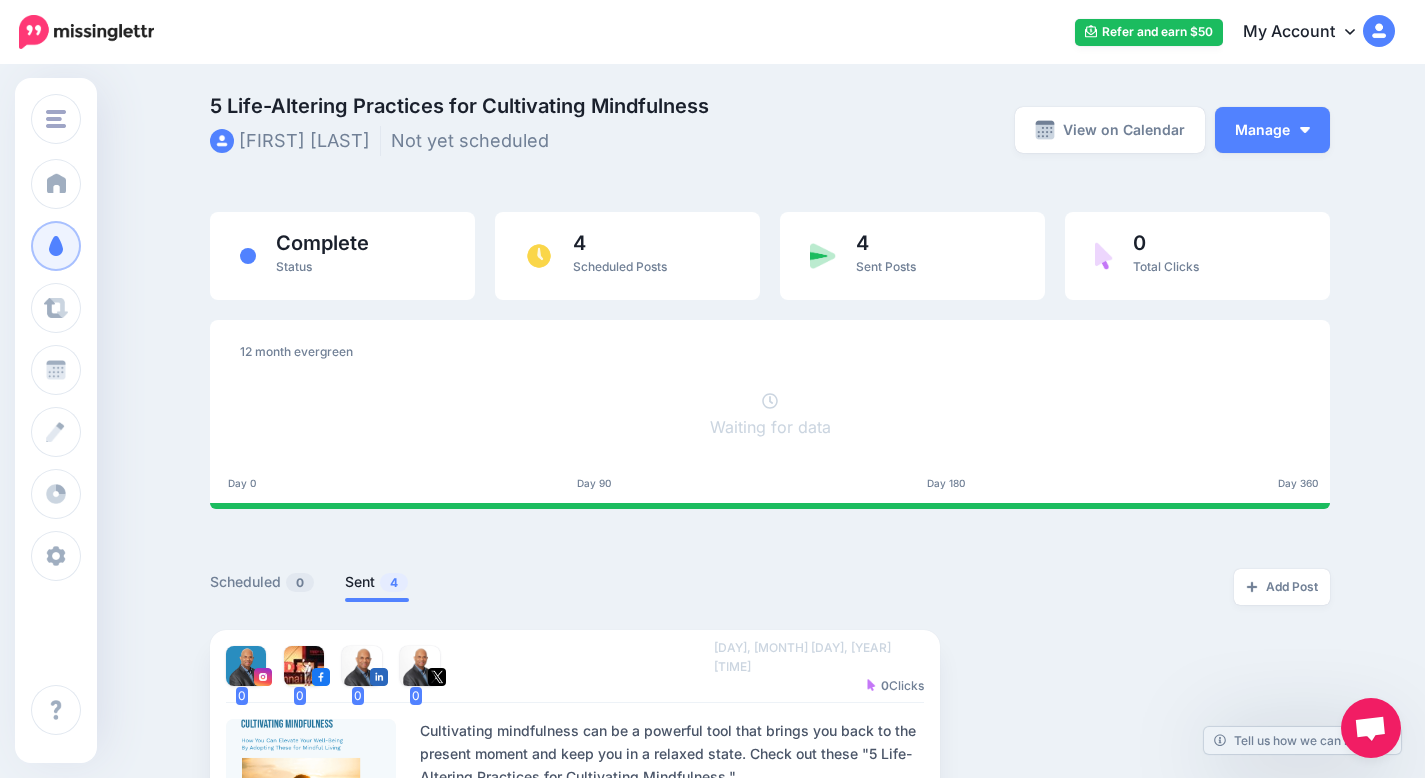 scroll, scrollTop: 0, scrollLeft: 0, axis: both 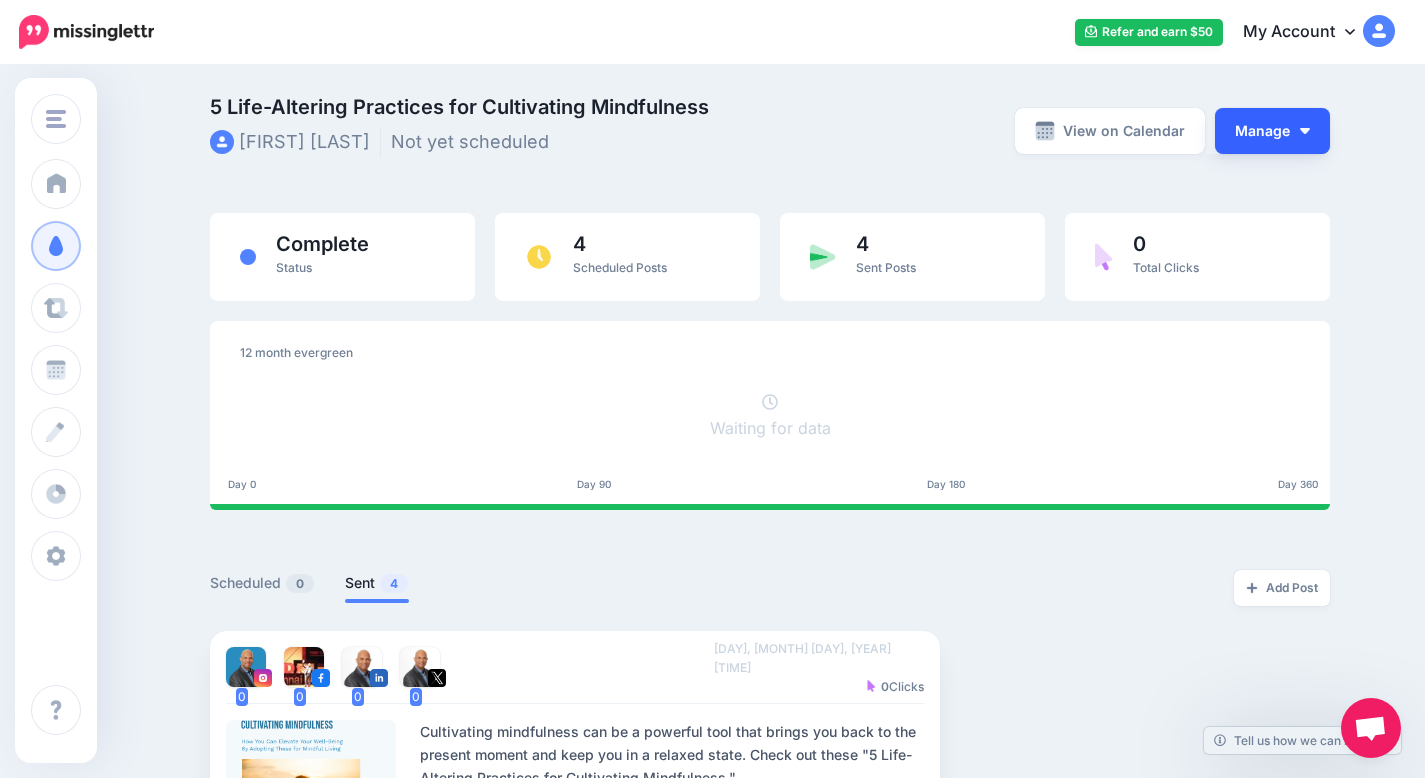 click on "Manage" at bounding box center (1272, 131) 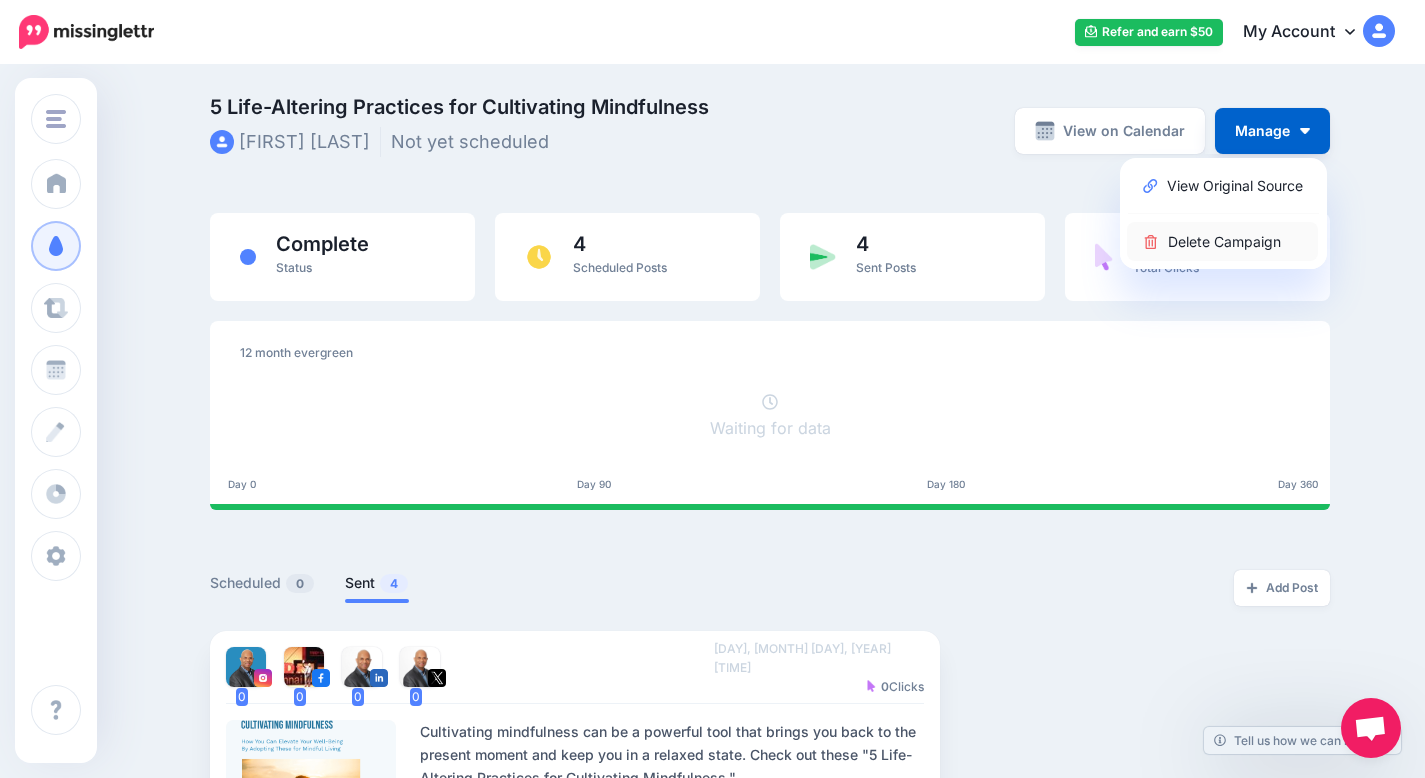 click on "Delete Campaign" at bounding box center [1222, 241] 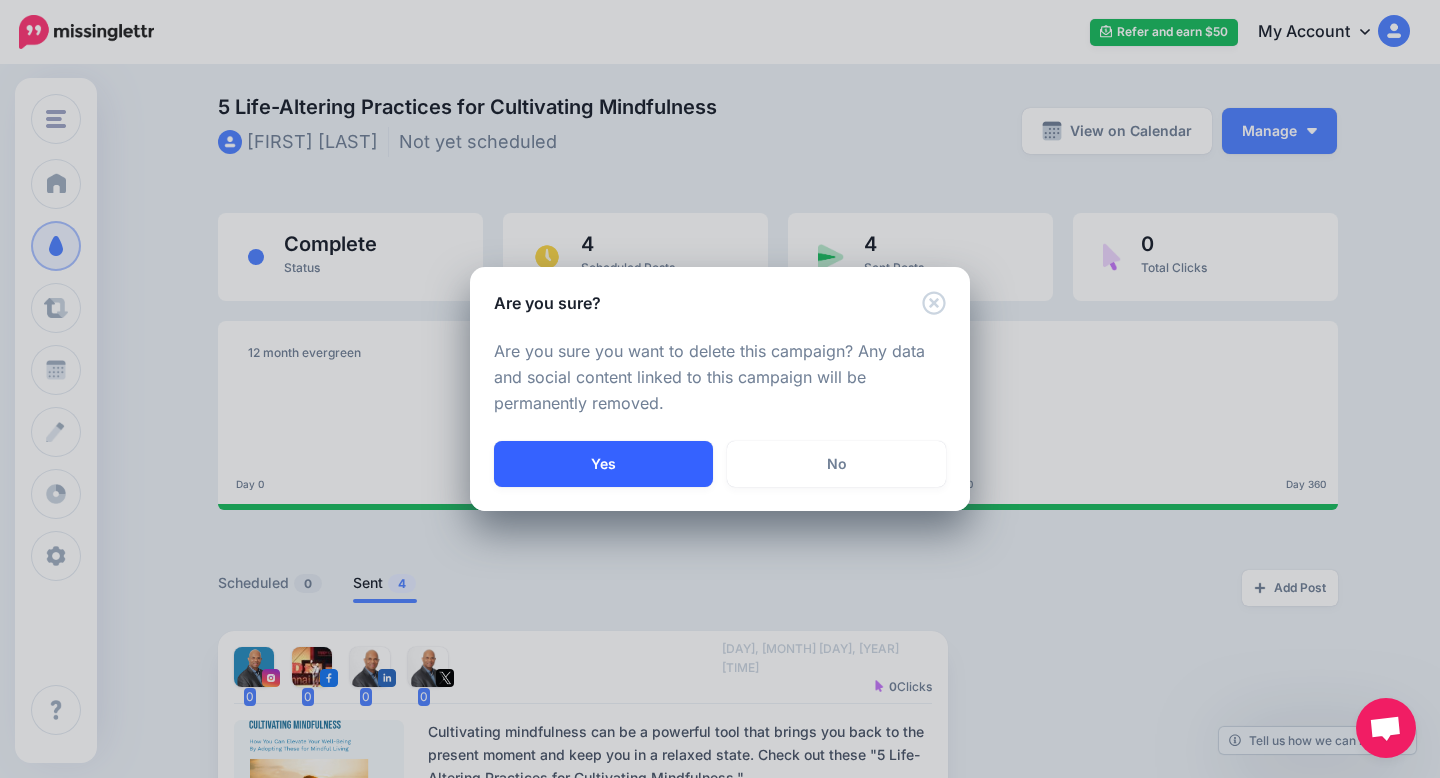 click on "Yes" at bounding box center (603, 464) 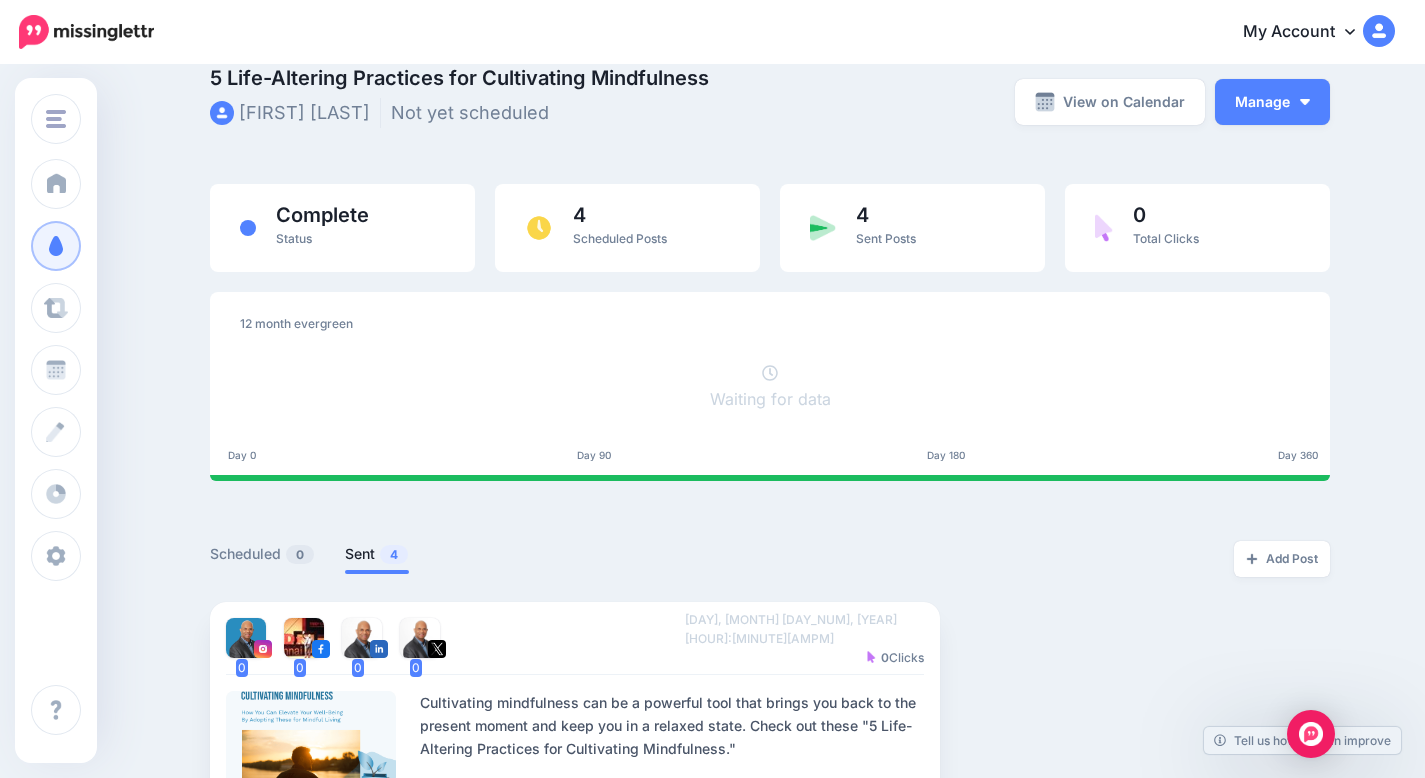 scroll, scrollTop: 0, scrollLeft: 0, axis: both 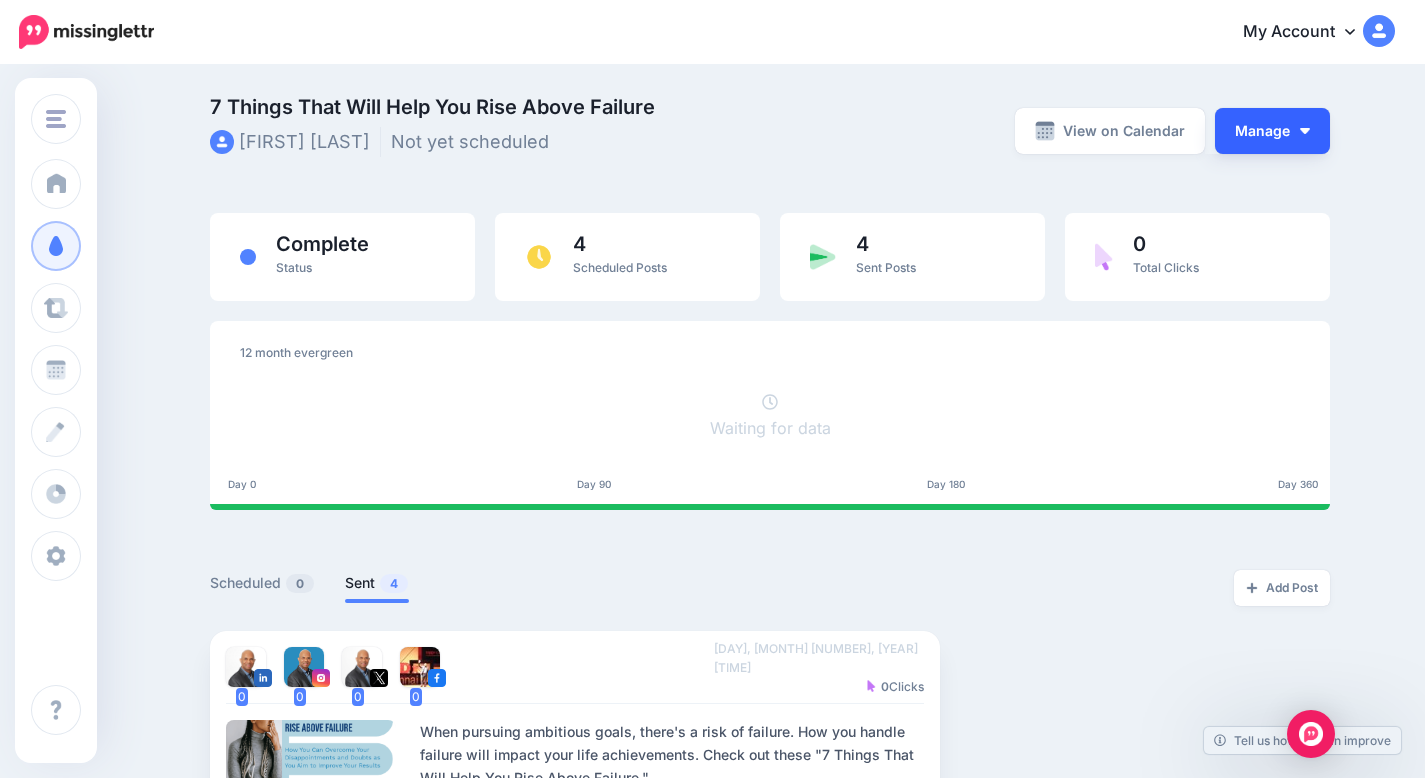click on "Manage" at bounding box center [1272, 131] 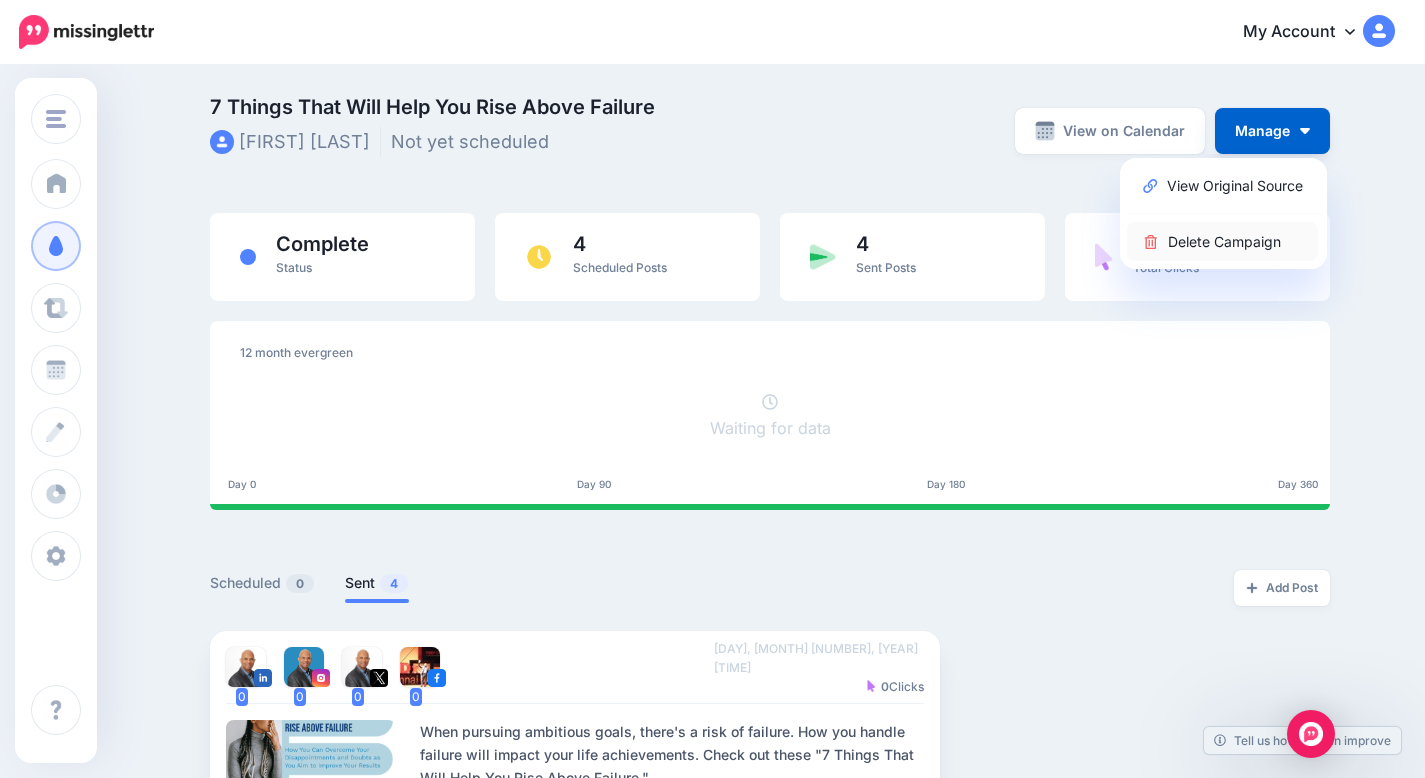 click on "Delete Campaign" at bounding box center (1222, 241) 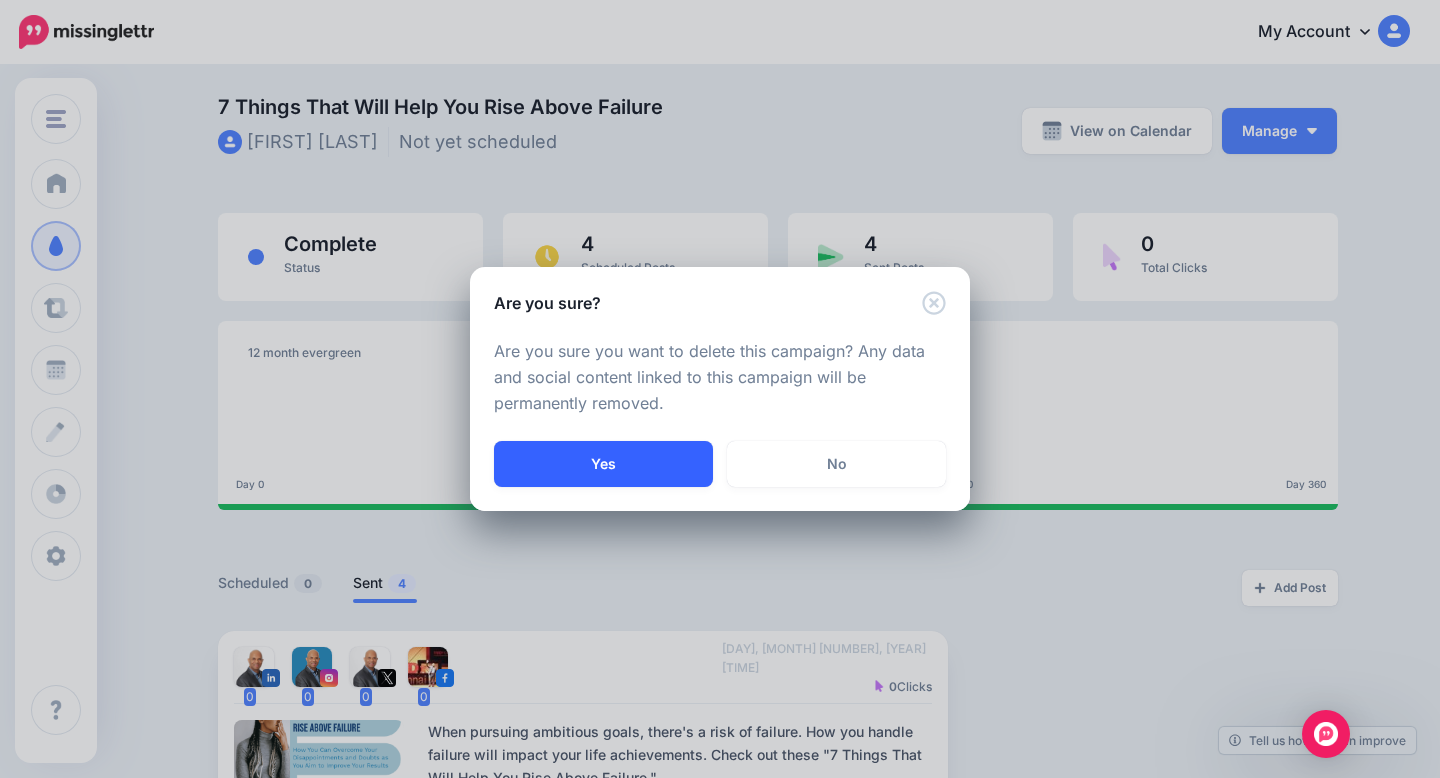 click on "Yes" at bounding box center [603, 464] 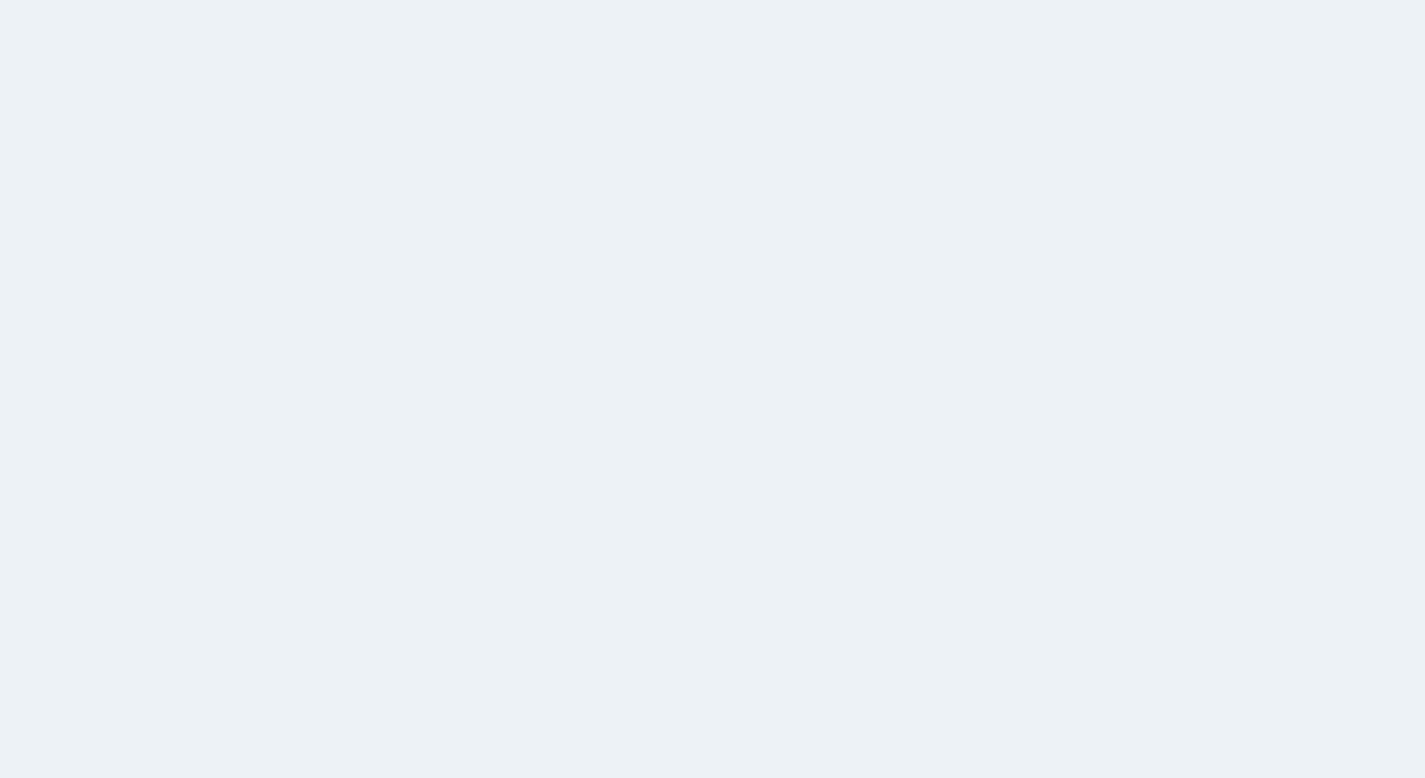 scroll, scrollTop: 0, scrollLeft: 0, axis: both 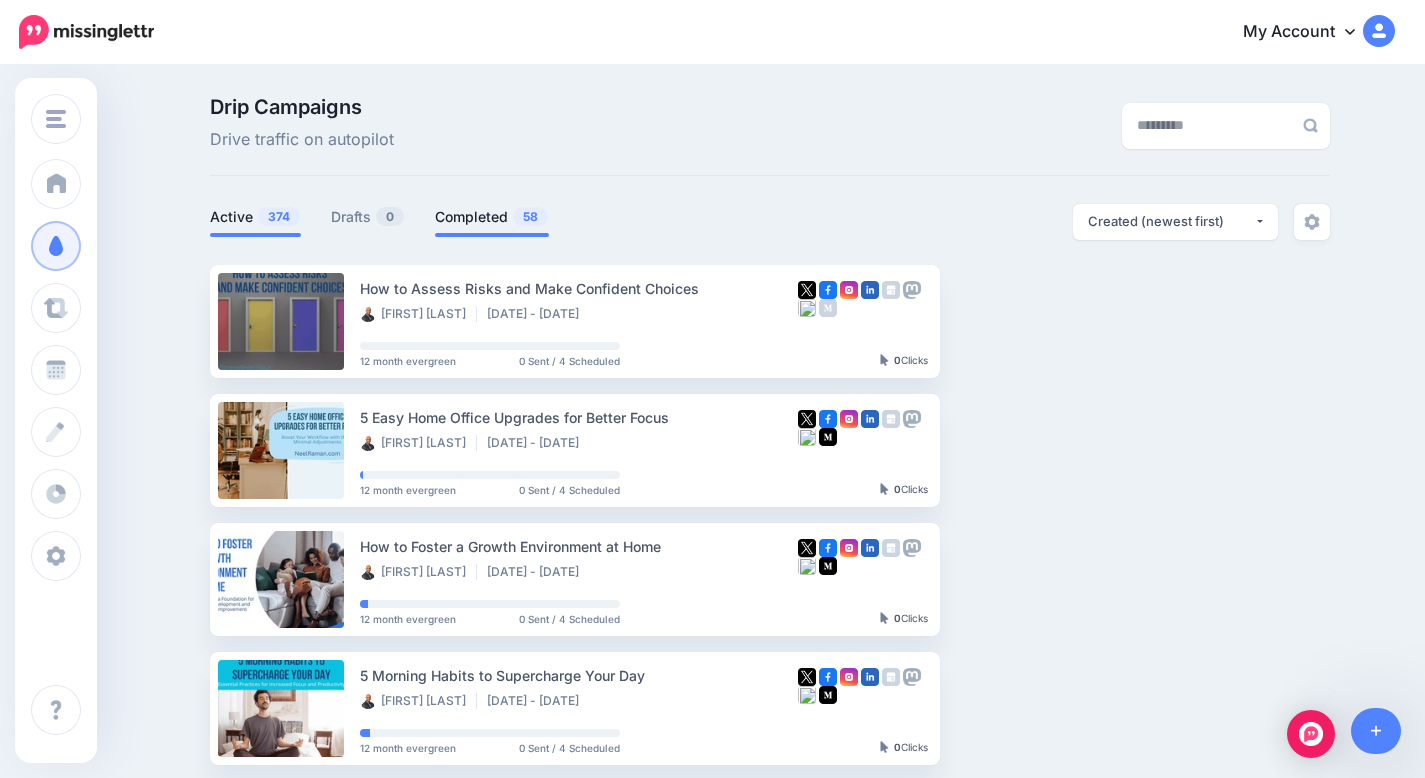 click on "Completed [NUMBER]" at bounding box center [492, 217] 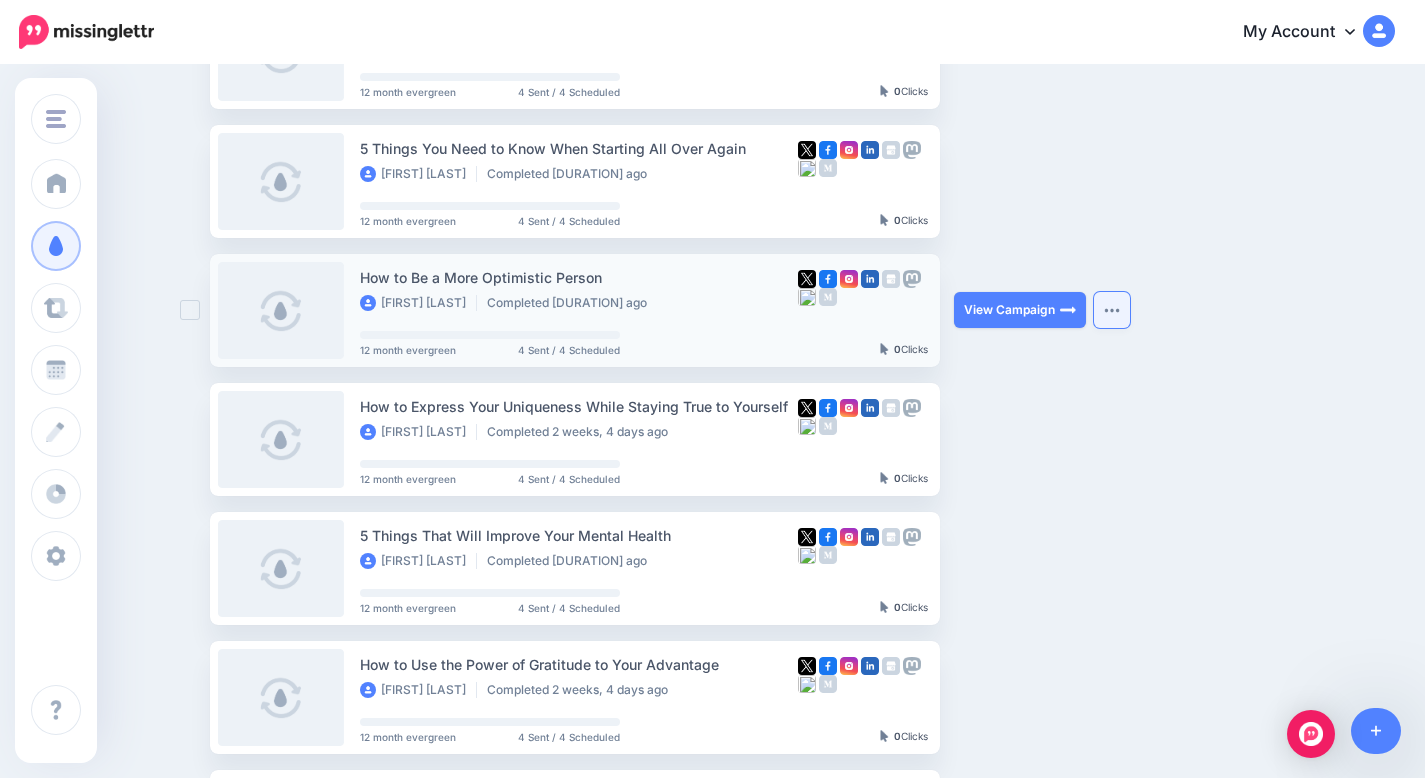 scroll, scrollTop: 657, scrollLeft: 0, axis: vertical 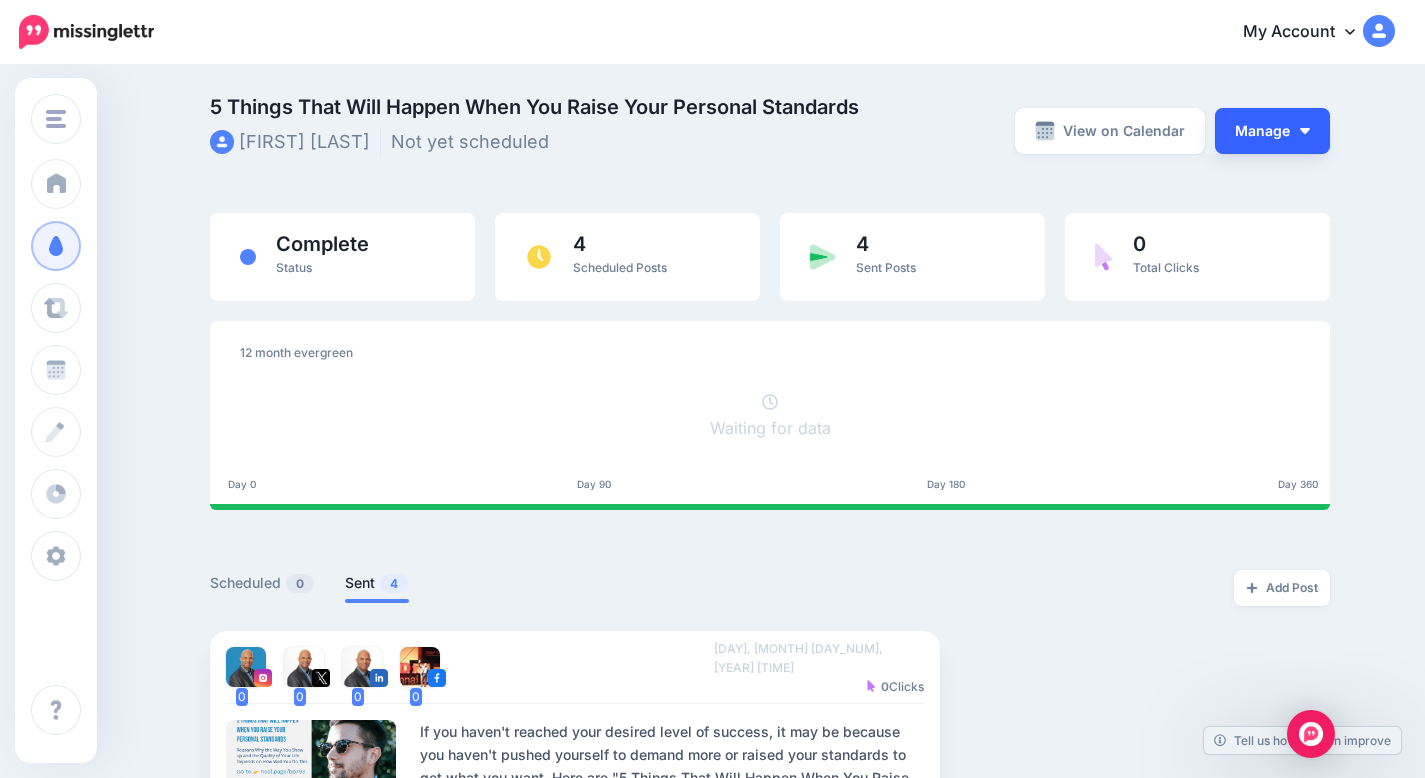 click on "Manage" at bounding box center [1272, 131] 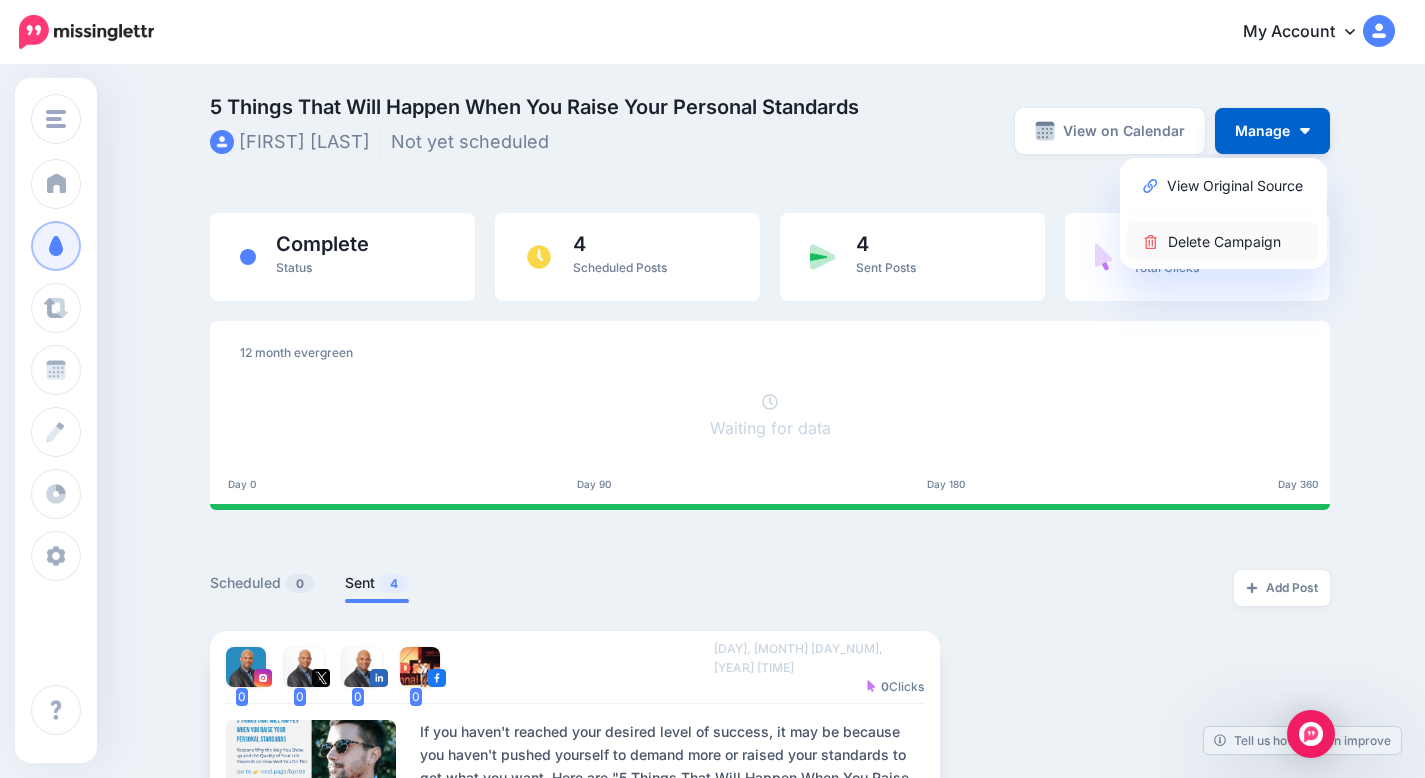 click on "Delete Campaign" at bounding box center [1222, 241] 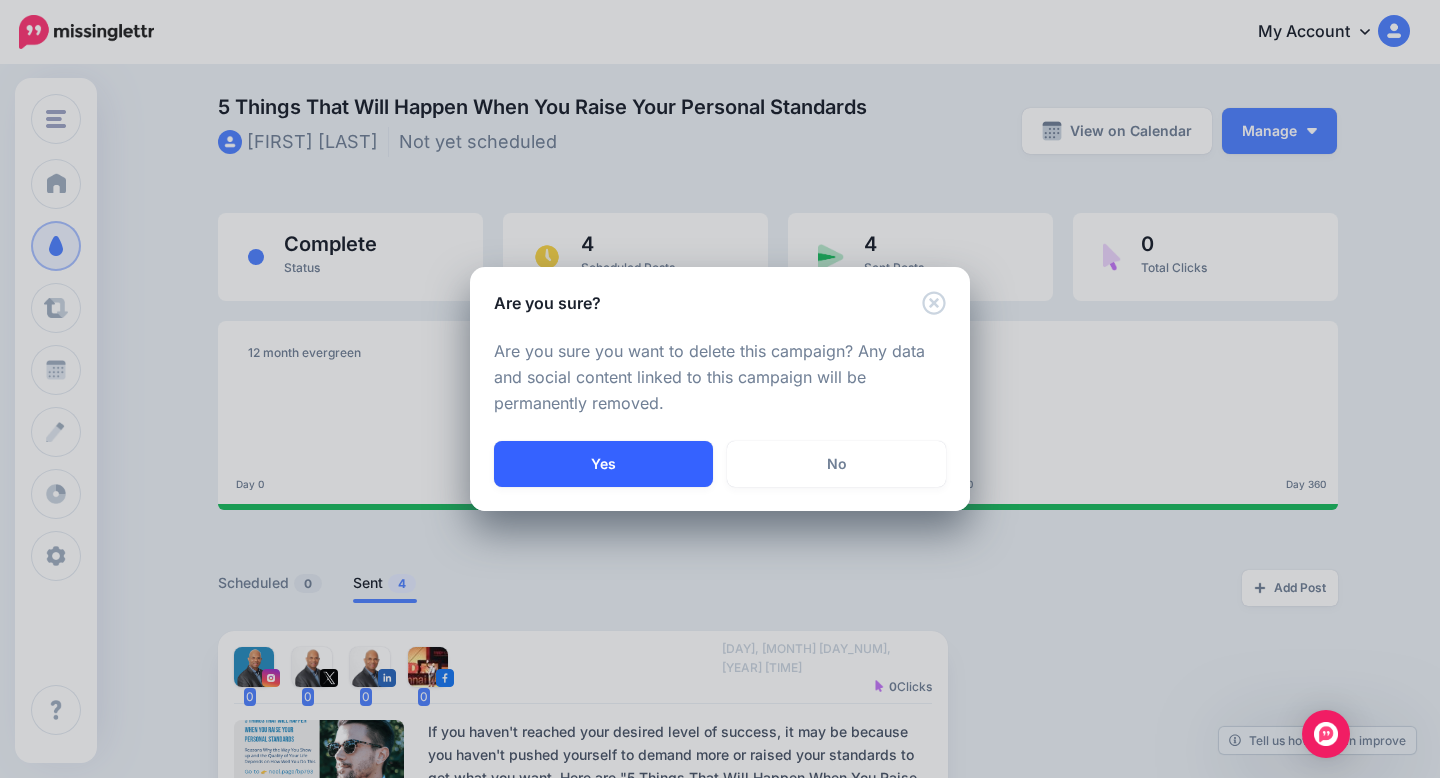 click on "Yes" at bounding box center [603, 464] 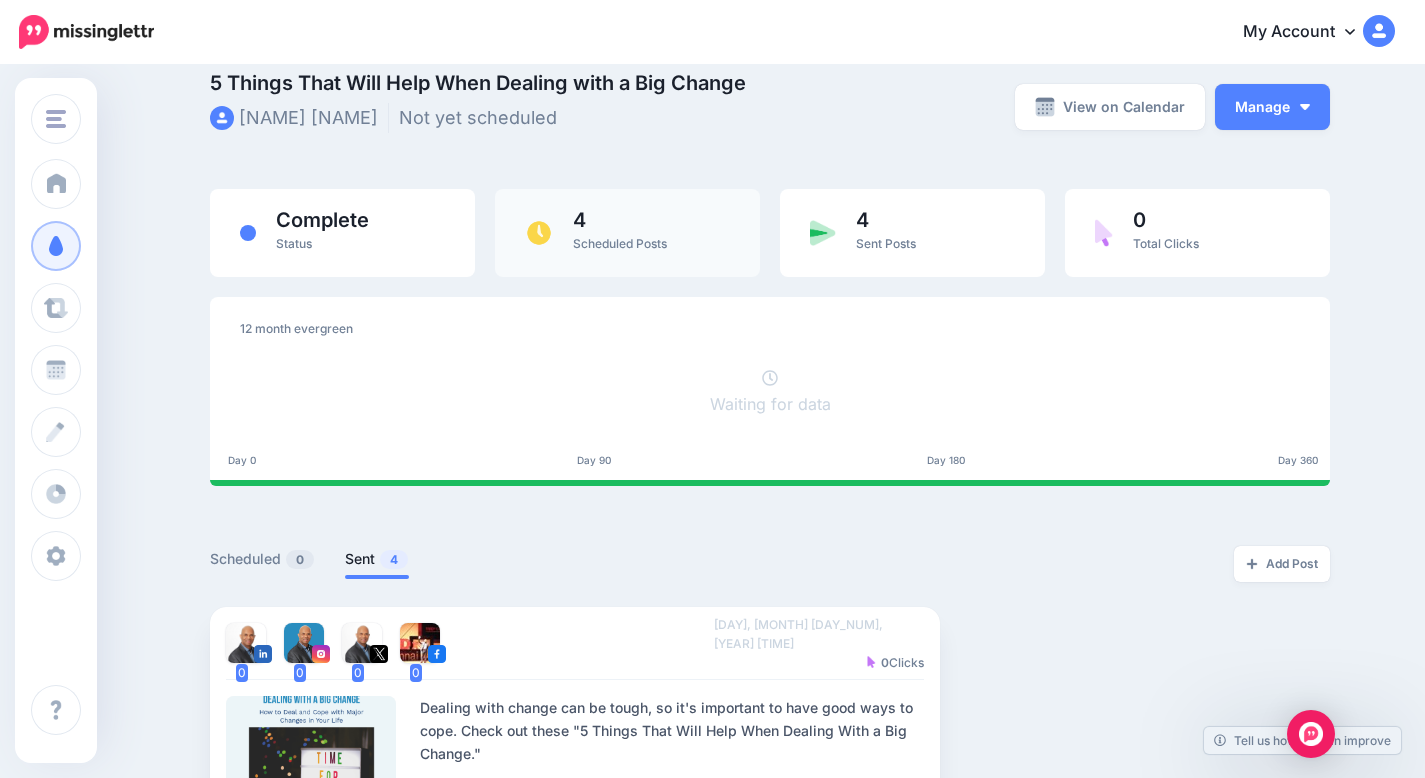 scroll, scrollTop: 0, scrollLeft: 0, axis: both 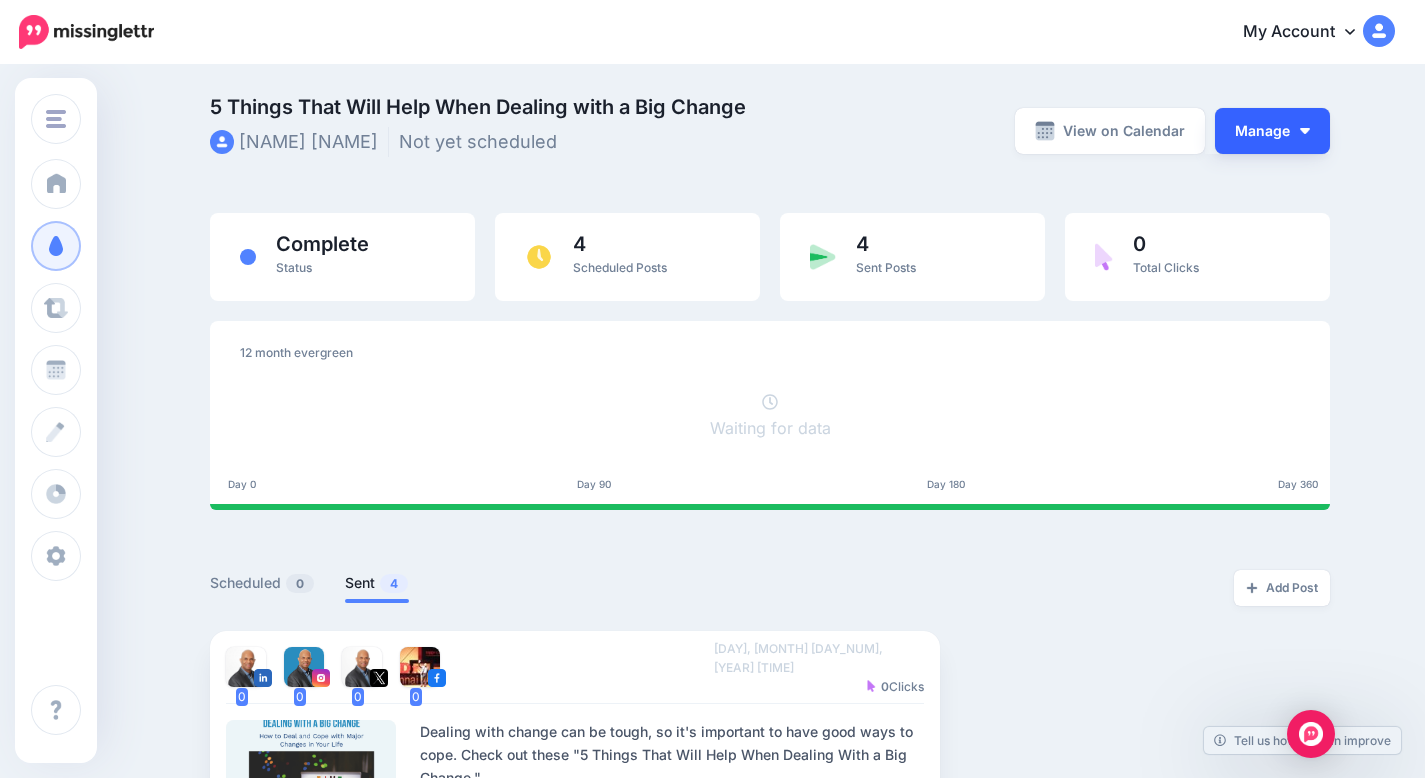 click on "Manage" at bounding box center (1272, 131) 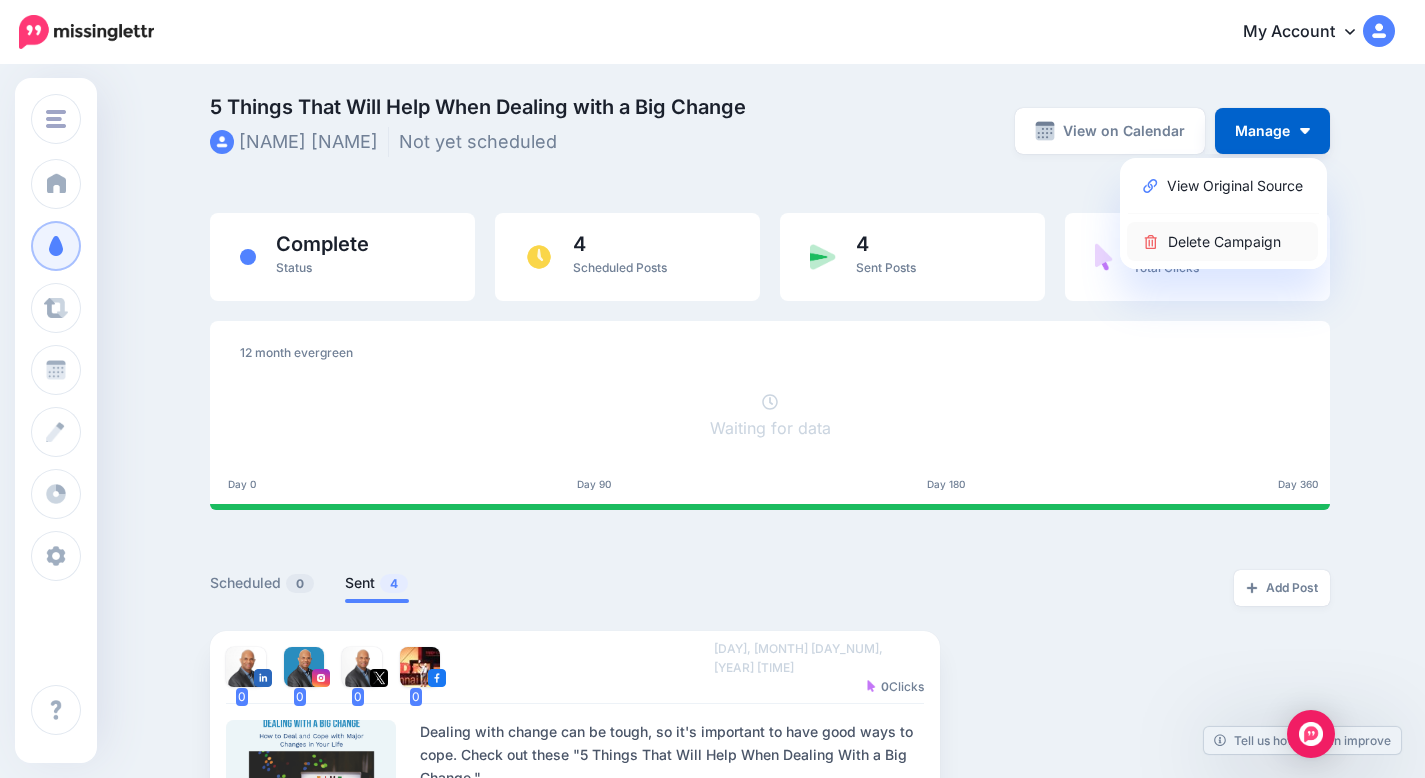 click on "Delete Campaign" at bounding box center [1222, 241] 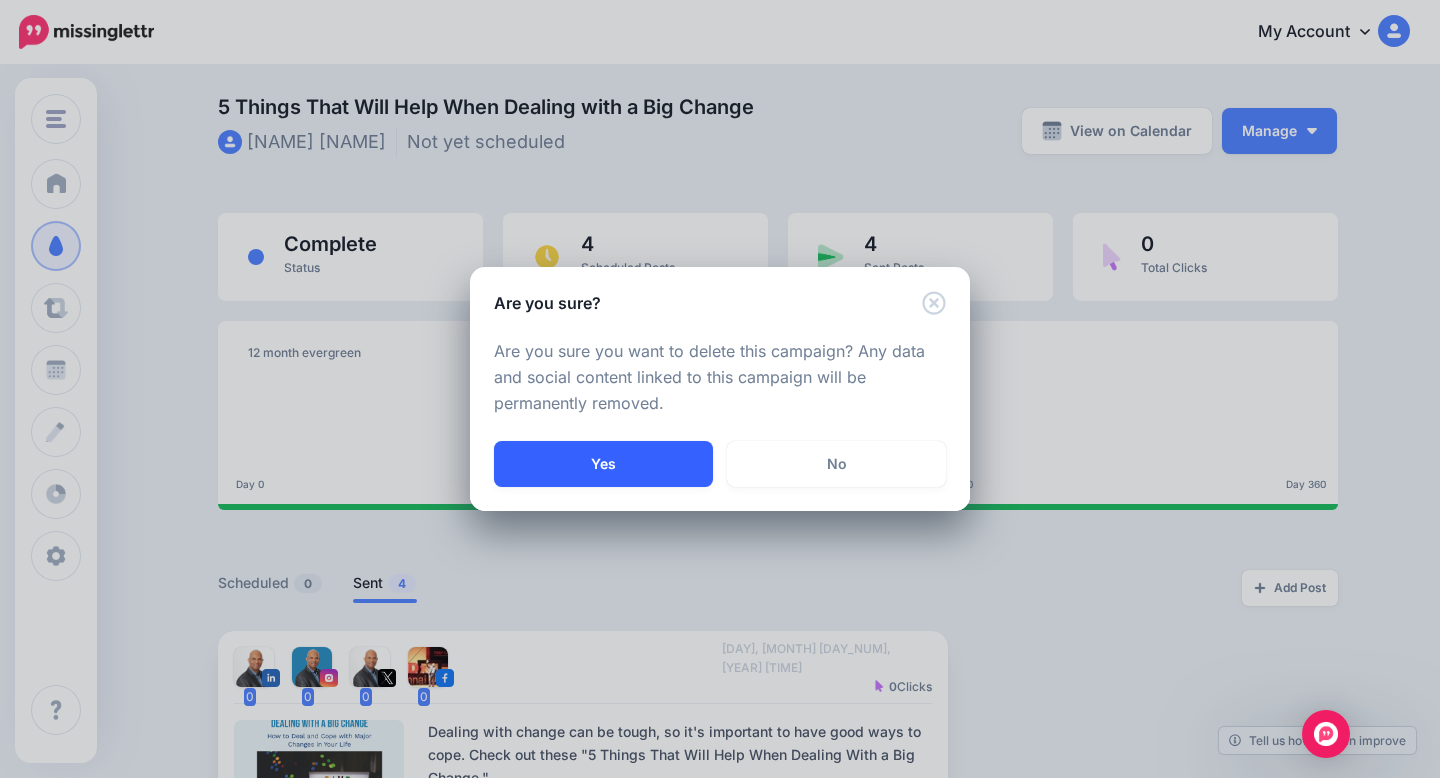 click on "Yes" at bounding box center (603, 464) 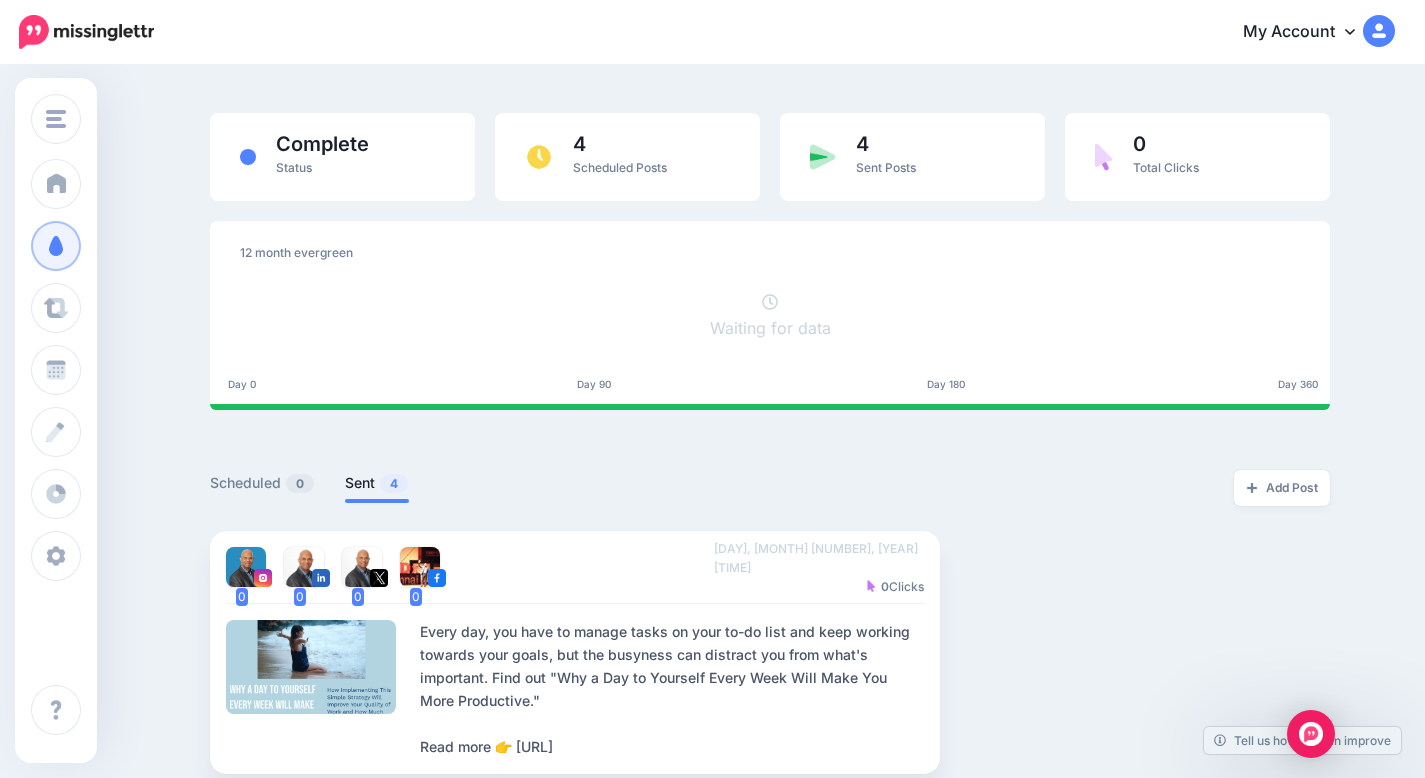 scroll, scrollTop: 0, scrollLeft: 0, axis: both 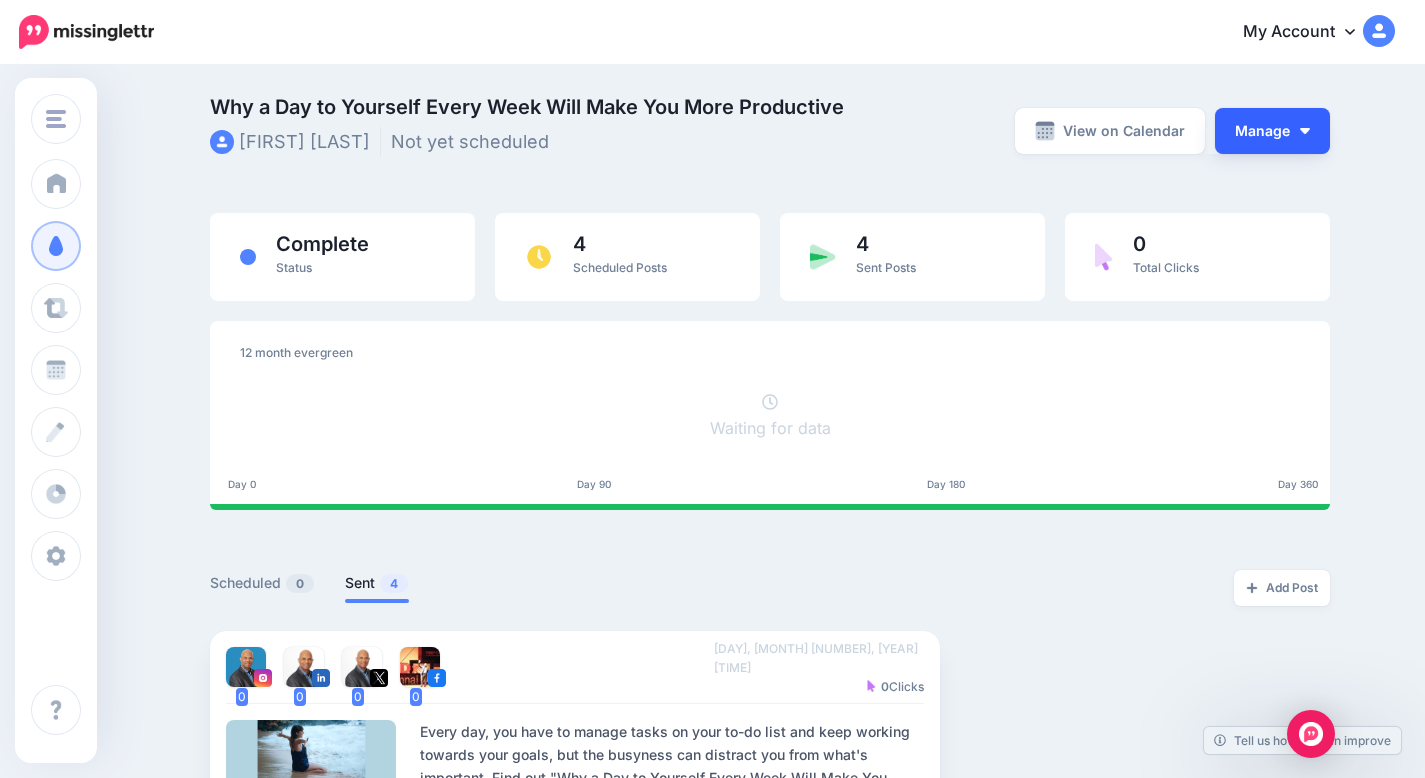 click on "Manage" at bounding box center (1272, 131) 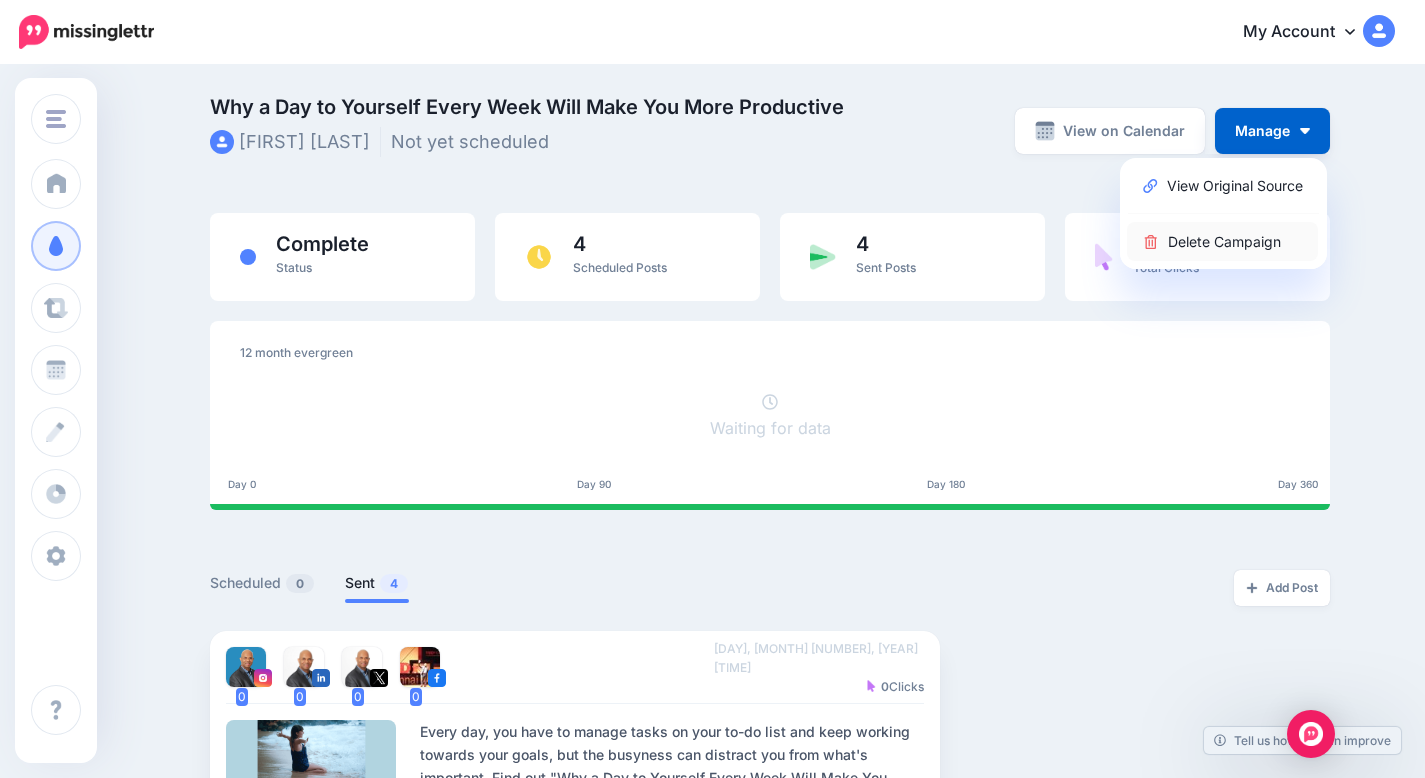 click on "Delete Campaign" at bounding box center [1222, 241] 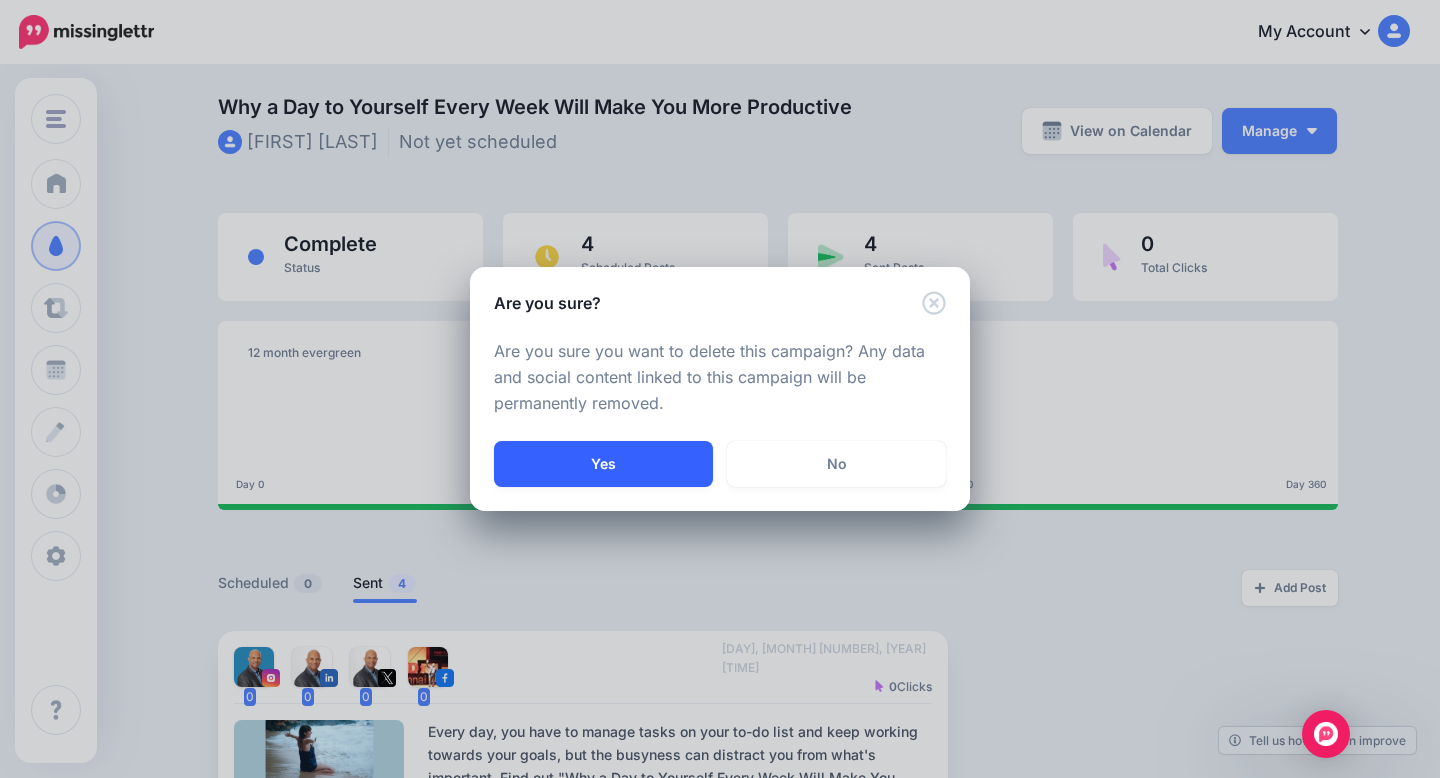click on "Yes" at bounding box center (603, 464) 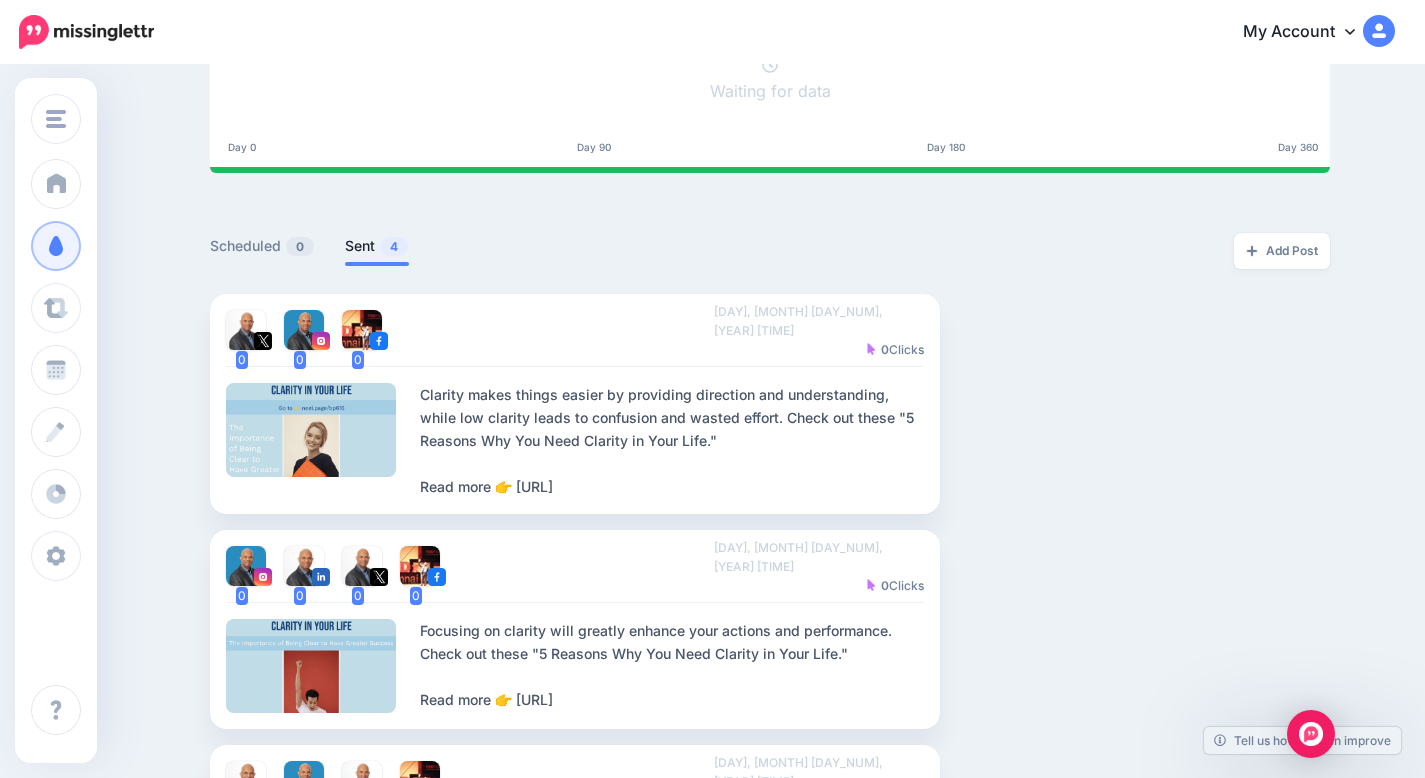 scroll, scrollTop: 0, scrollLeft: 0, axis: both 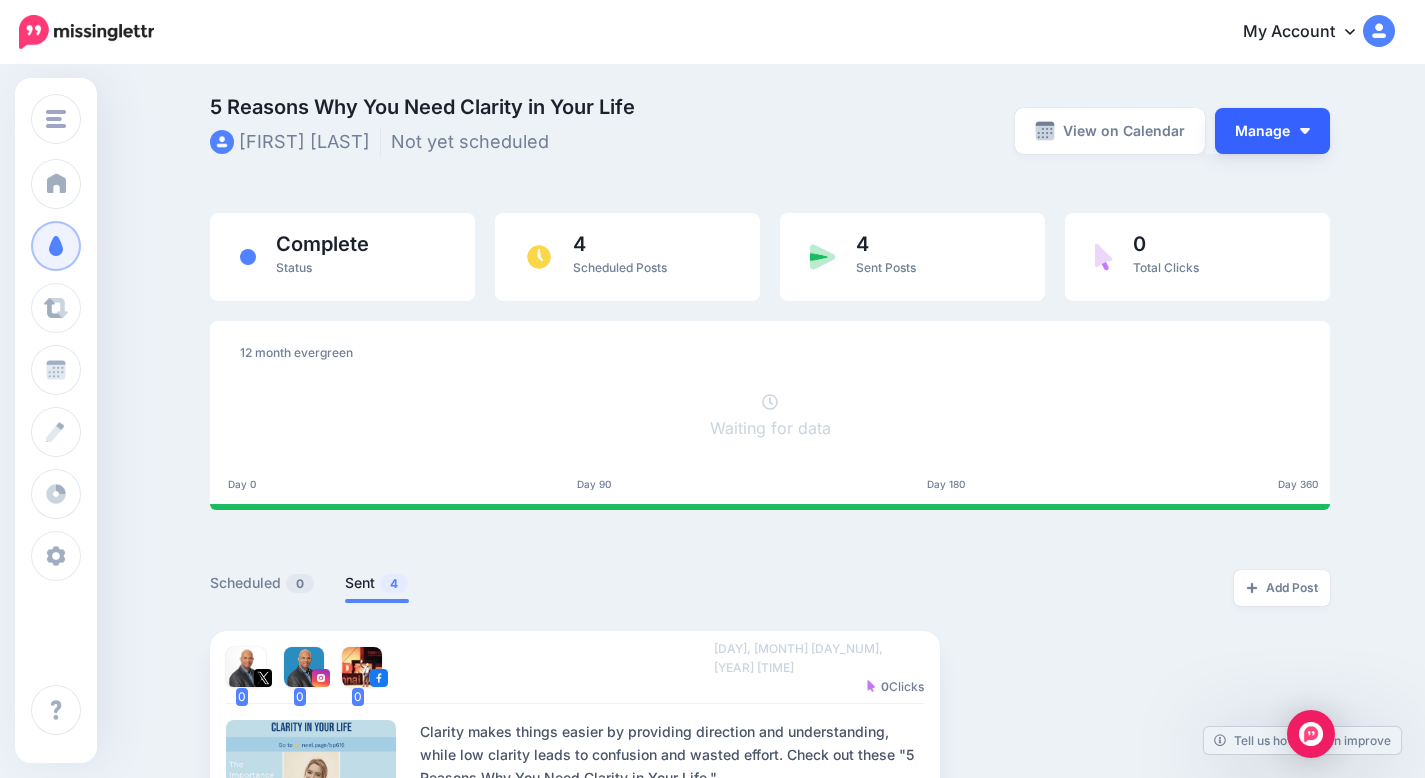 click on "Manage" at bounding box center [1272, 131] 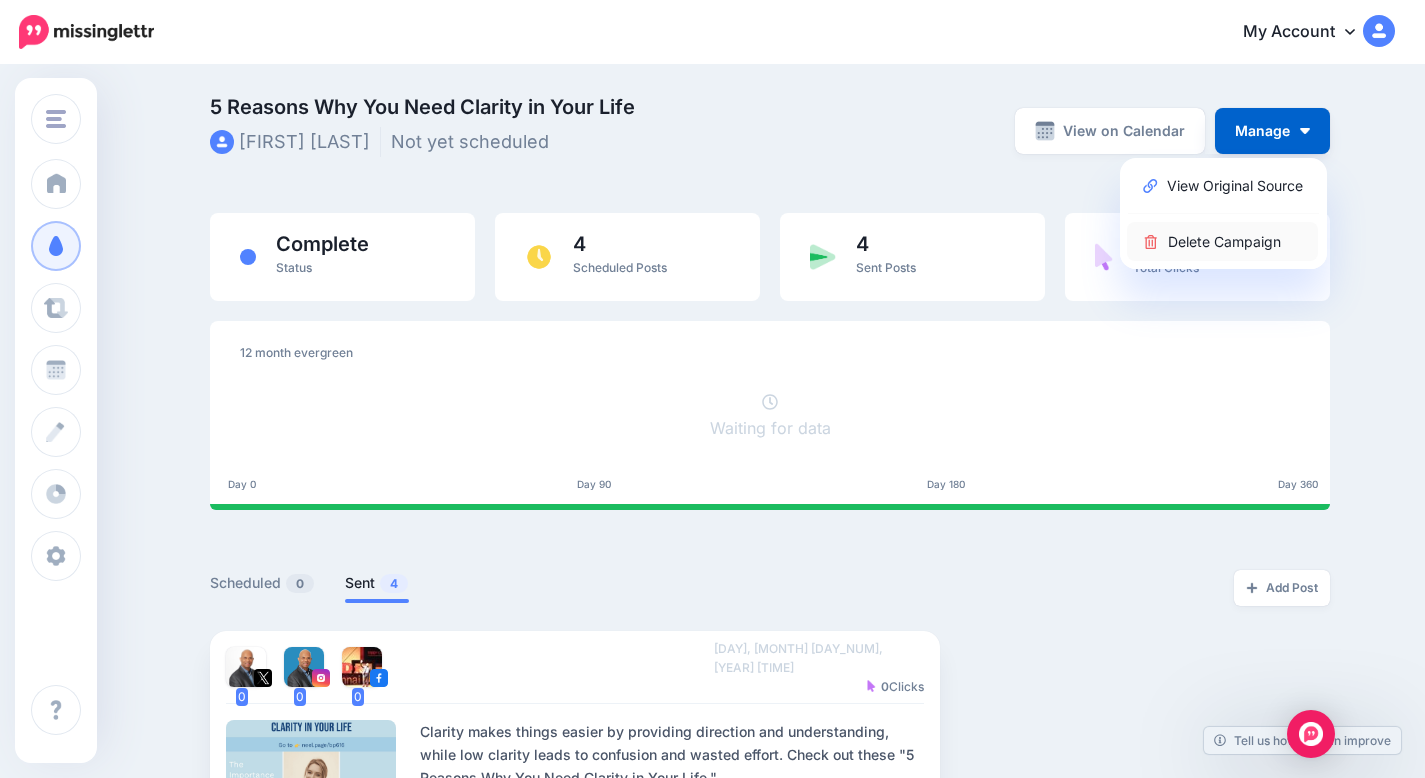click 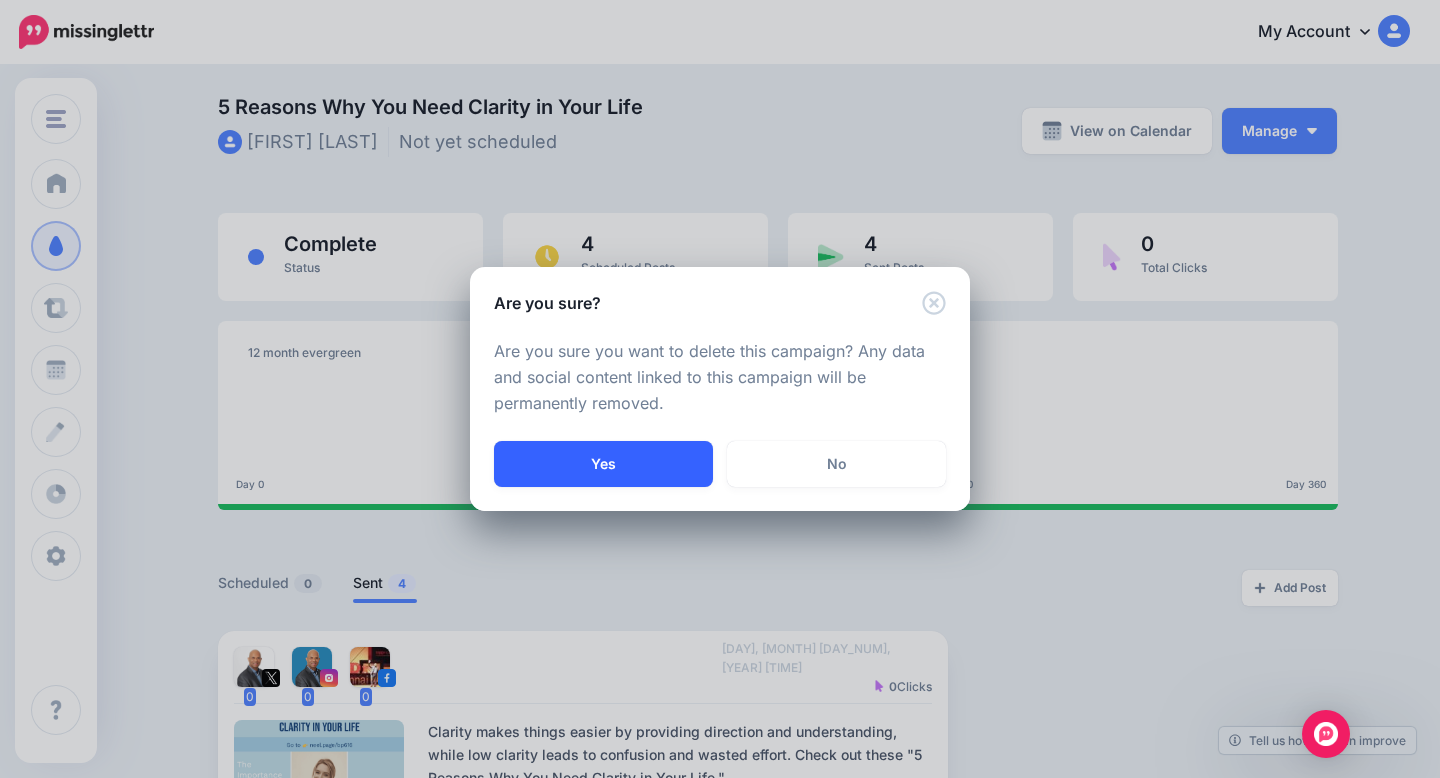 click on "Yes" at bounding box center (603, 464) 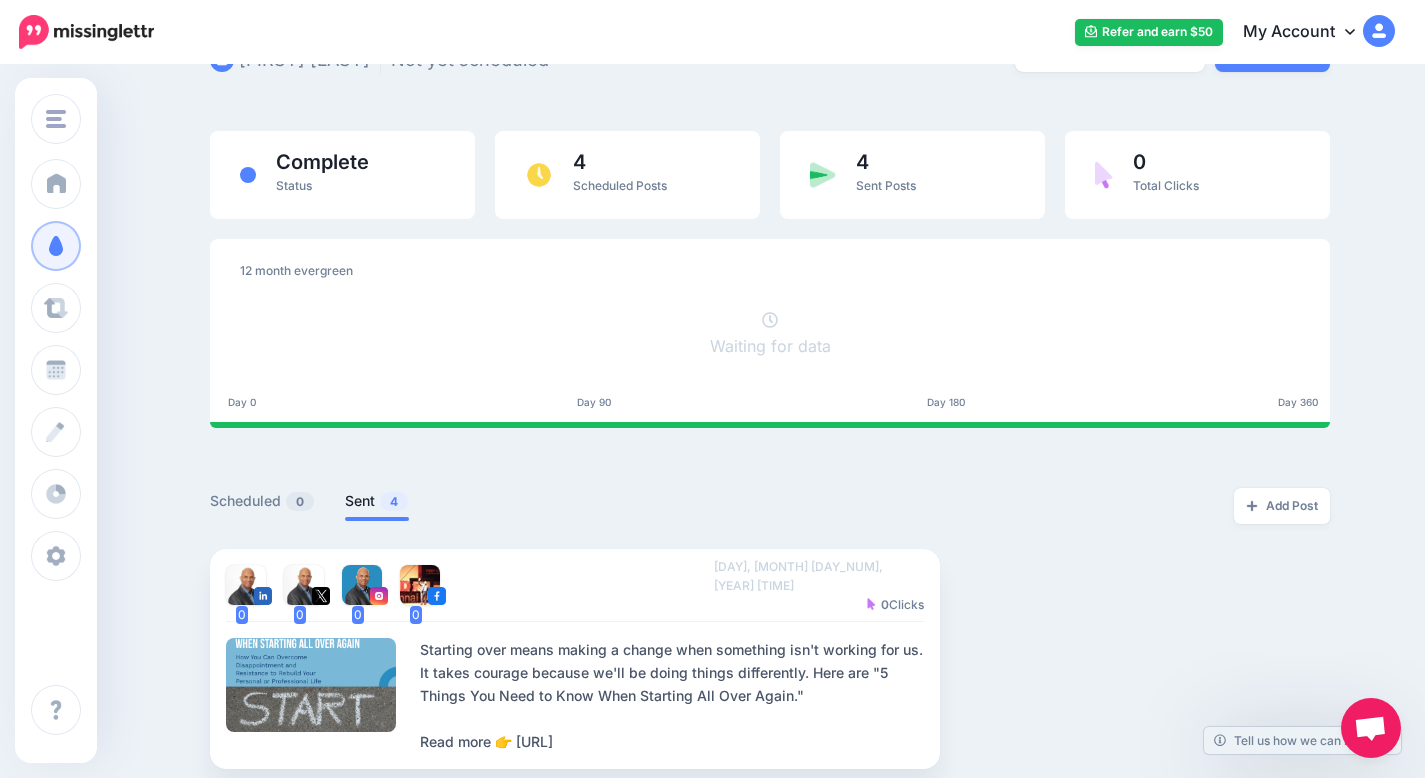 scroll, scrollTop: 0, scrollLeft: 0, axis: both 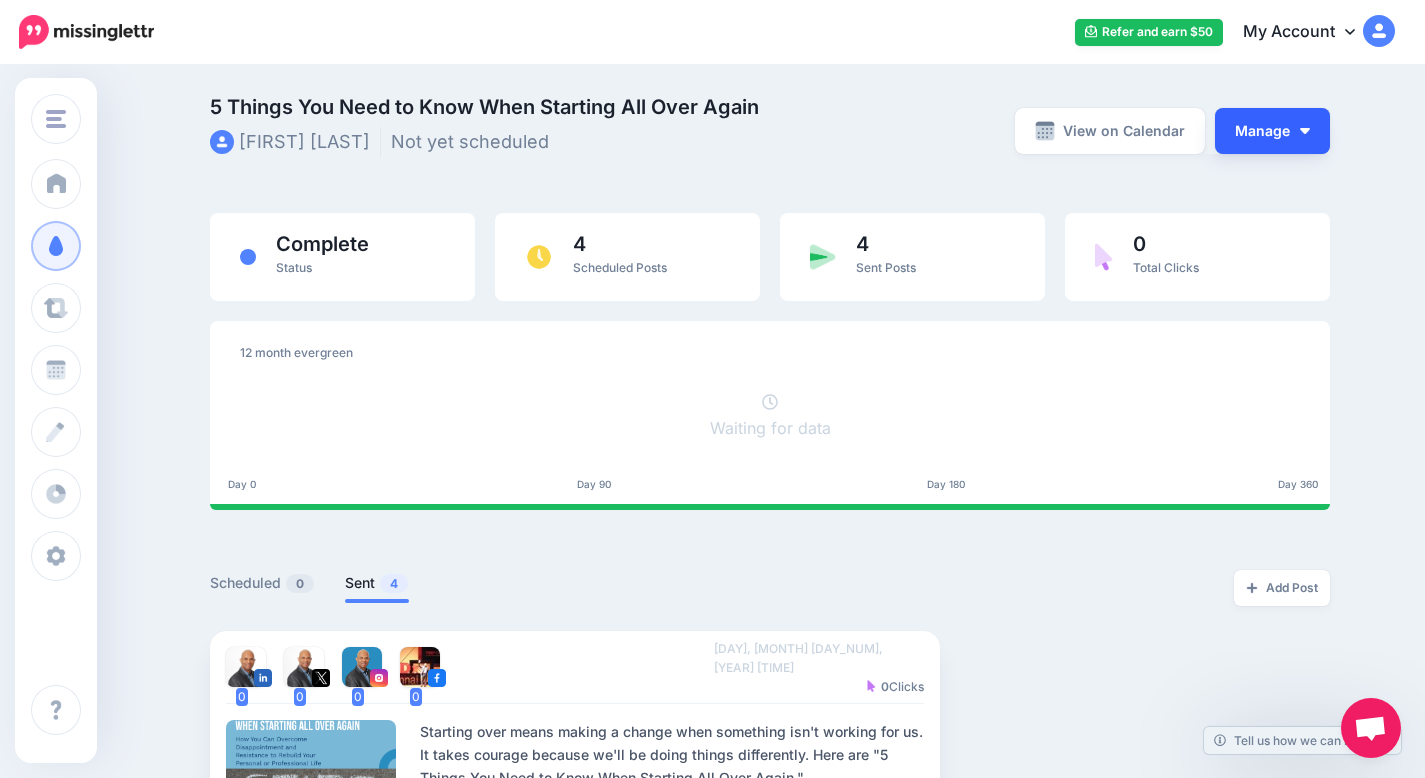 click on "Manage" at bounding box center [1272, 131] 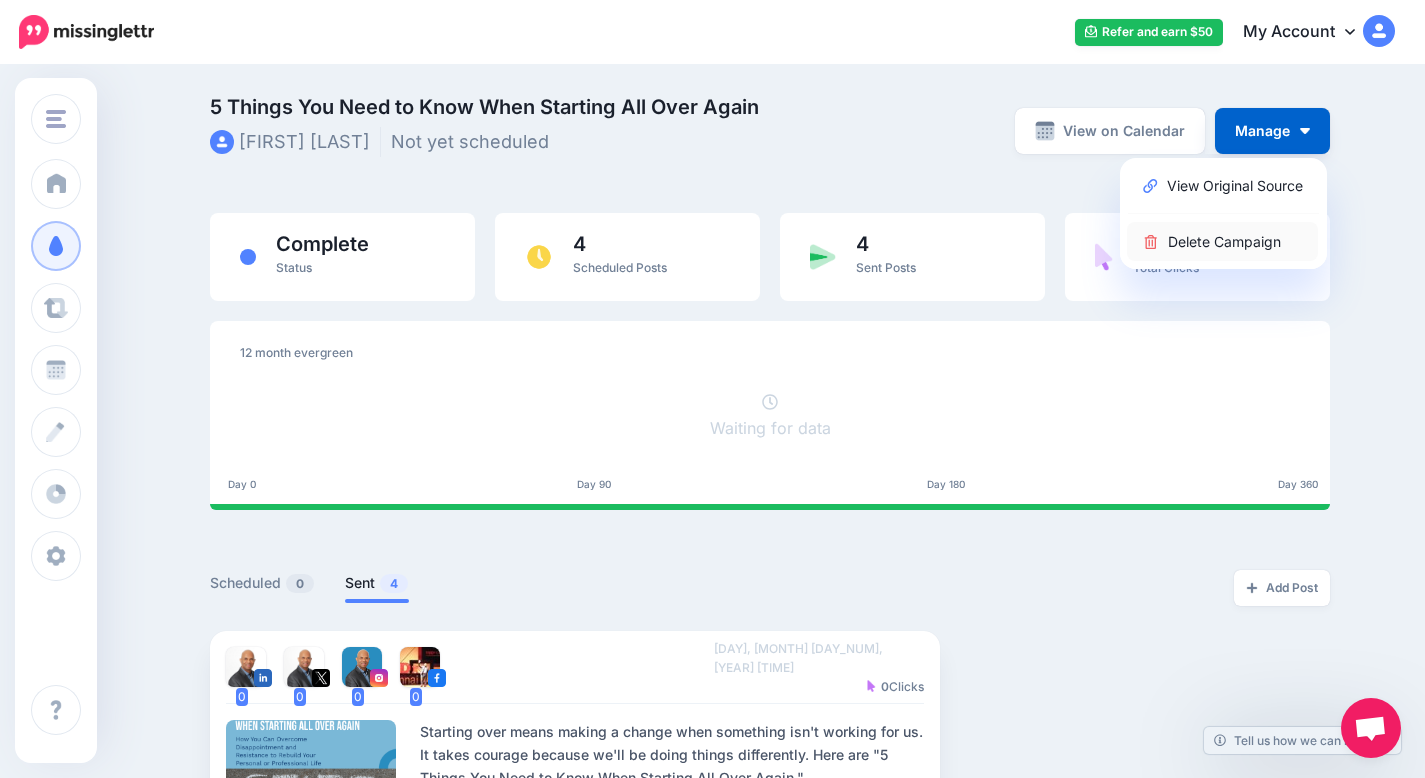 click on "Delete Campaign" at bounding box center [1222, 241] 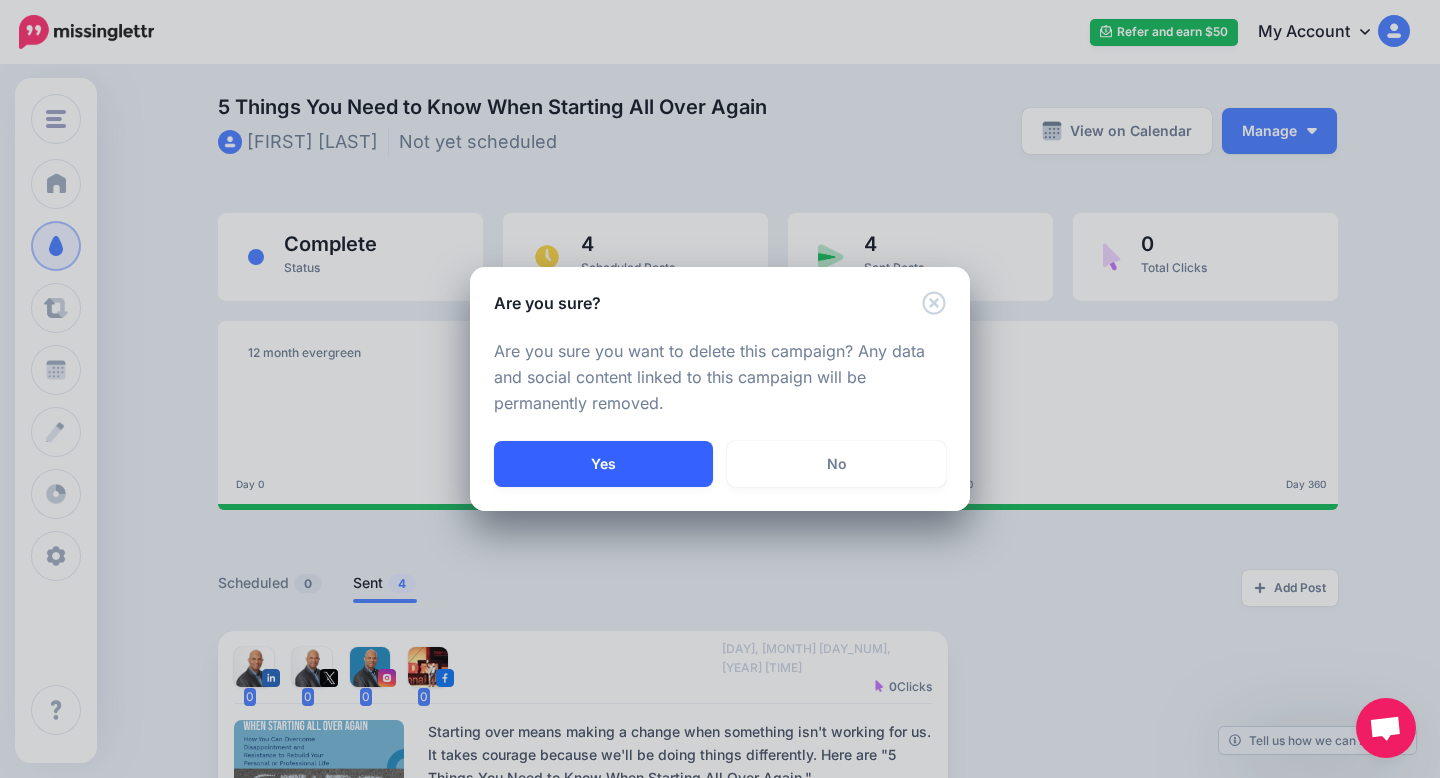 click on "Yes" at bounding box center (603, 464) 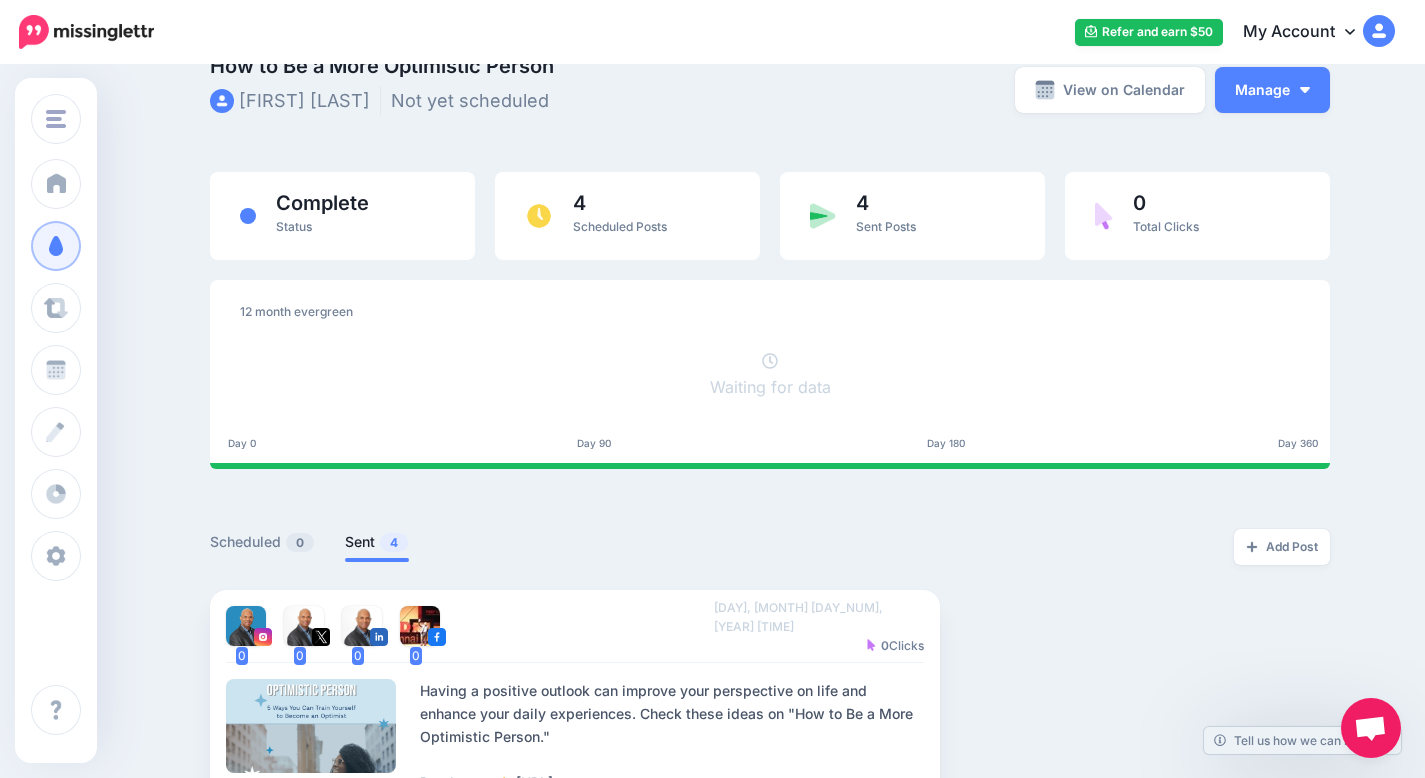 scroll, scrollTop: 0, scrollLeft: 0, axis: both 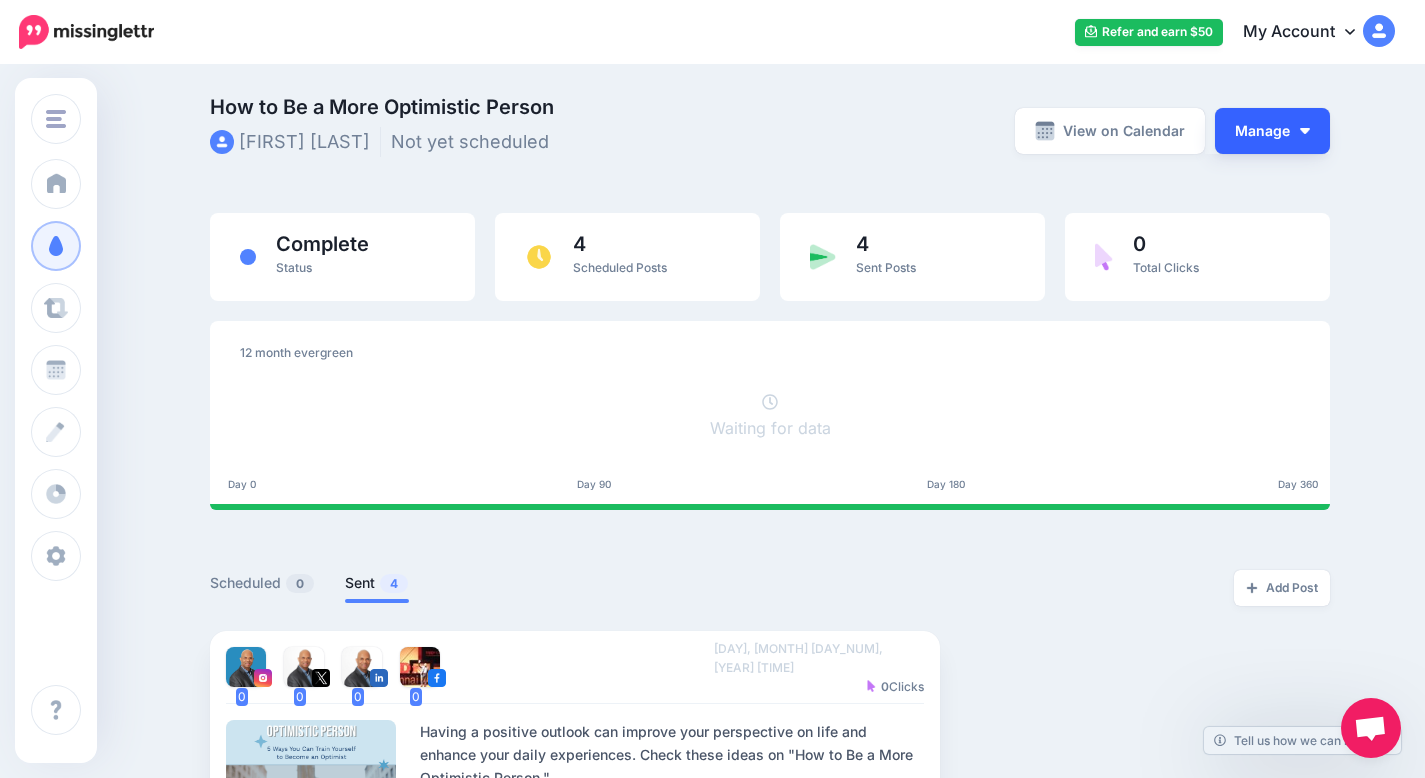 click on "Manage" at bounding box center (1272, 131) 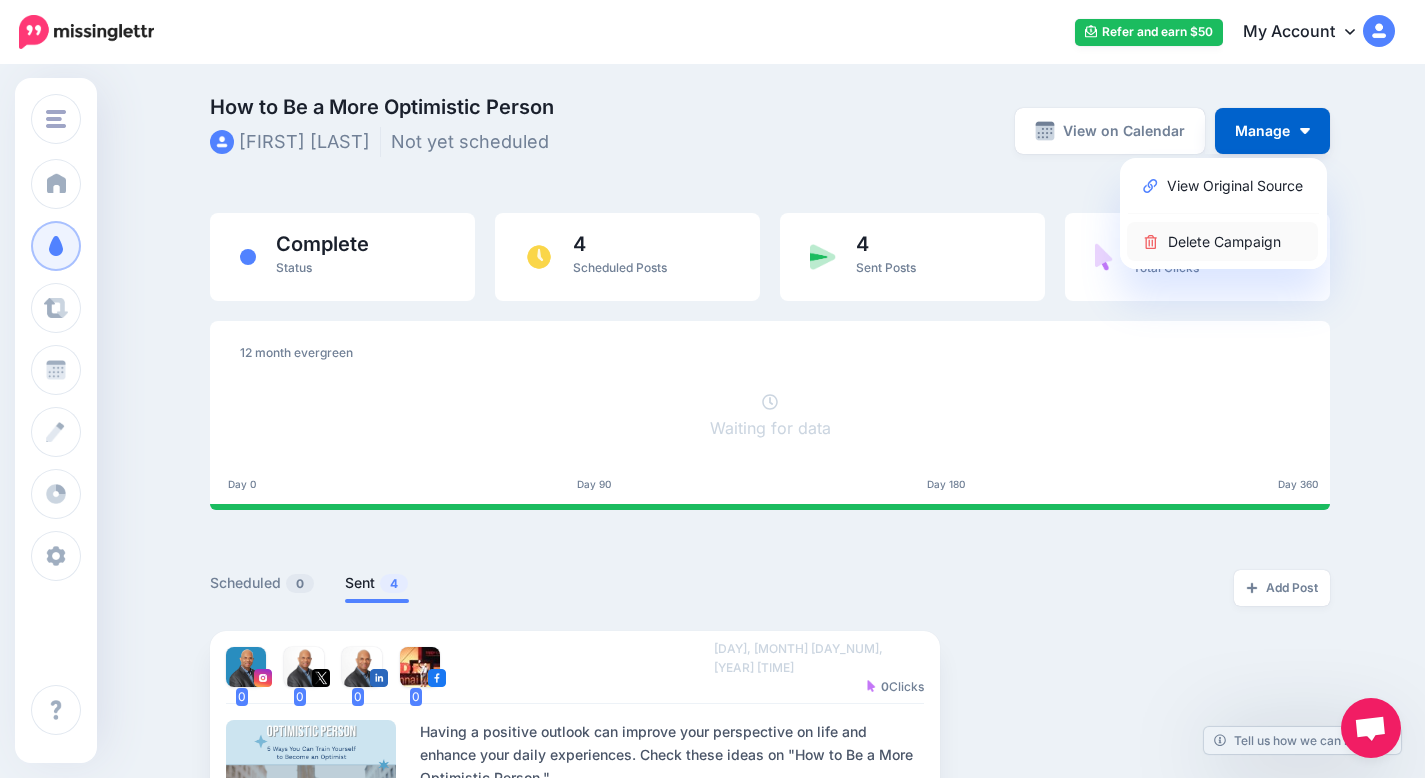 click on "Delete Campaign" at bounding box center [1222, 241] 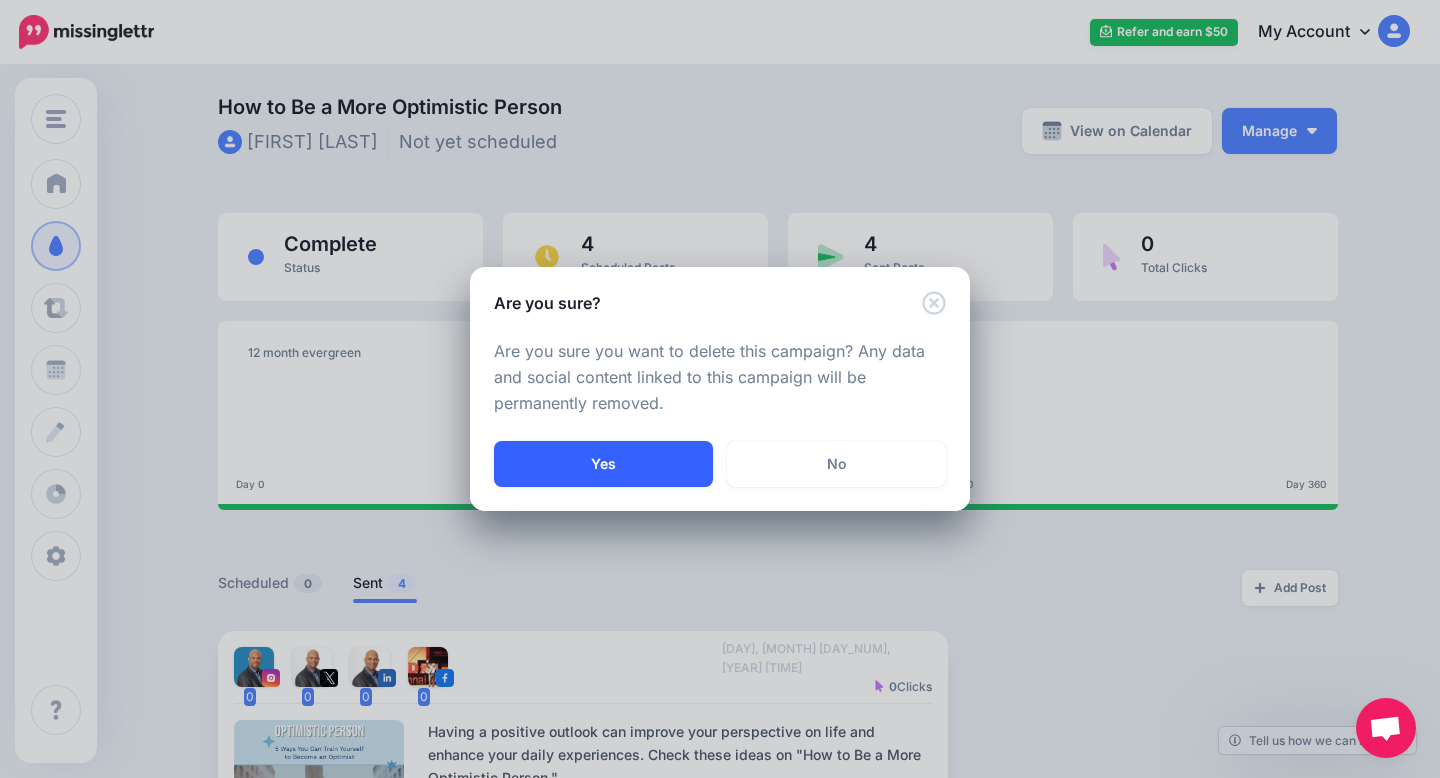 click on "Yes" at bounding box center (603, 464) 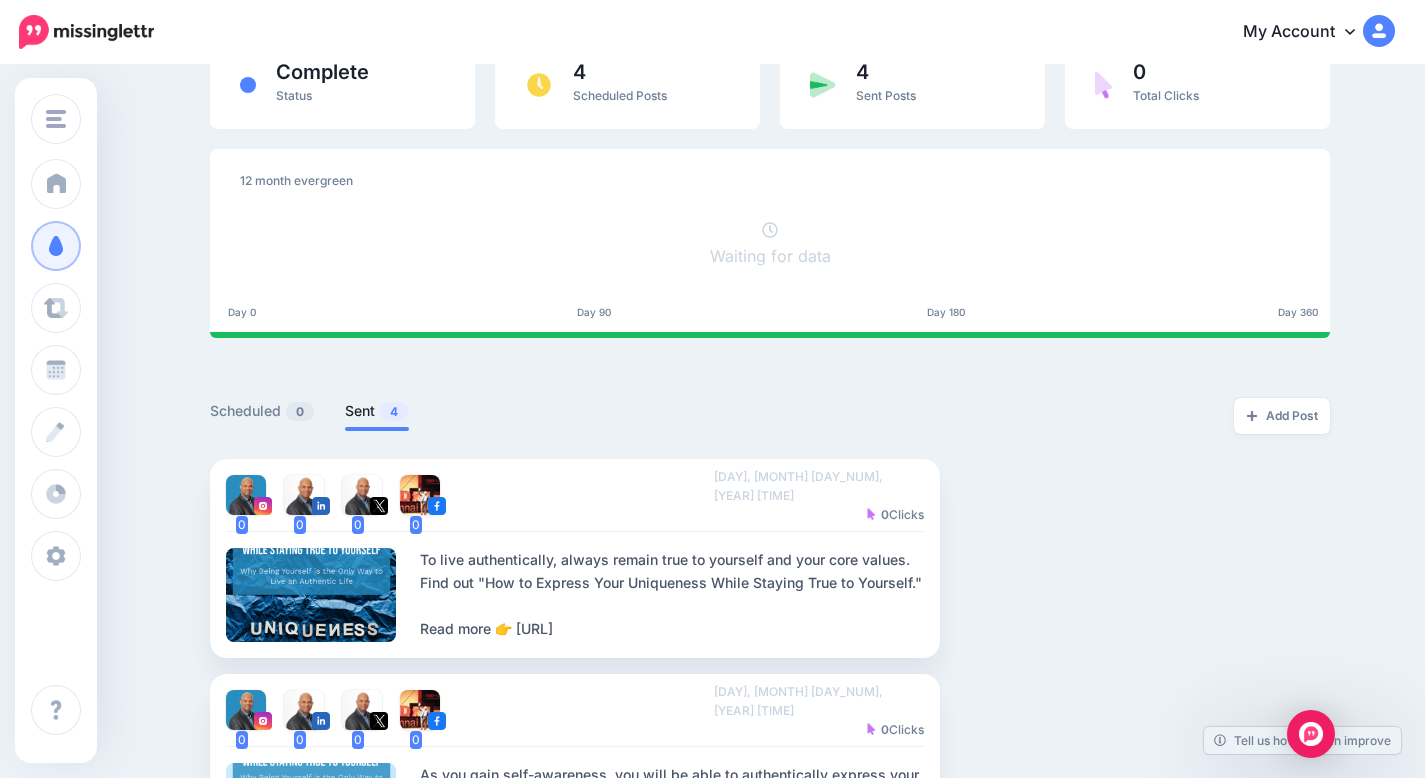 scroll, scrollTop: 0, scrollLeft: 0, axis: both 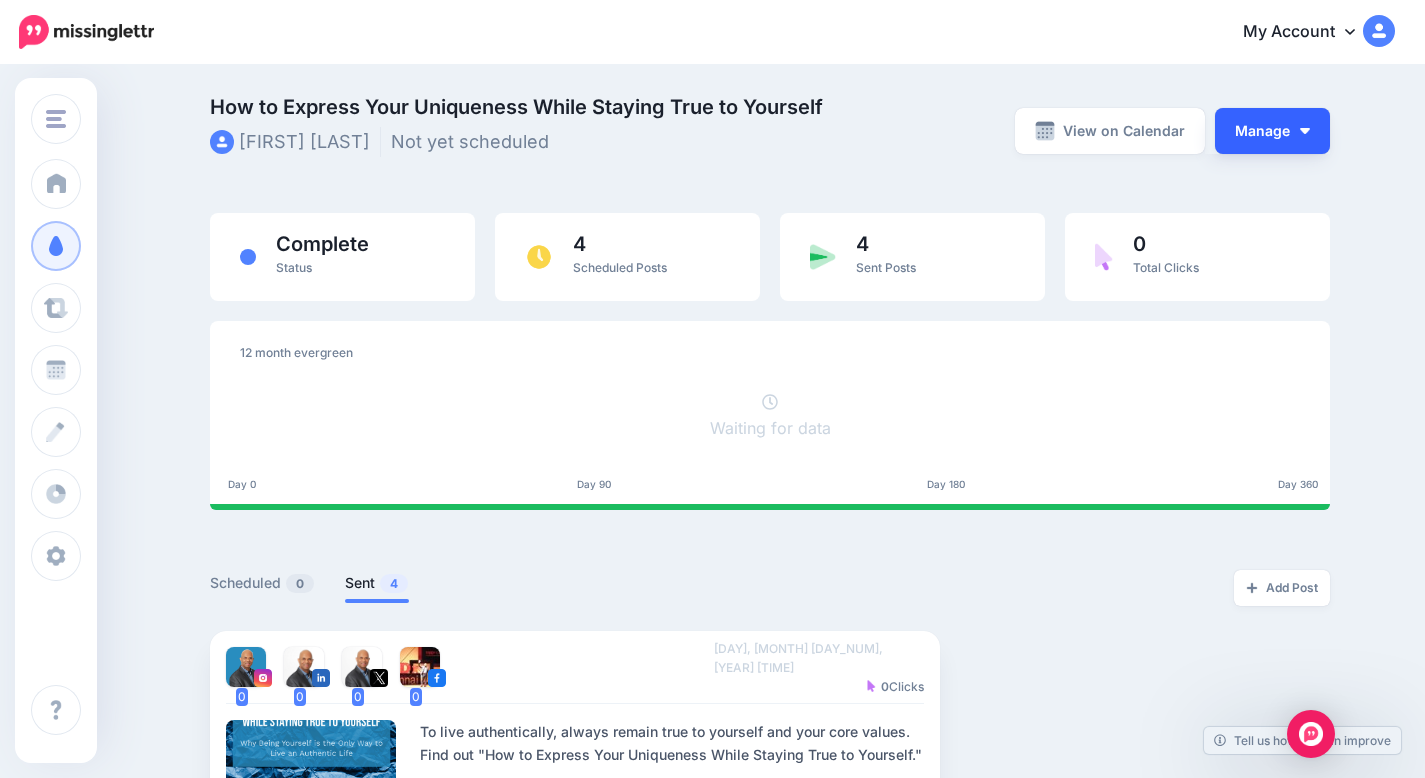 click on "Manage" at bounding box center (1272, 131) 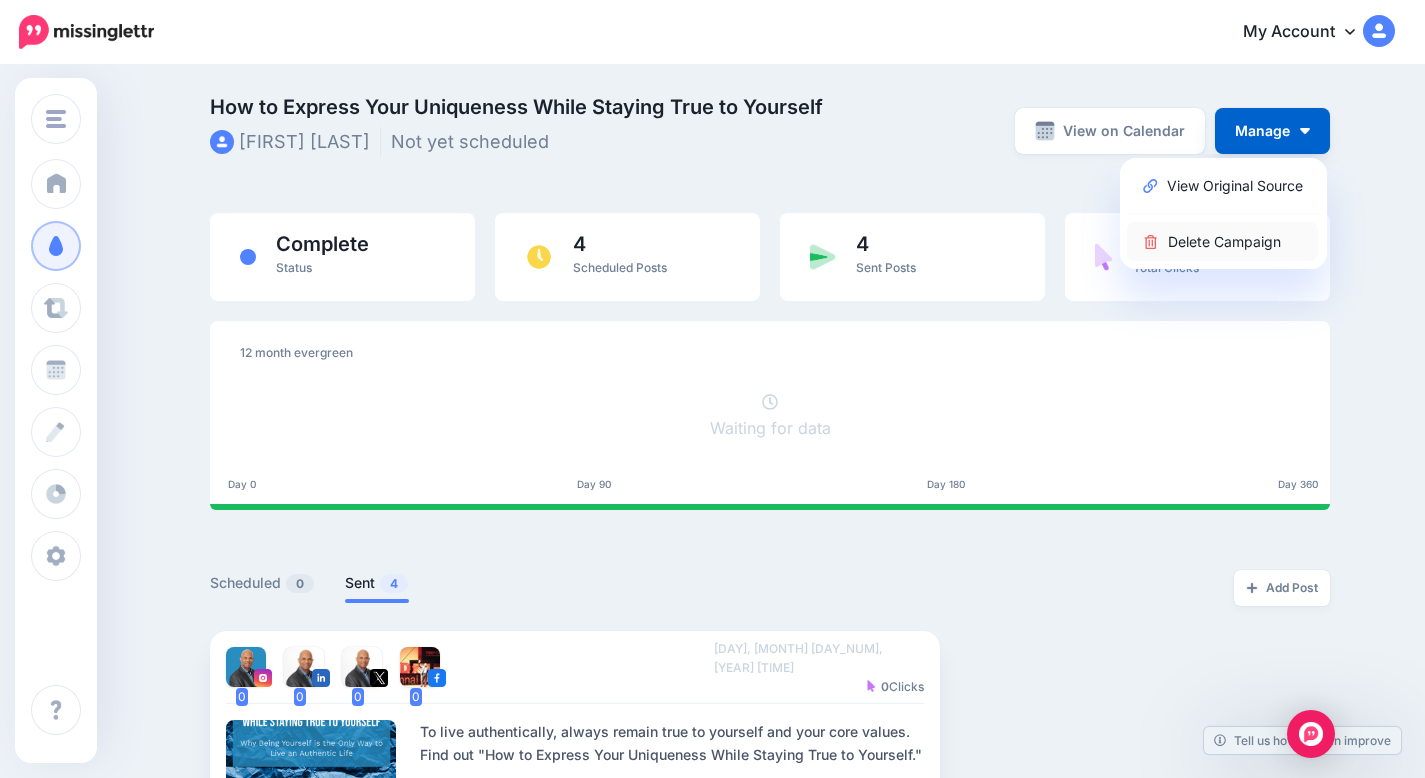 click on "Delete Campaign" at bounding box center [1222, 241] 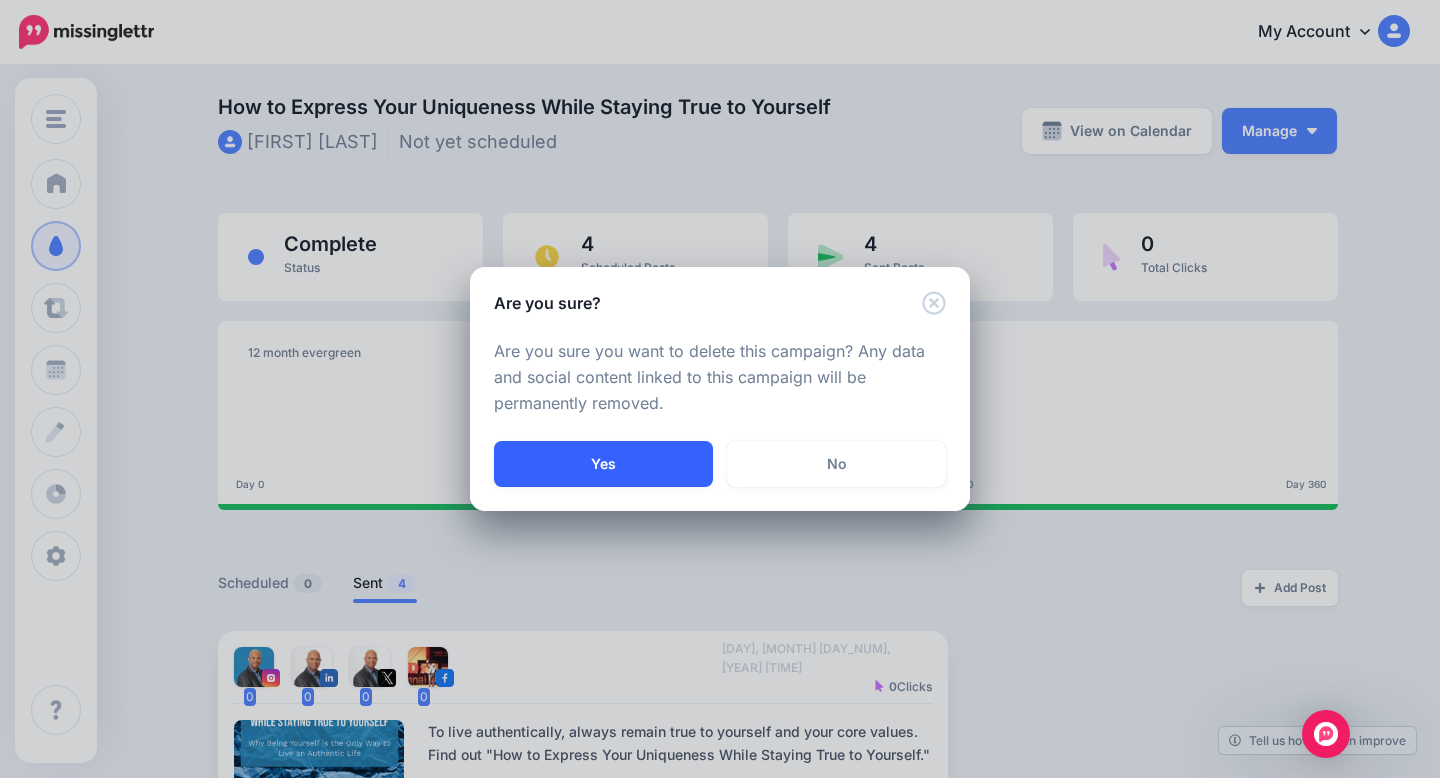 click on "Yes" at bounding box center [603, 464] 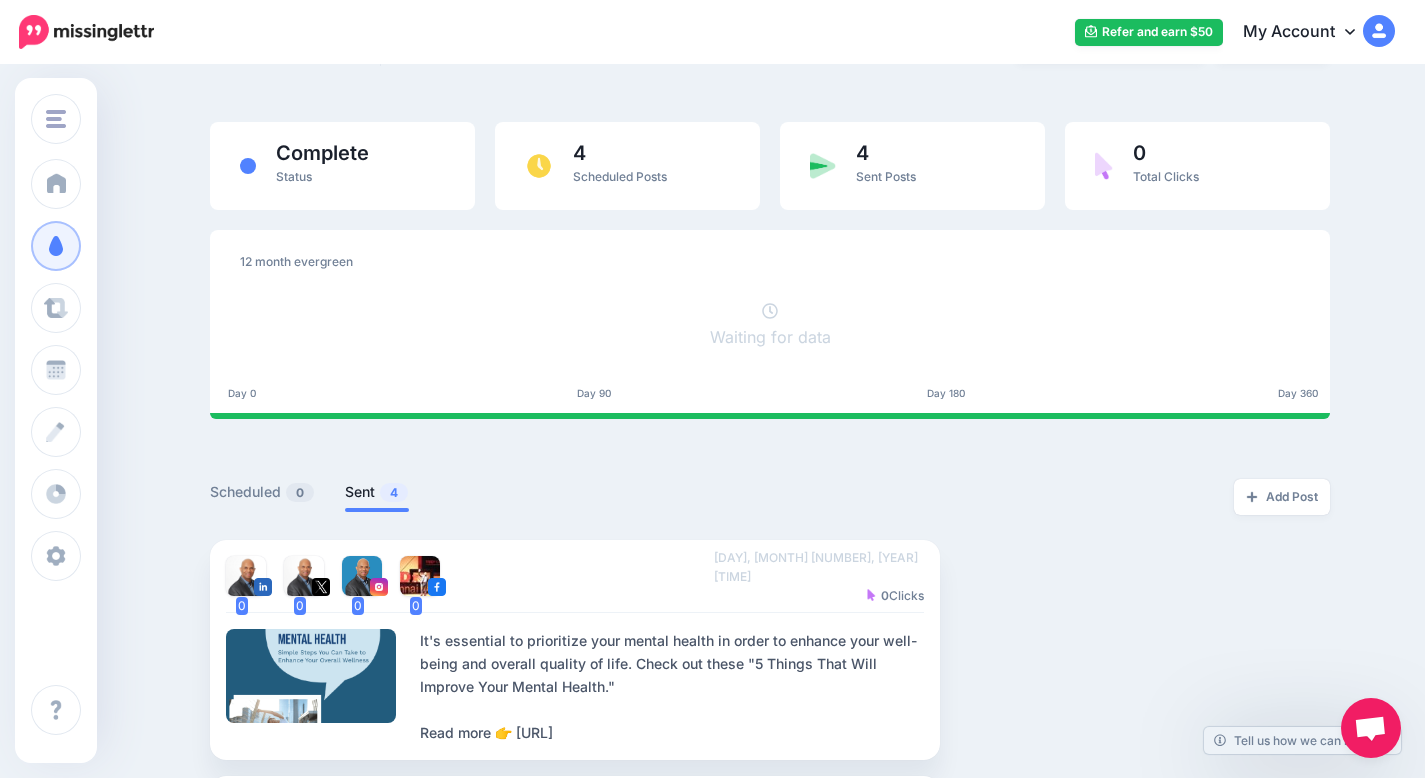 scroll, scrollTop: 0, scrollLeft: 0, axis: both 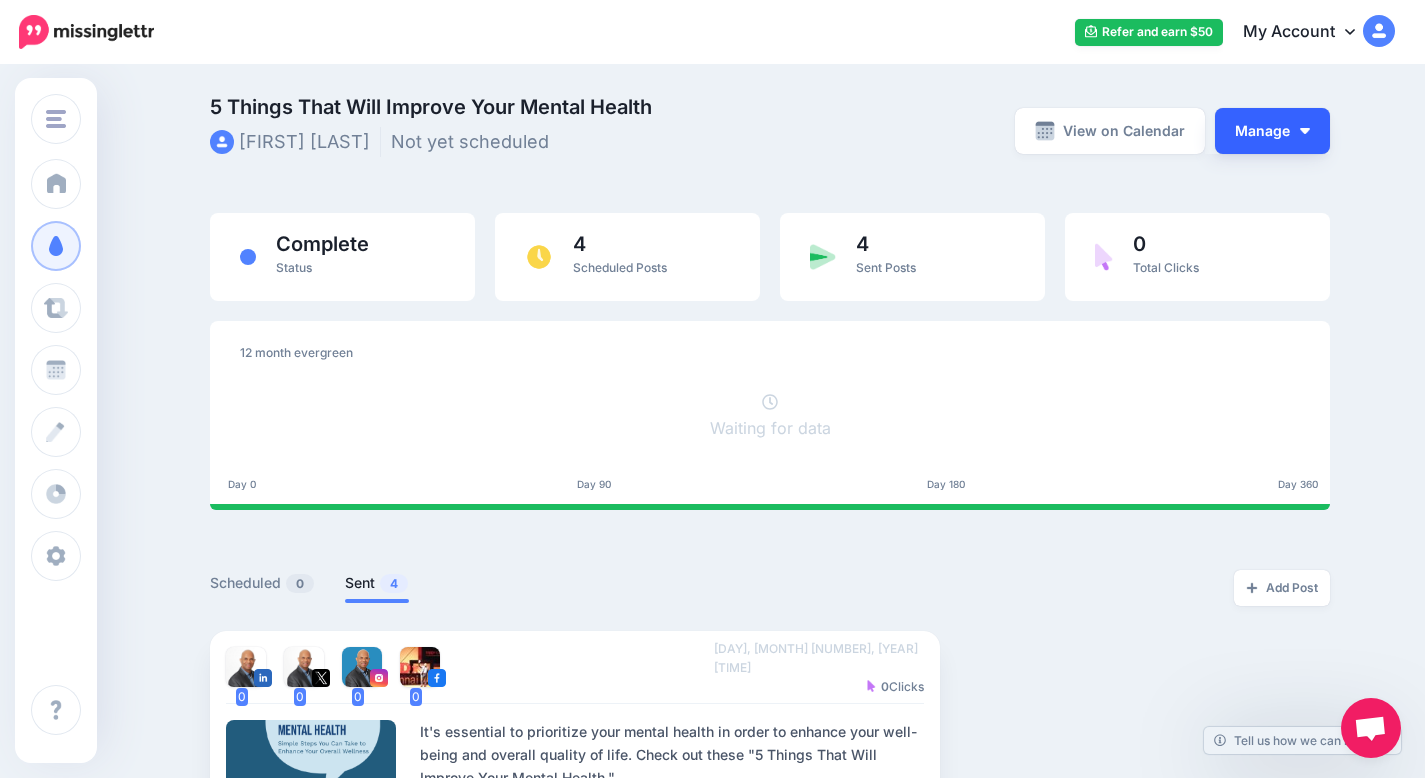 click on "Manage" at bounding box center (1272, 131) 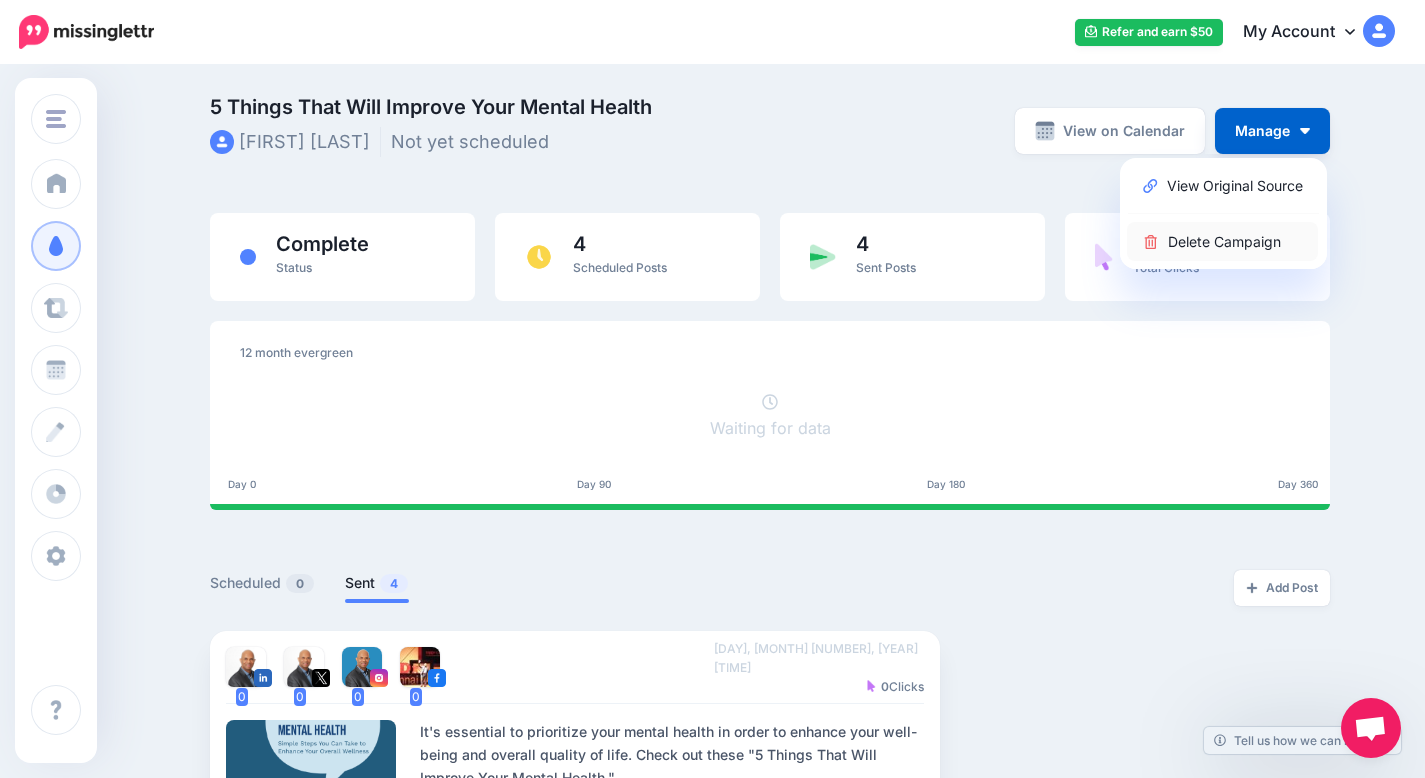 click on "Delete Campaign" at bounding box center (1222, 241) 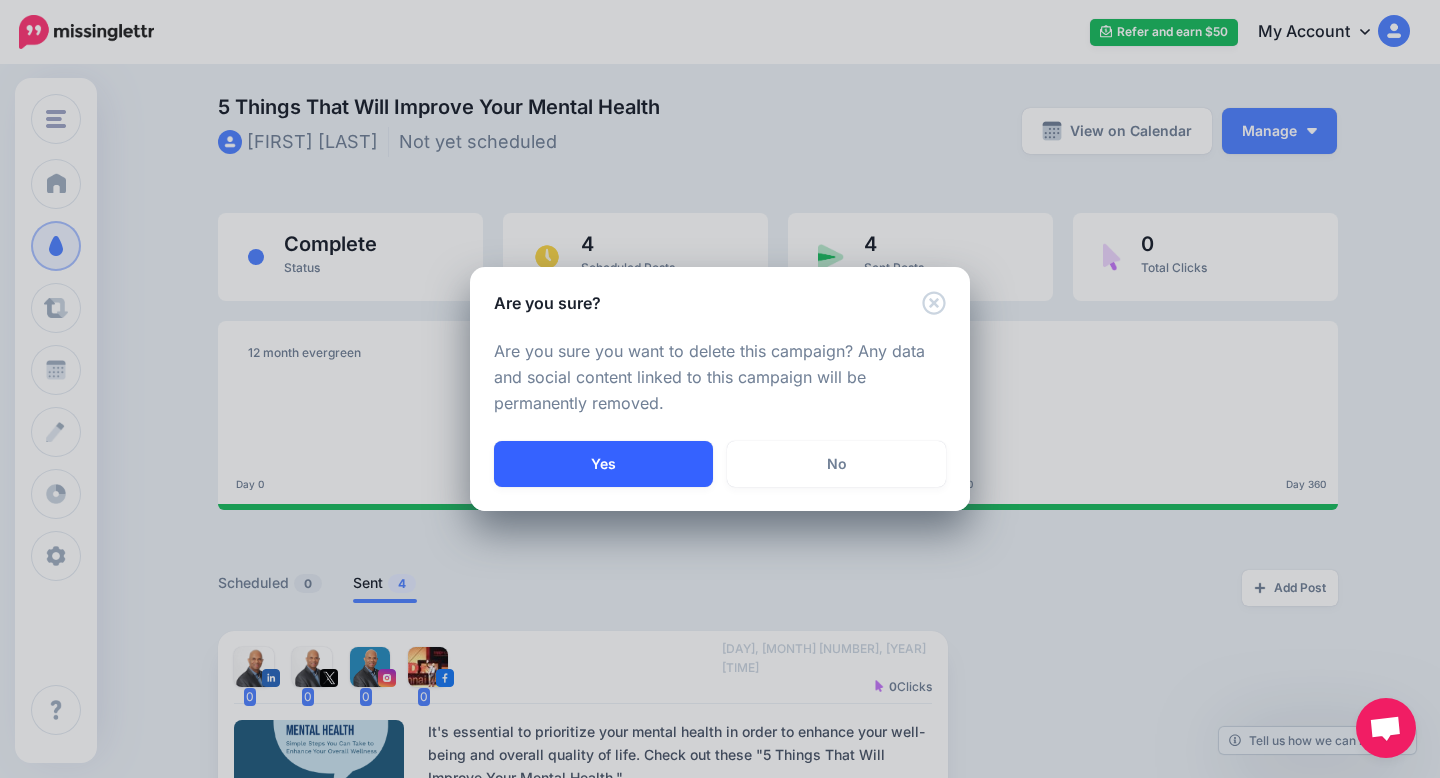 click on "Yes" at bounding box center [603, 464] 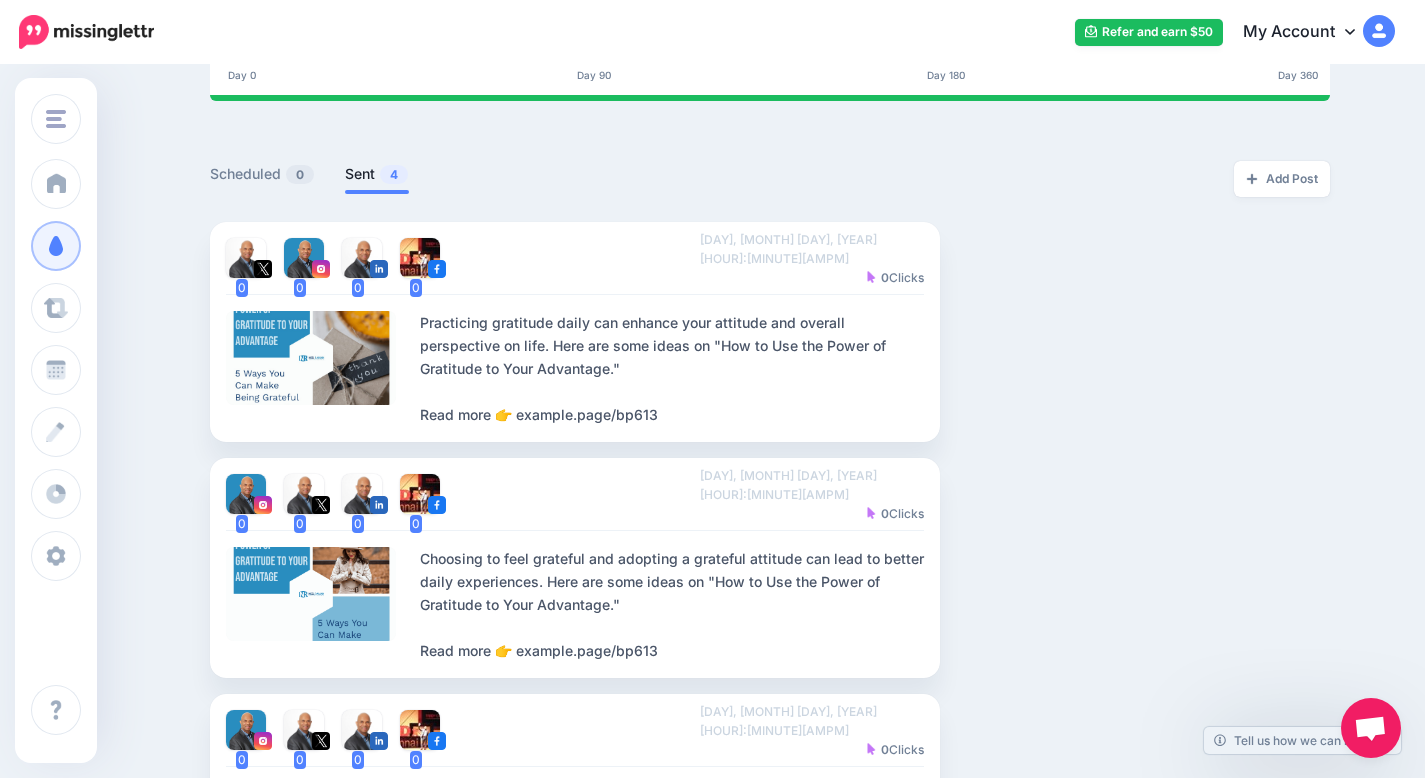 scroll, scrollTop: 0, scrollLeft: 0, axis: both 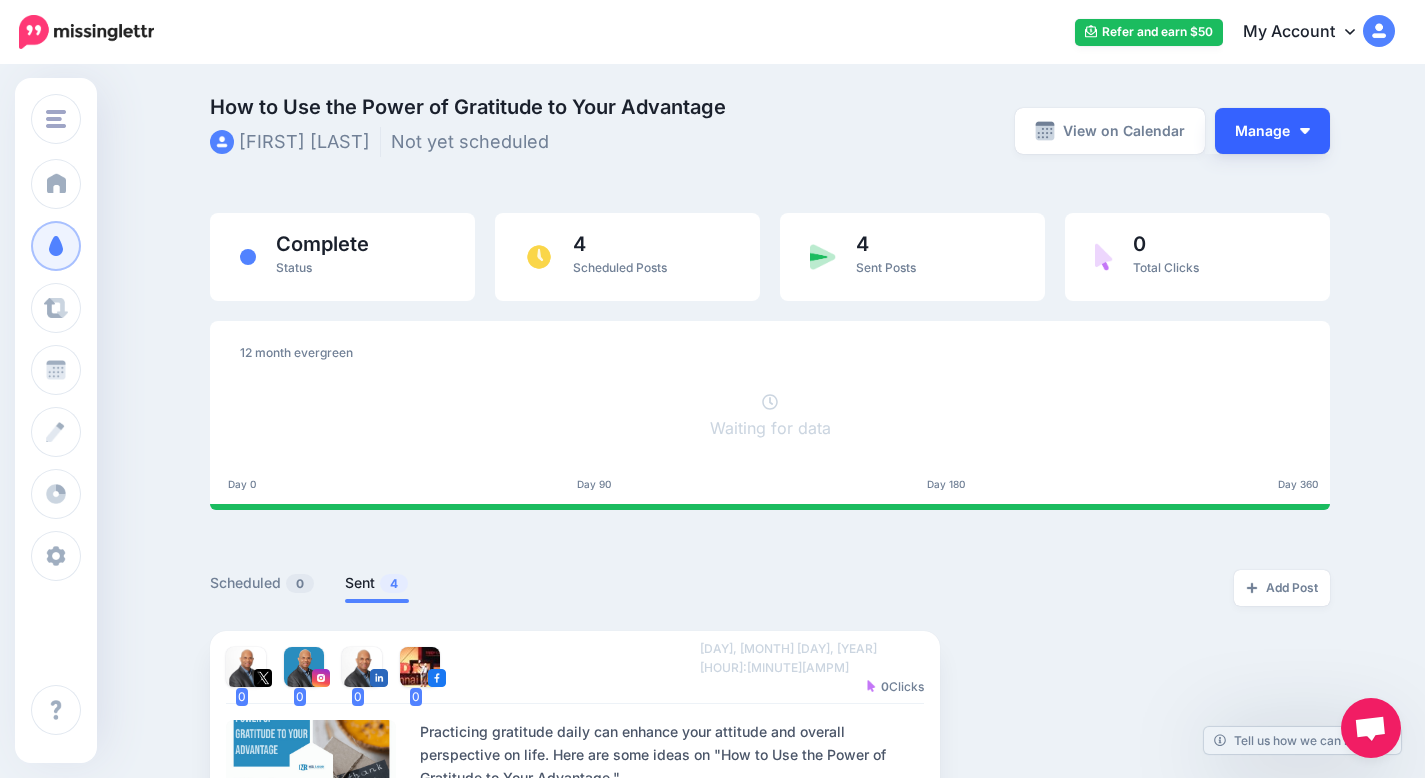 click on "Manage" at bounding box center [1272, 131] 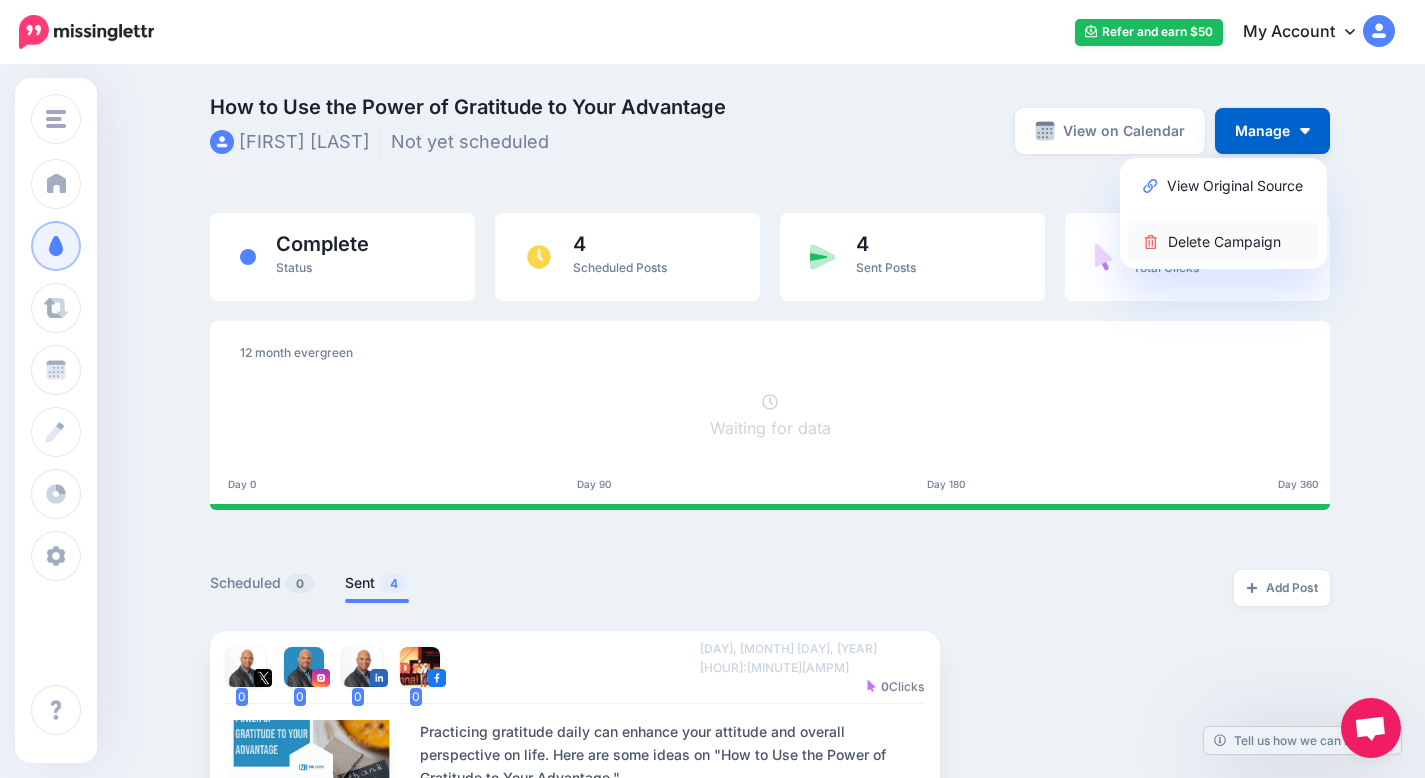 click on "Delete Campaign" at bounding box center (1222, 241) 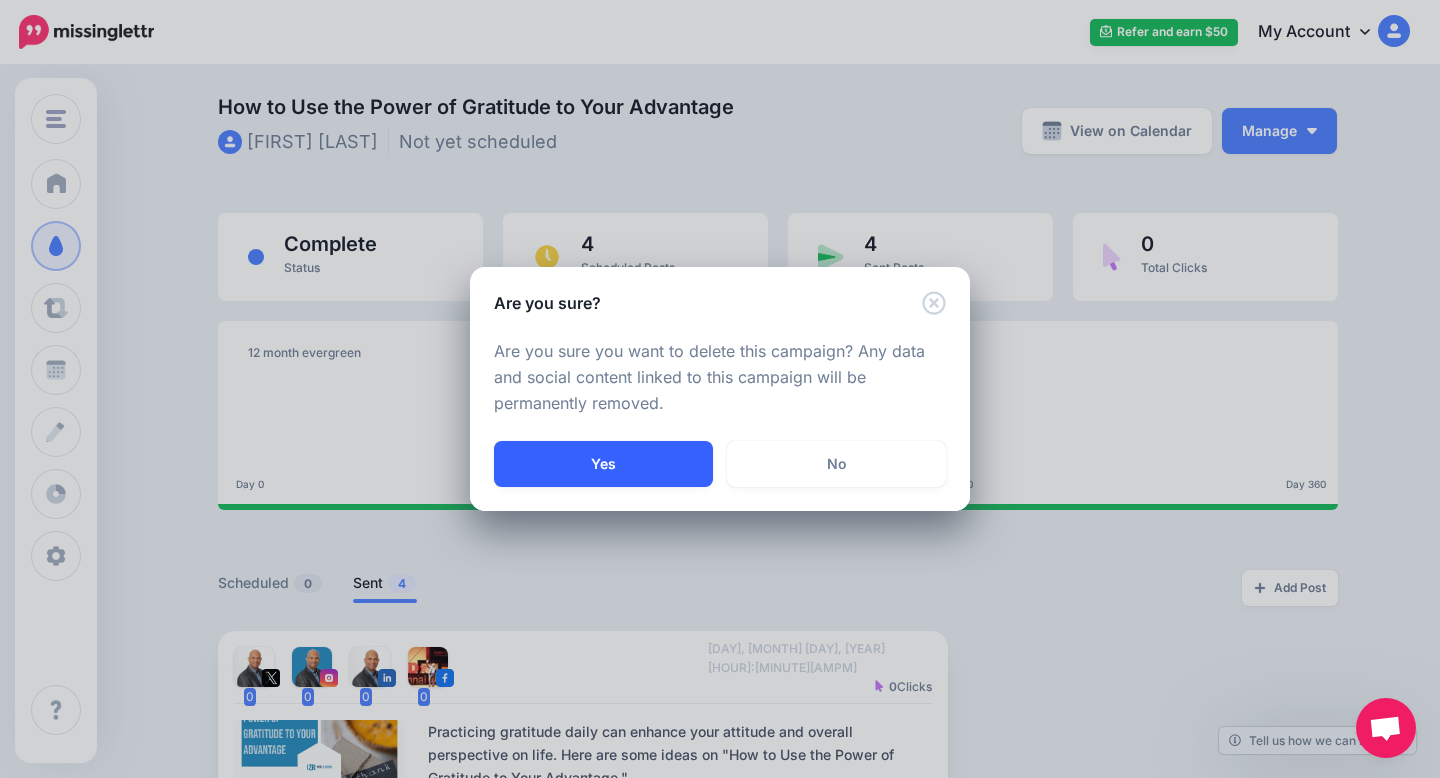 click on "Yes" at bounding box center (603, 464) 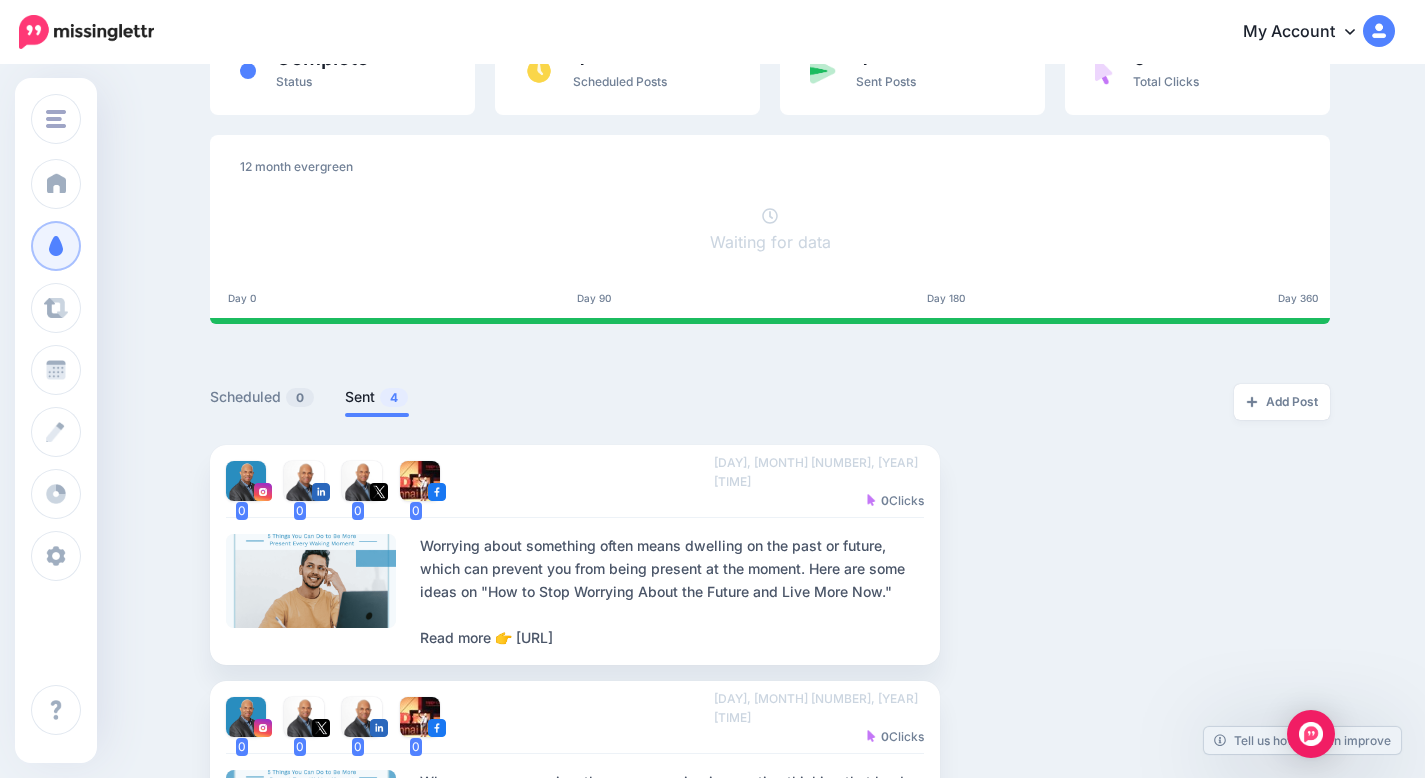 scroll, scrollTop: 0, scrollLeft: 0, axis: both 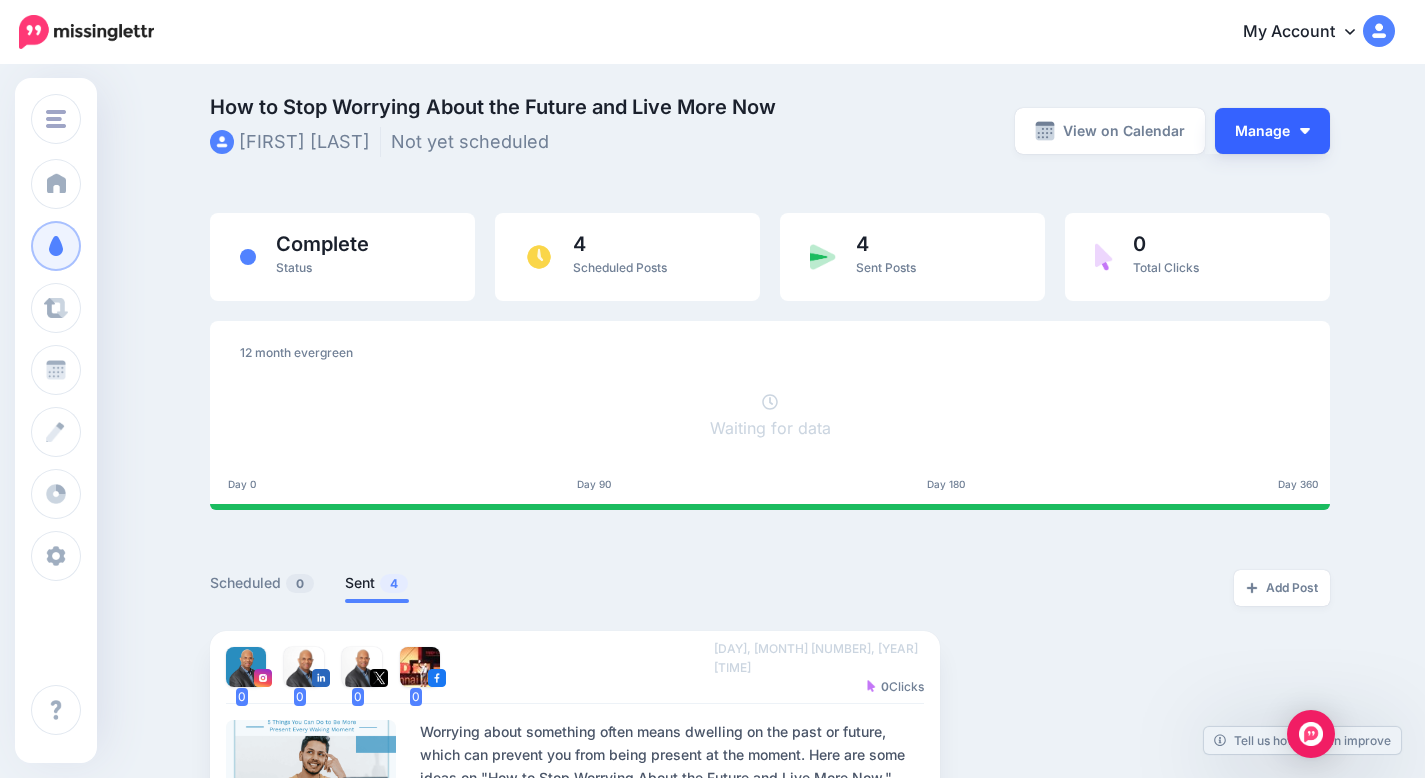 click on "Manage" at bounding box center [1272, 131] 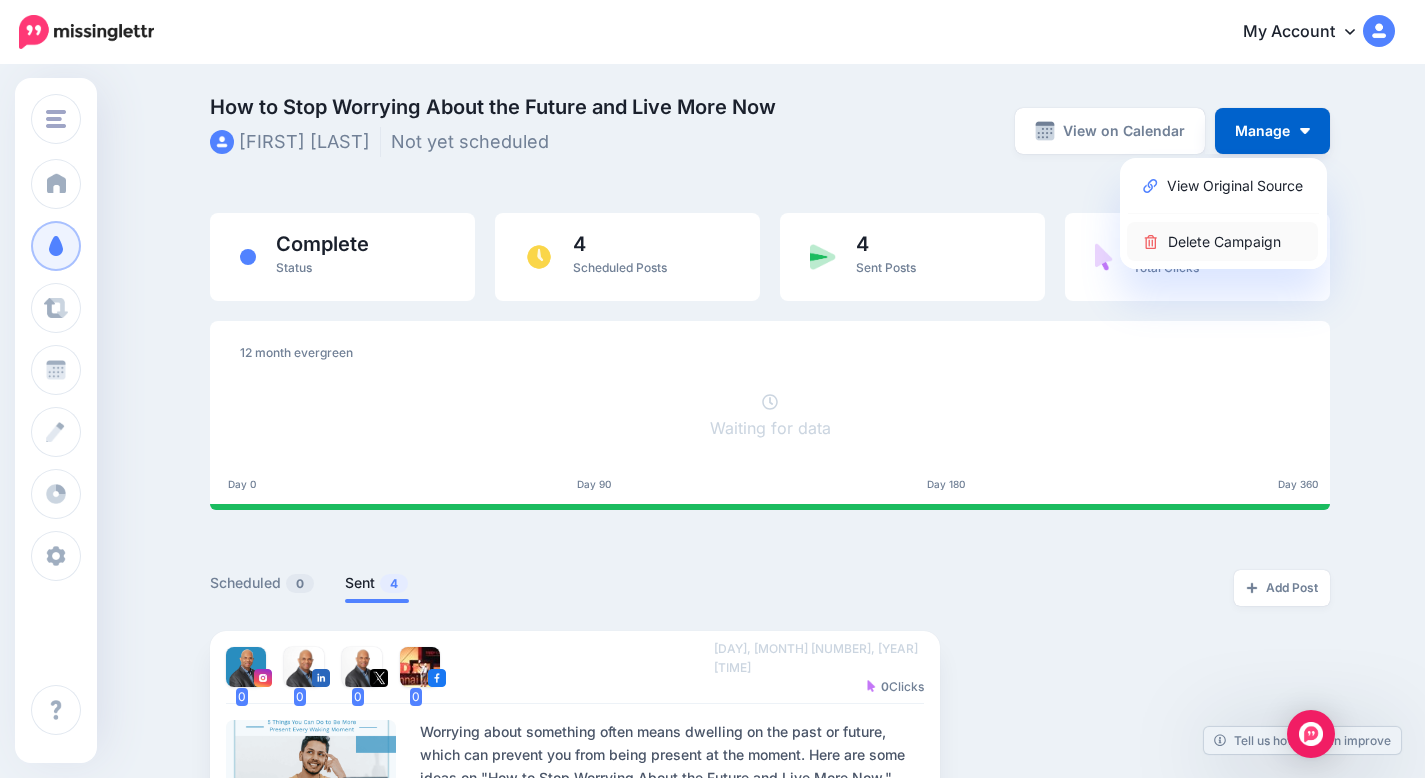 click on "Delete Campaign" at bounding box center (1222, 241) 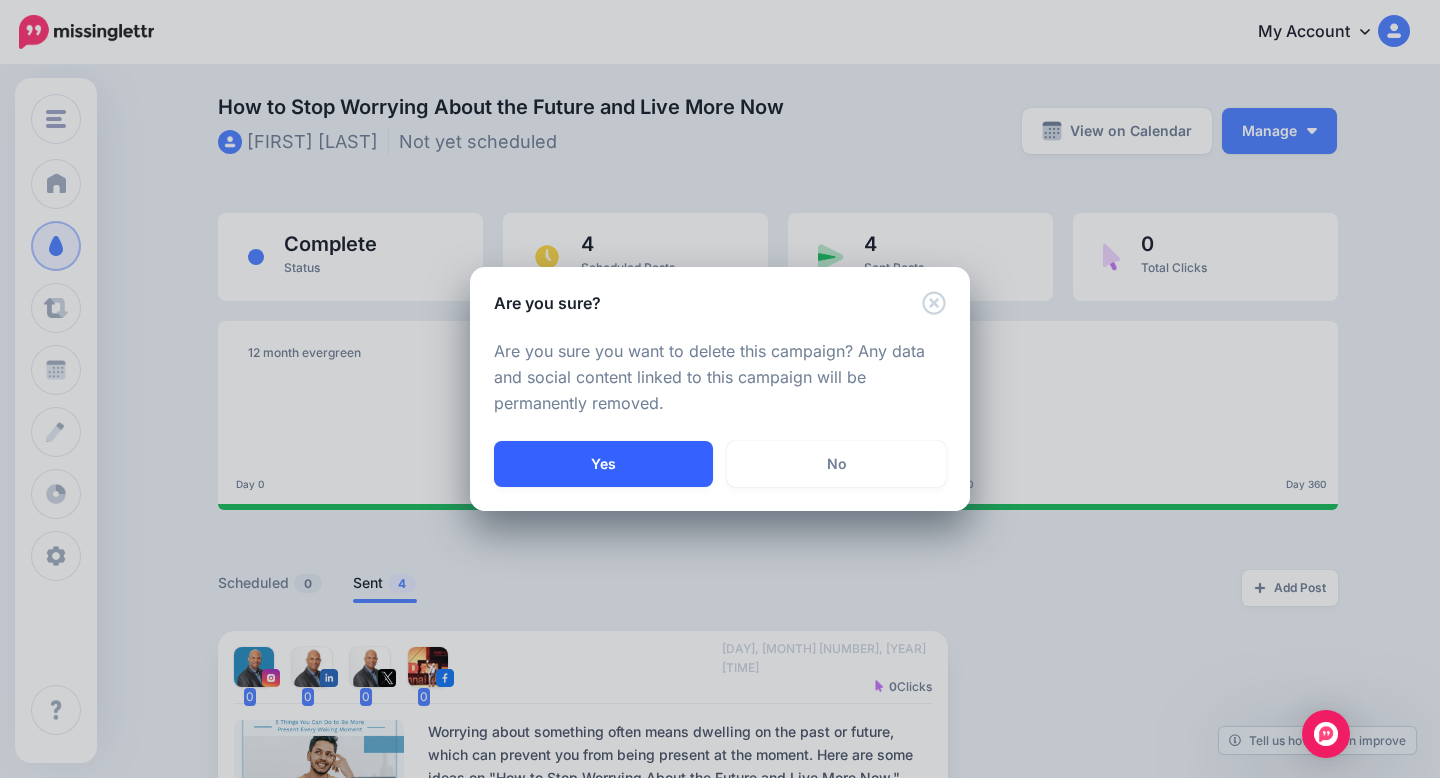 click on "Yes" at bounding box center [603, 464] 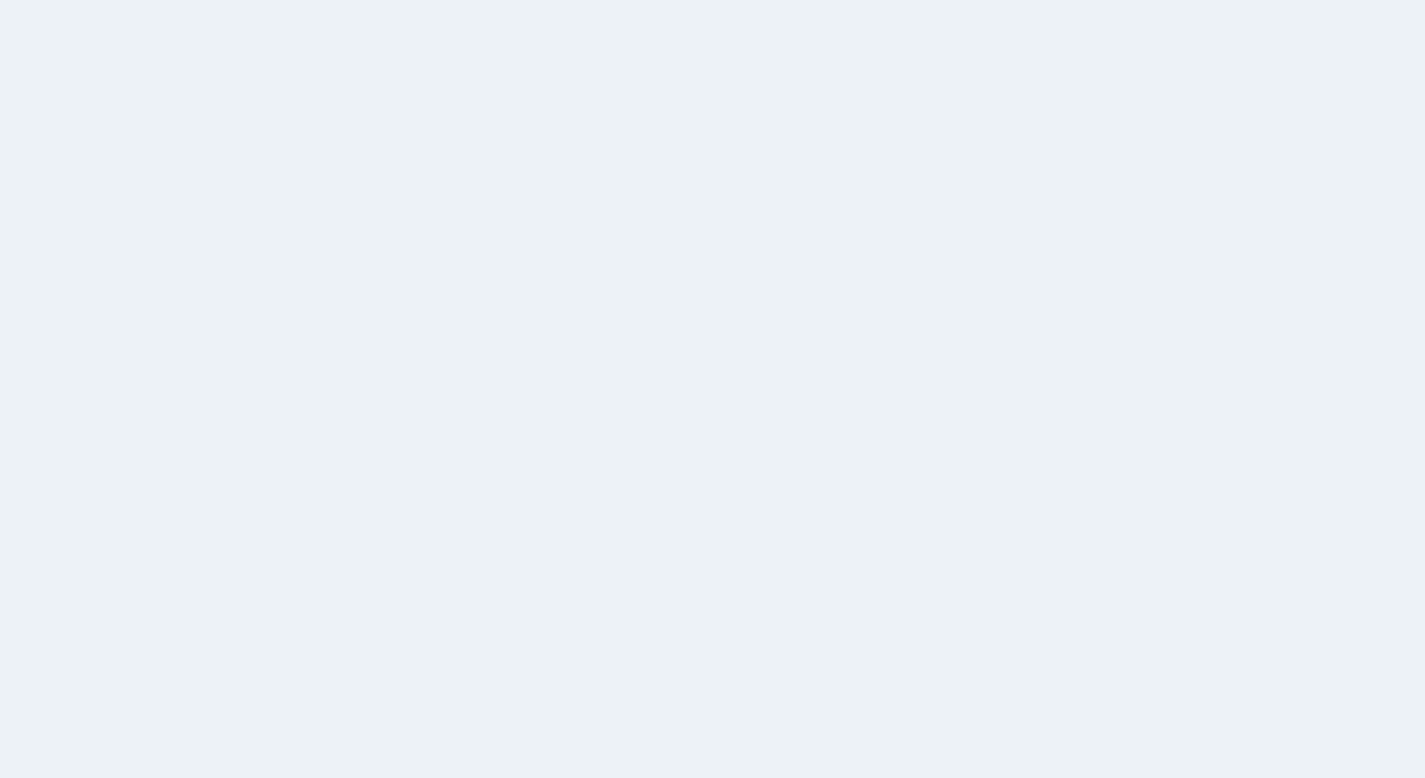 scroll, scrollTop: 0, scrollLeft: 0, axis: both 